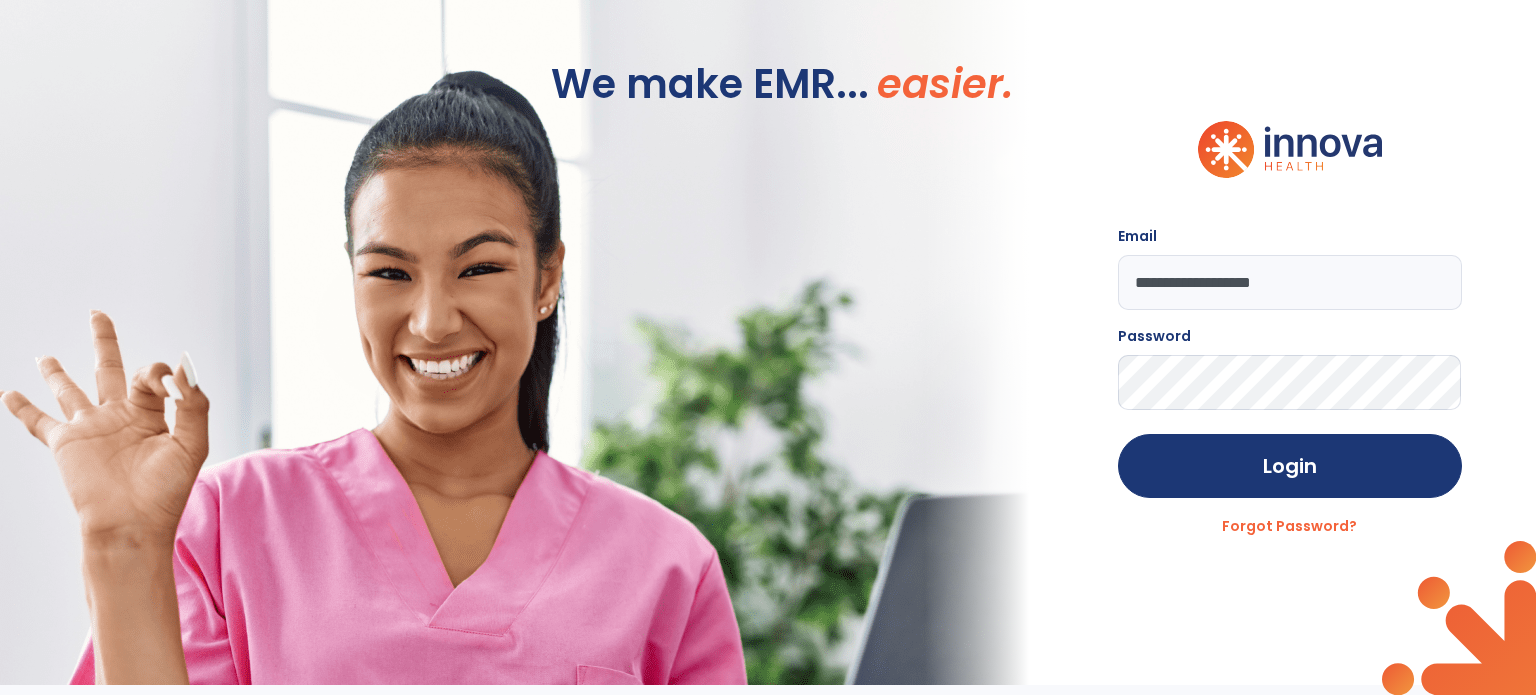 scroll, scrollTop: 0, scrollLeft: 0, axis: both 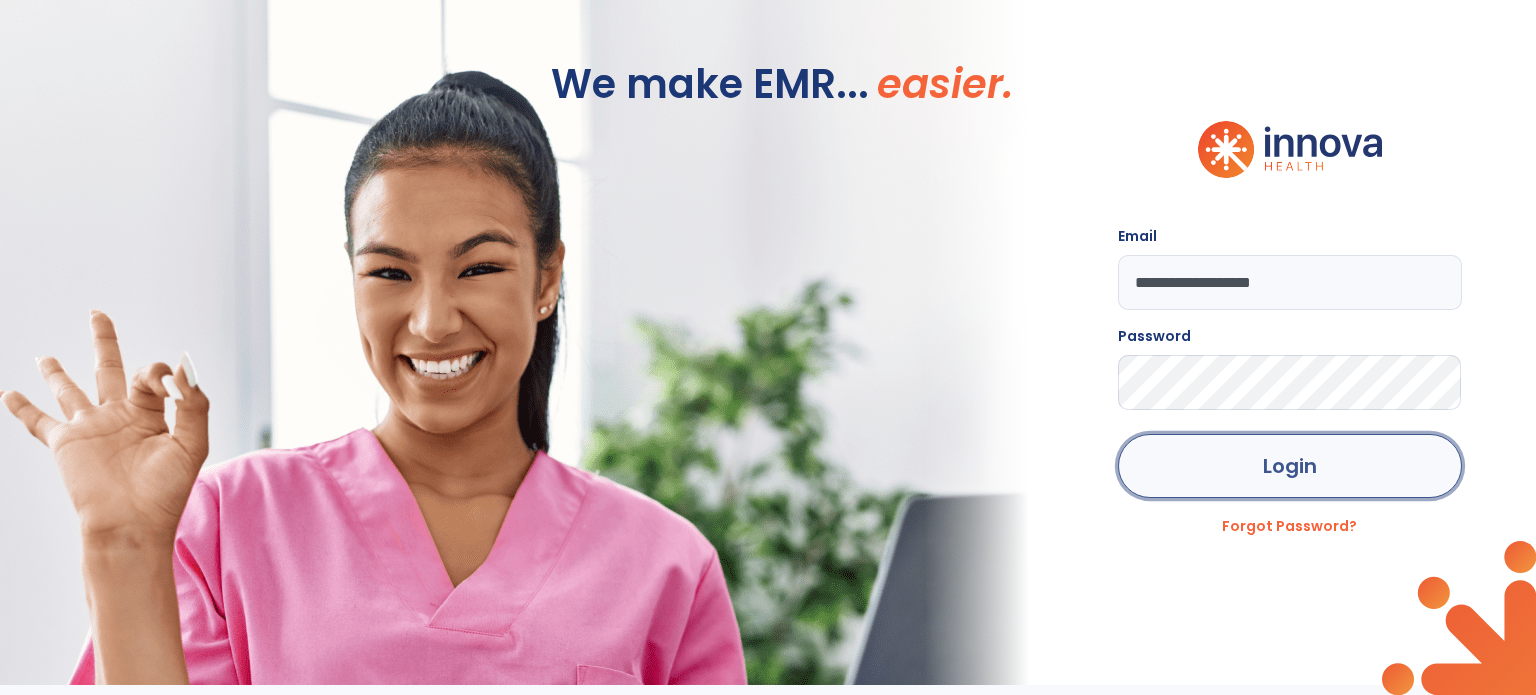 click on "Login" 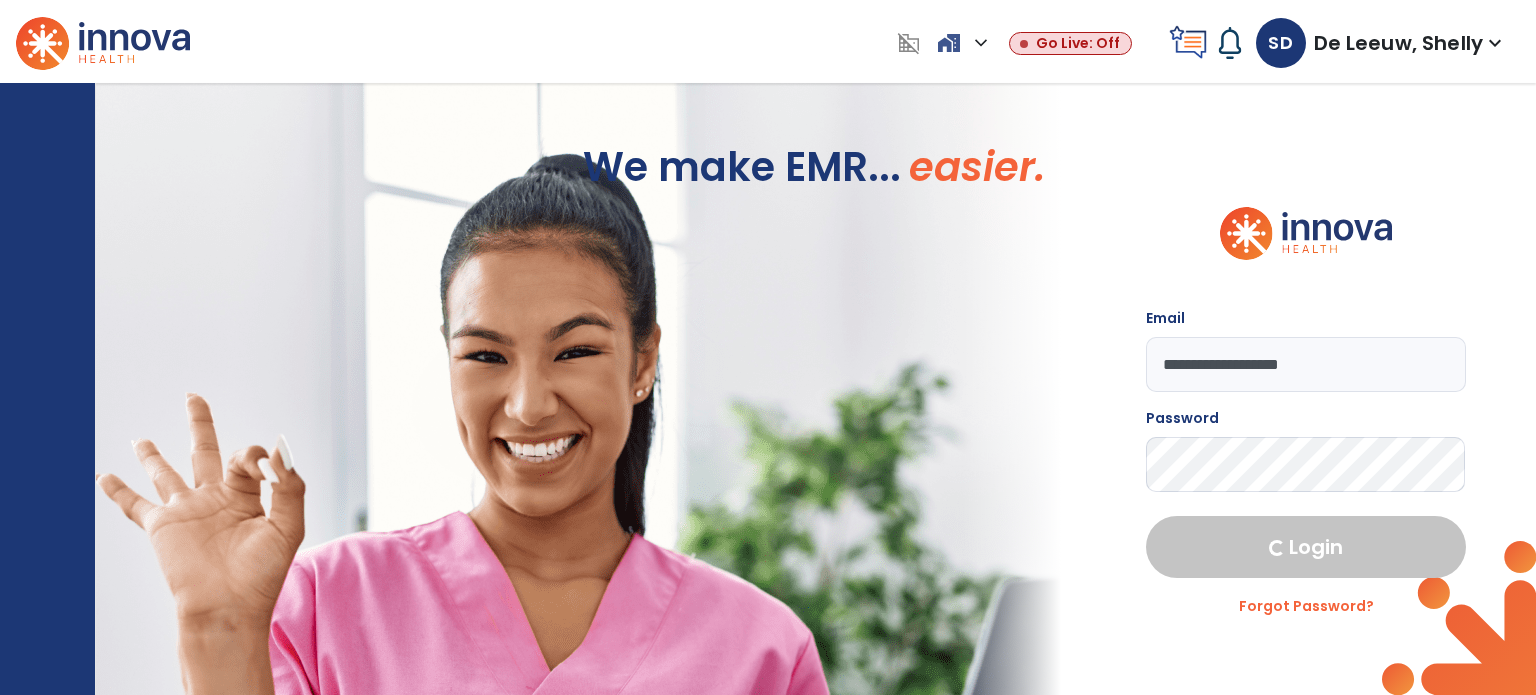select on "****" 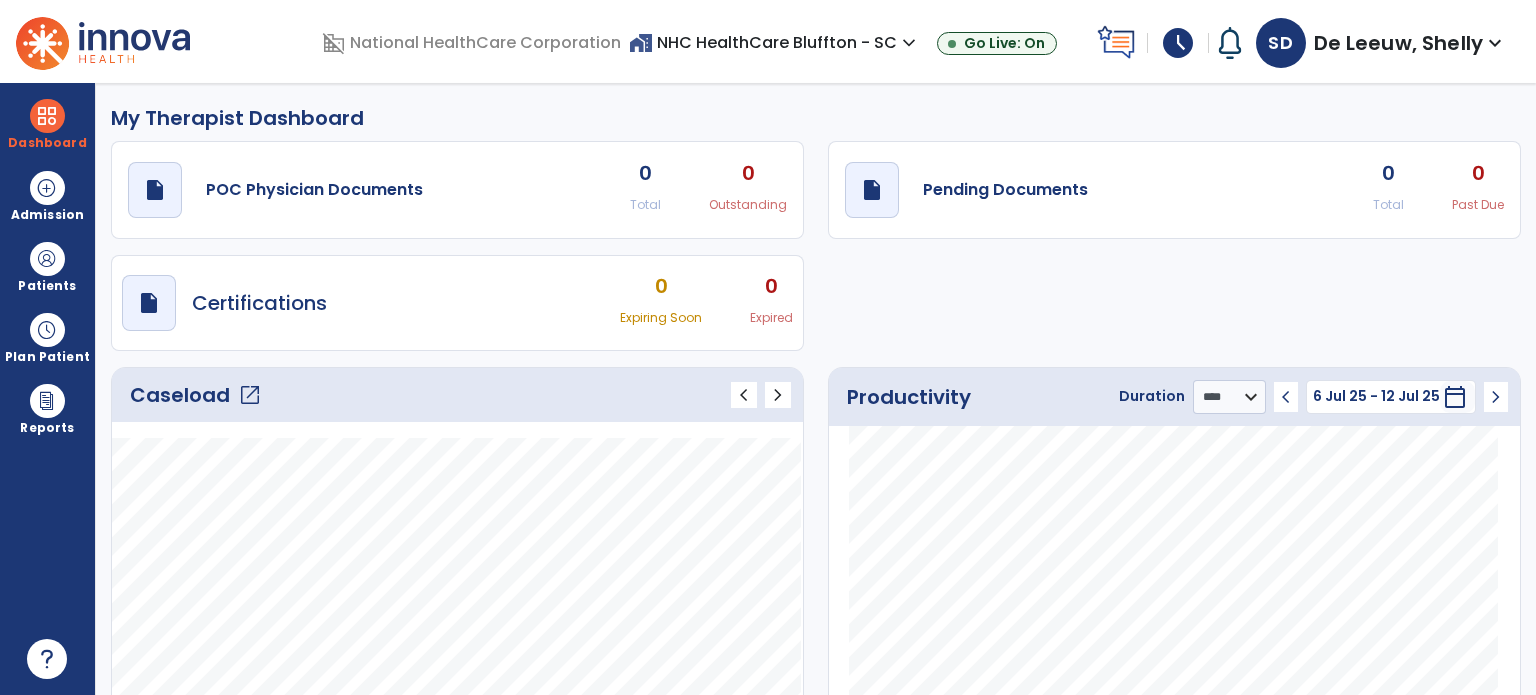 click on "open_in_new" 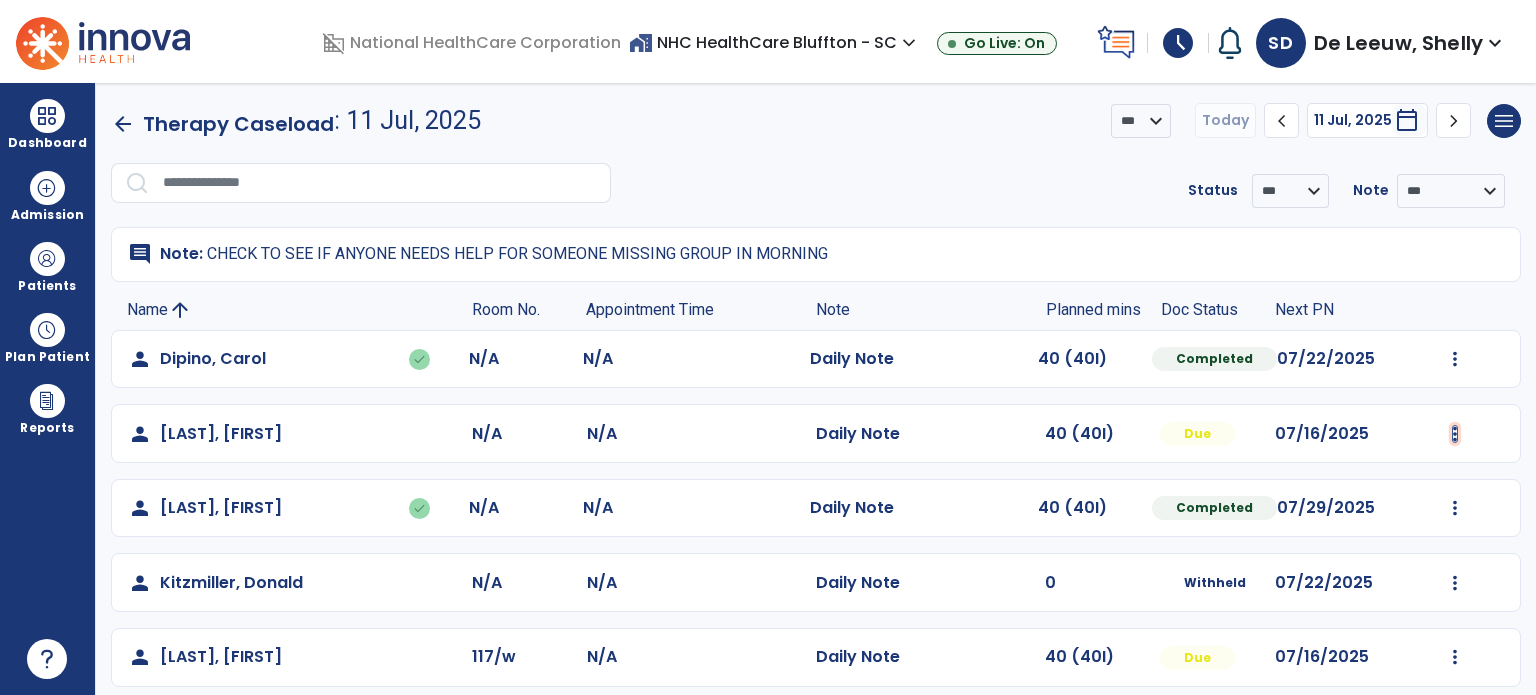 click at bounding box center [1455, 359] 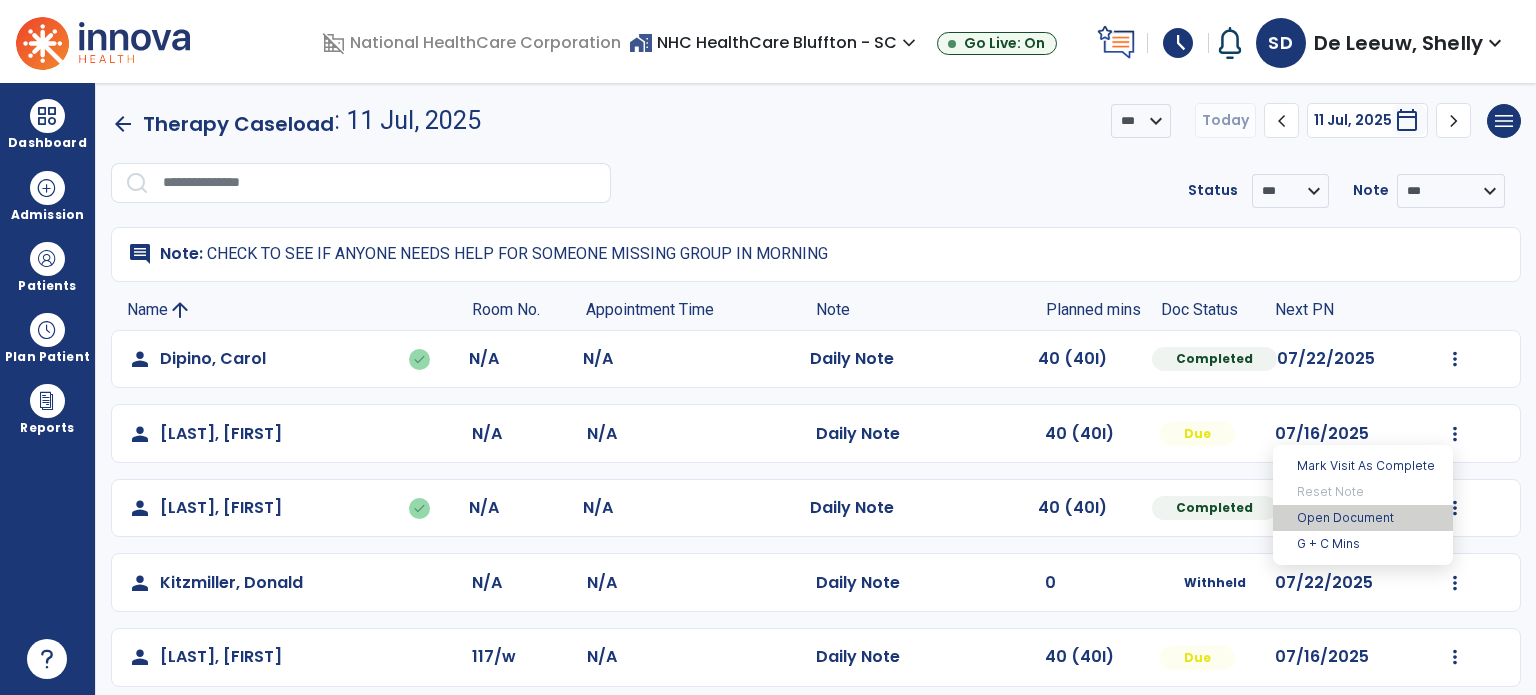 click on "Open Document" at bounding box center [1363, 518] 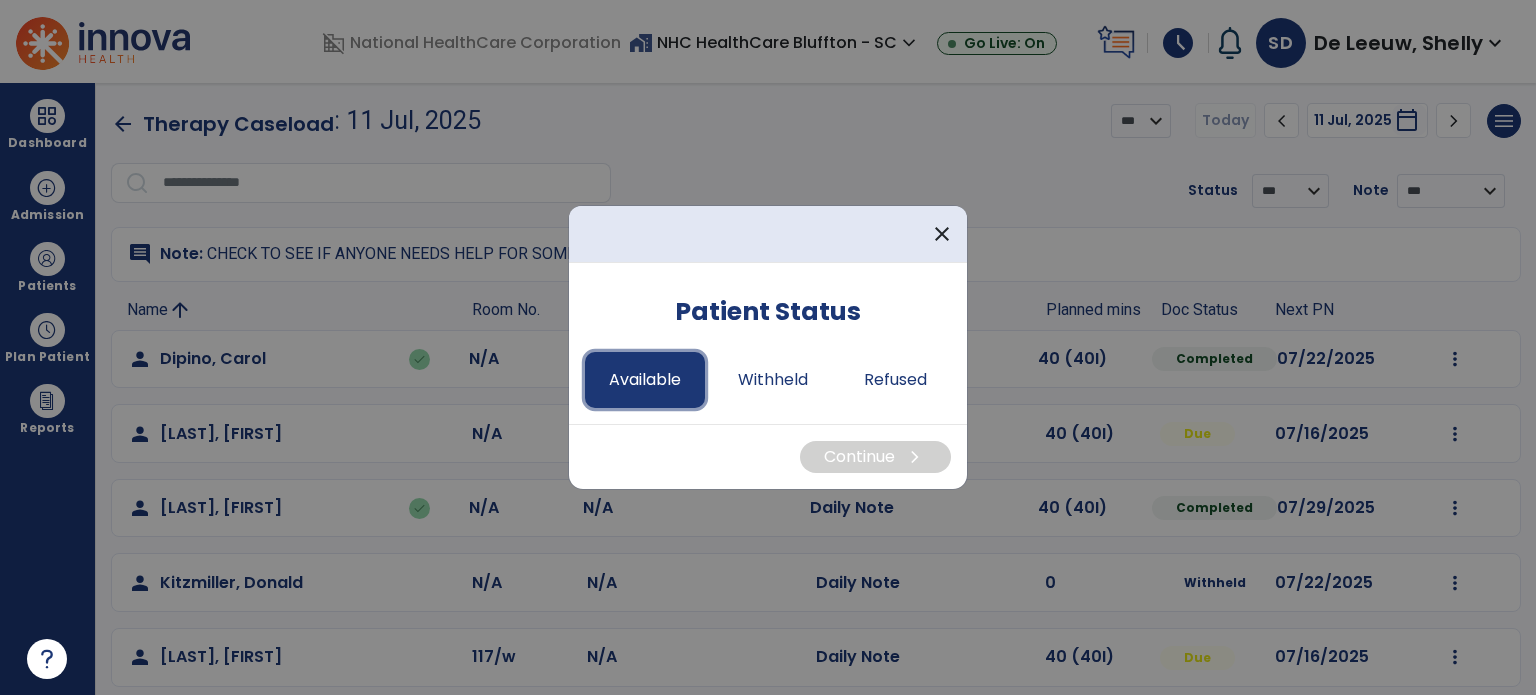 click on "Available" at bounding box center (645, 380) 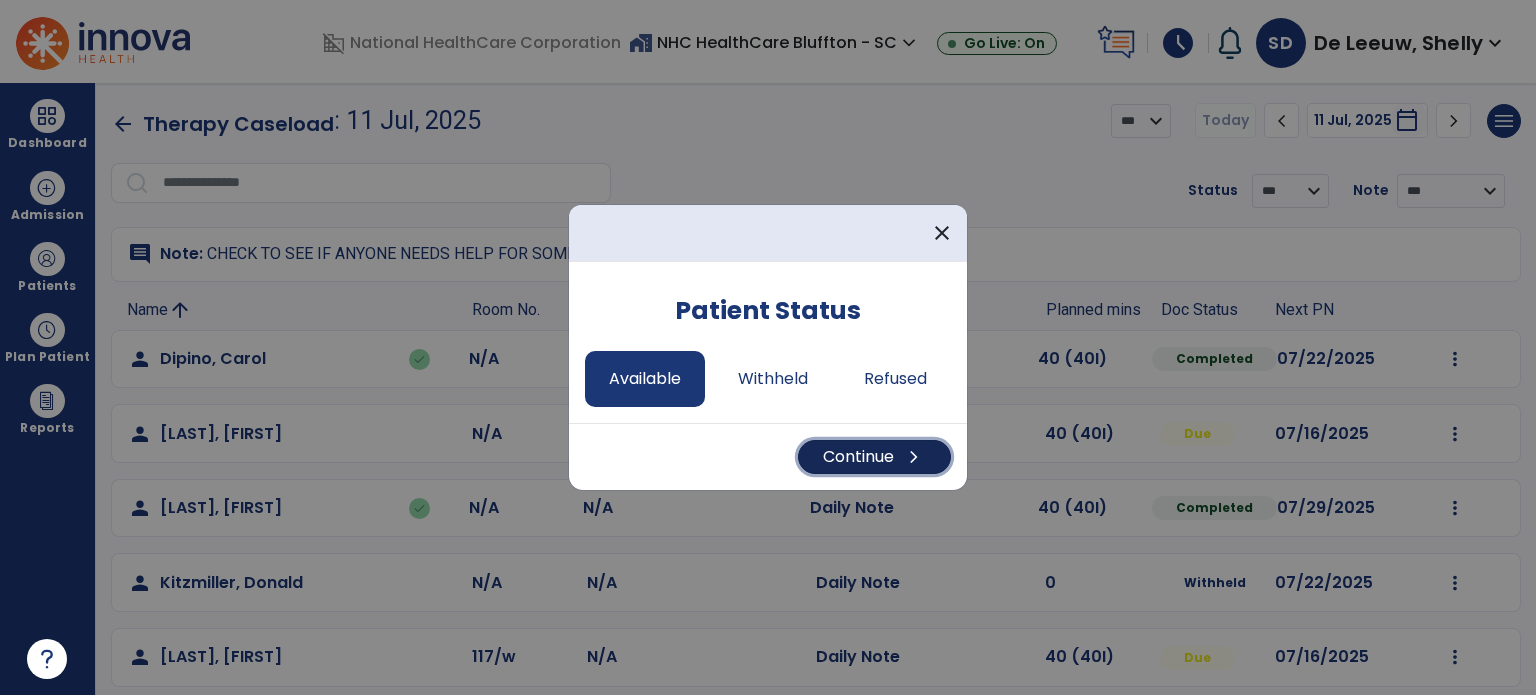 click on "Continue   chevron_right" at bounding box center (874, 457) 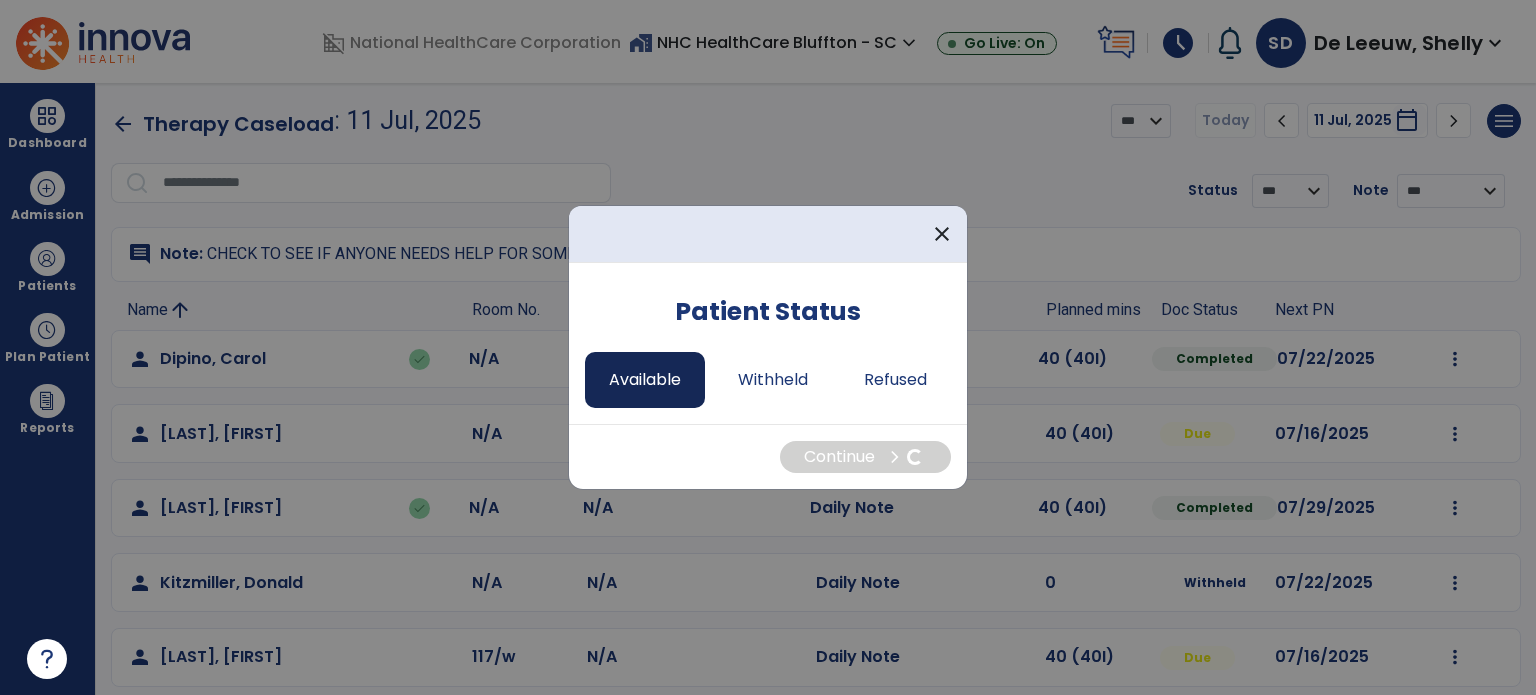 select on "*" 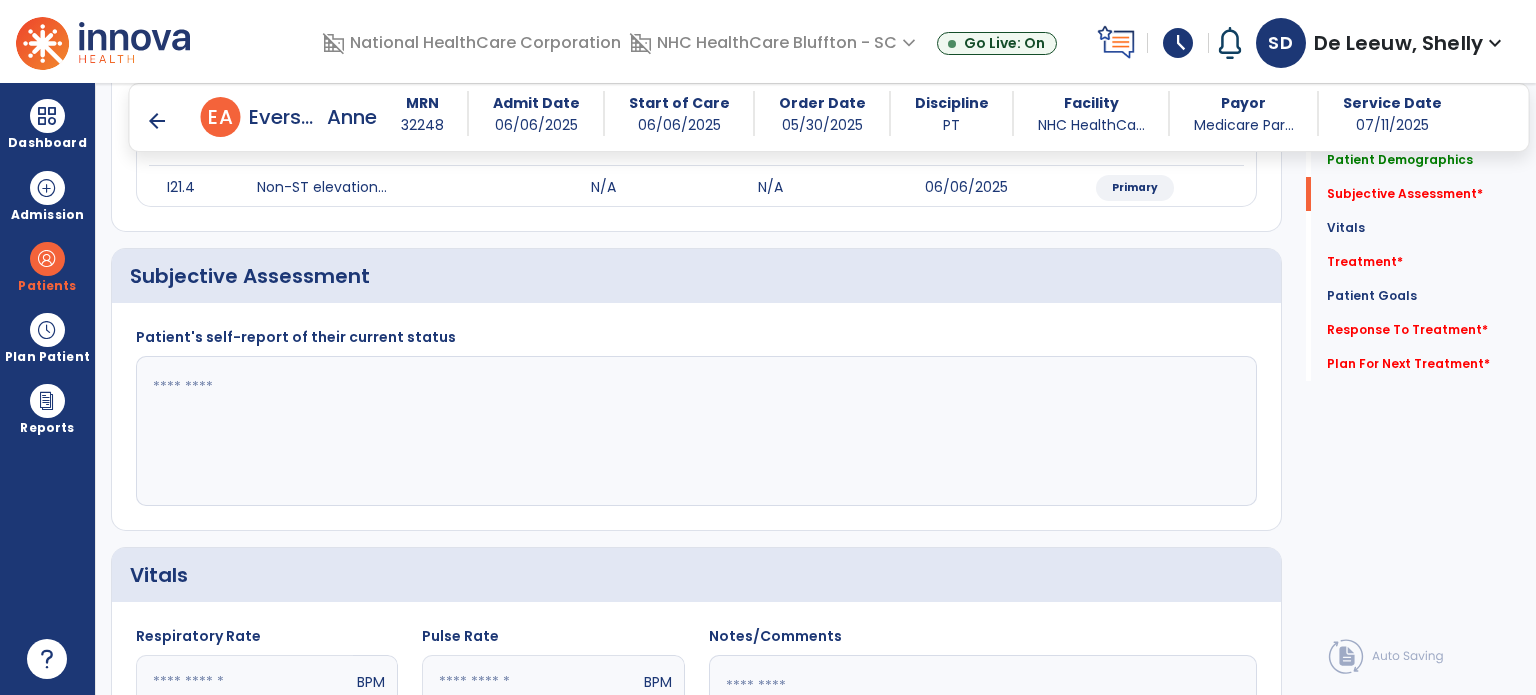 scroll, scrollTop: 300, scrollLeft: 0, axis: vertical 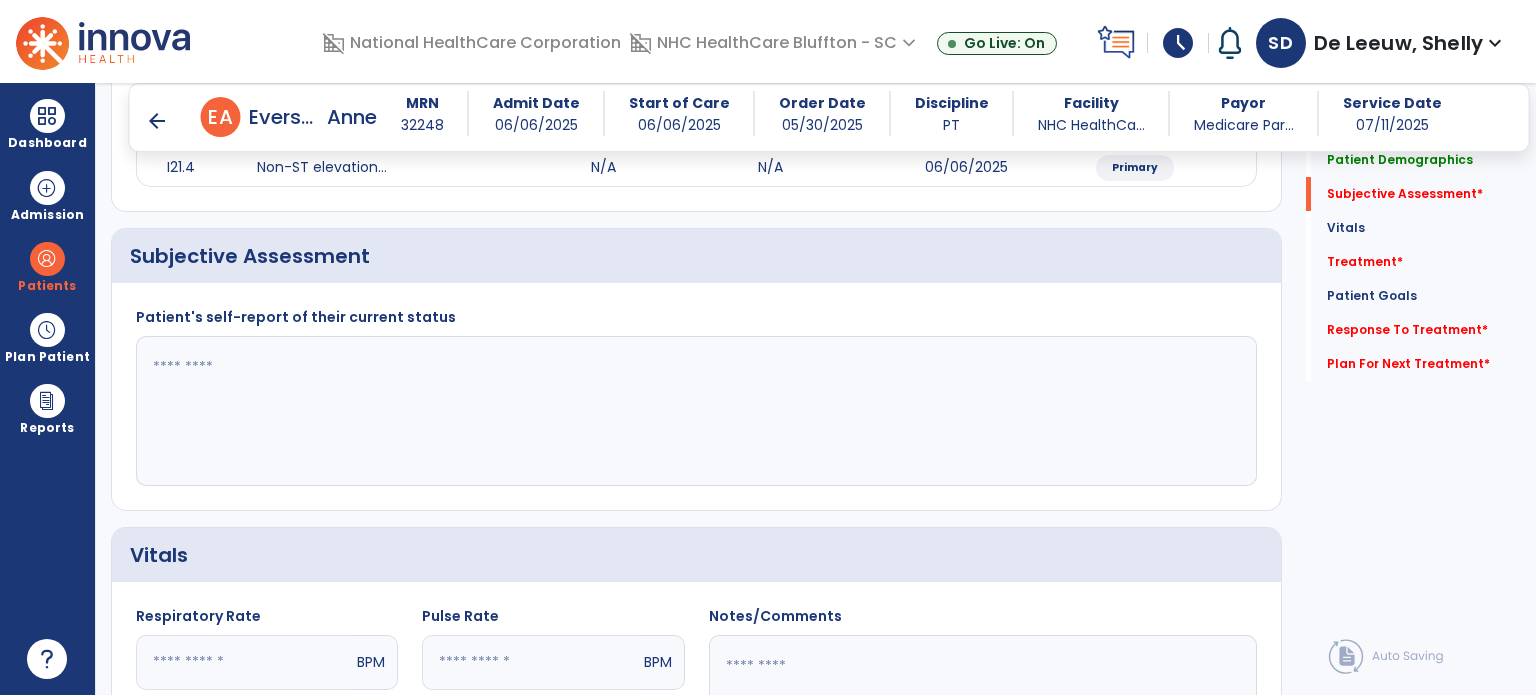 click 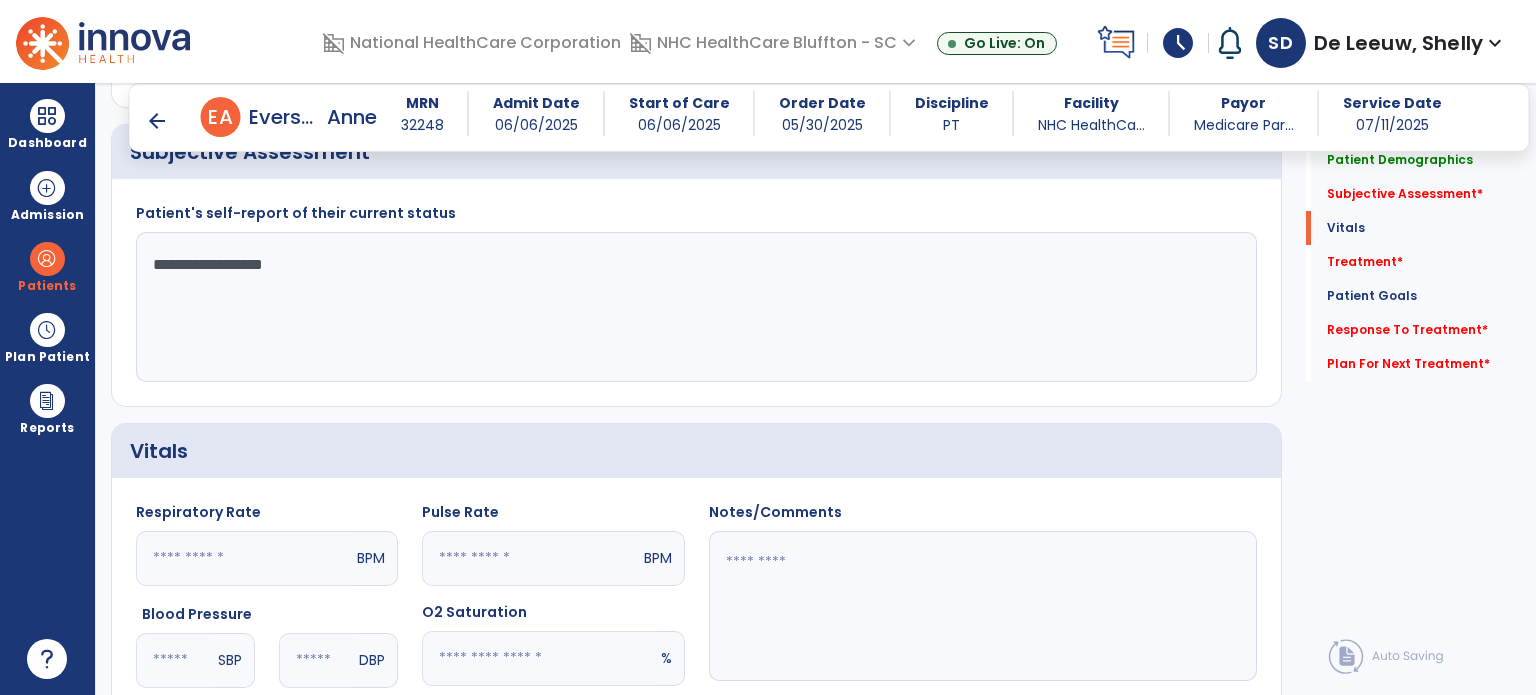 scroll, scrollTop: 700, scrollLeft: 0, axis: vertical 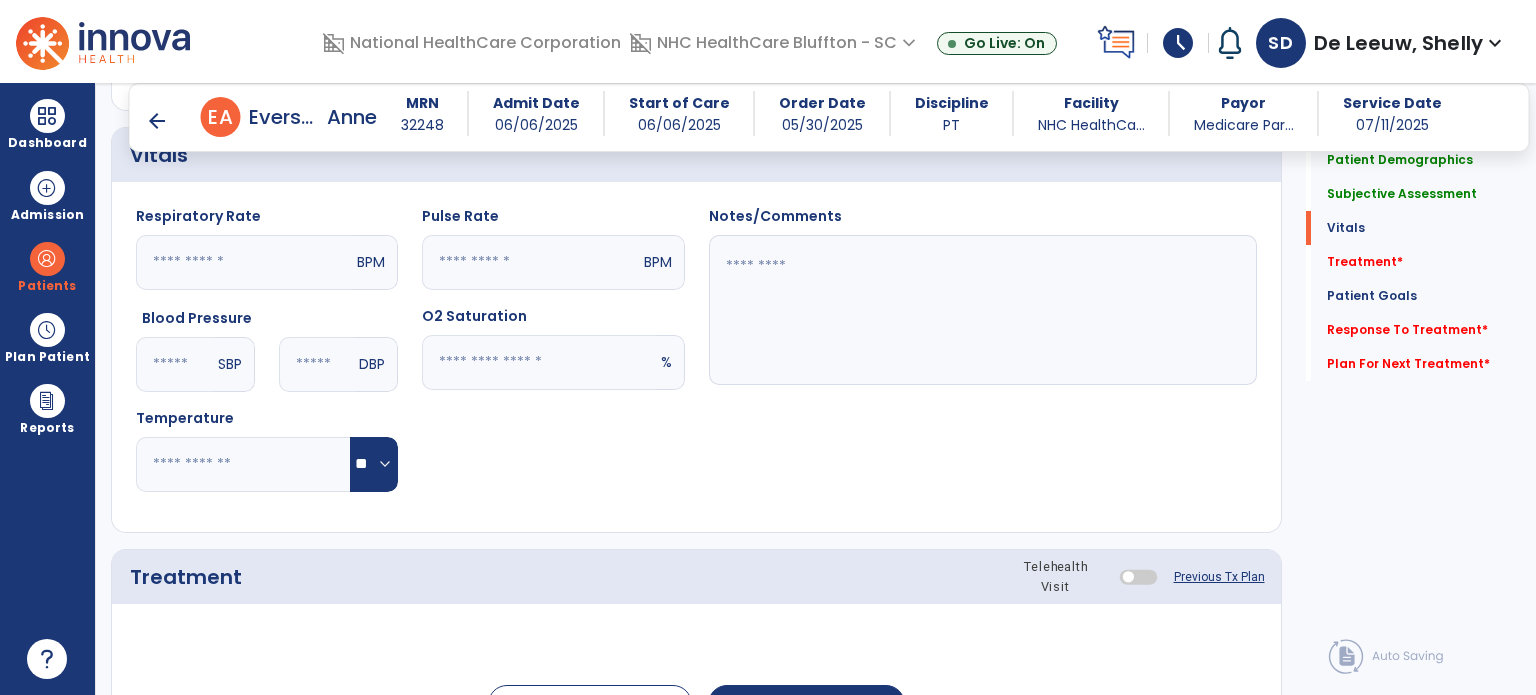 type on "**********" 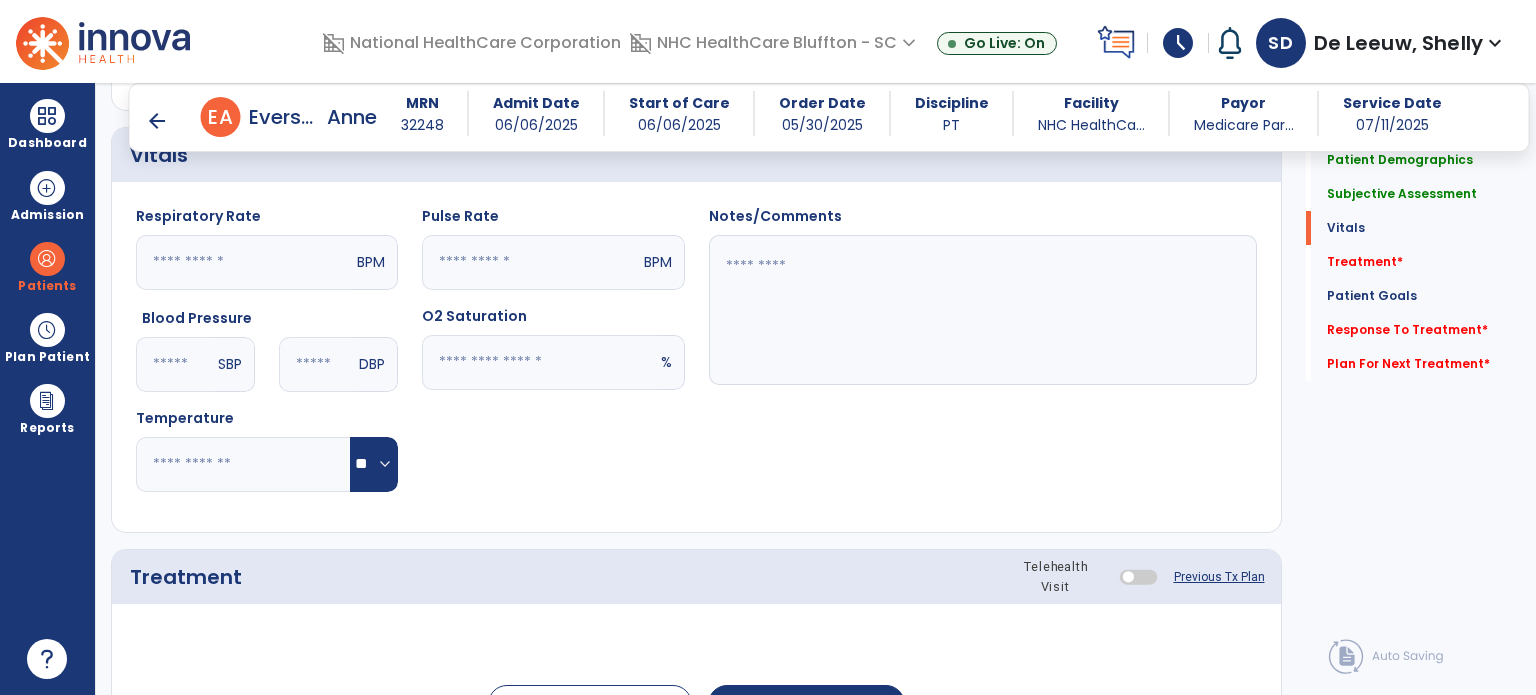 click 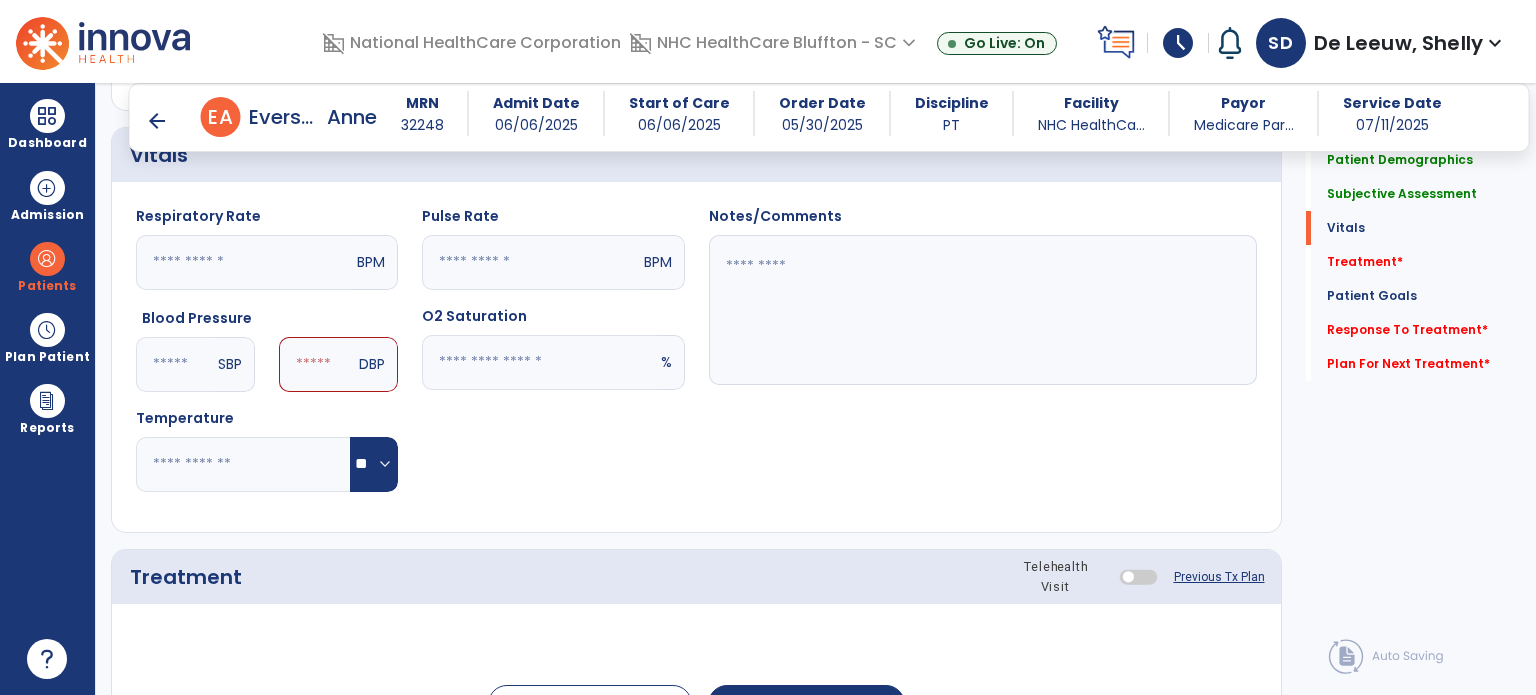 type on "***" 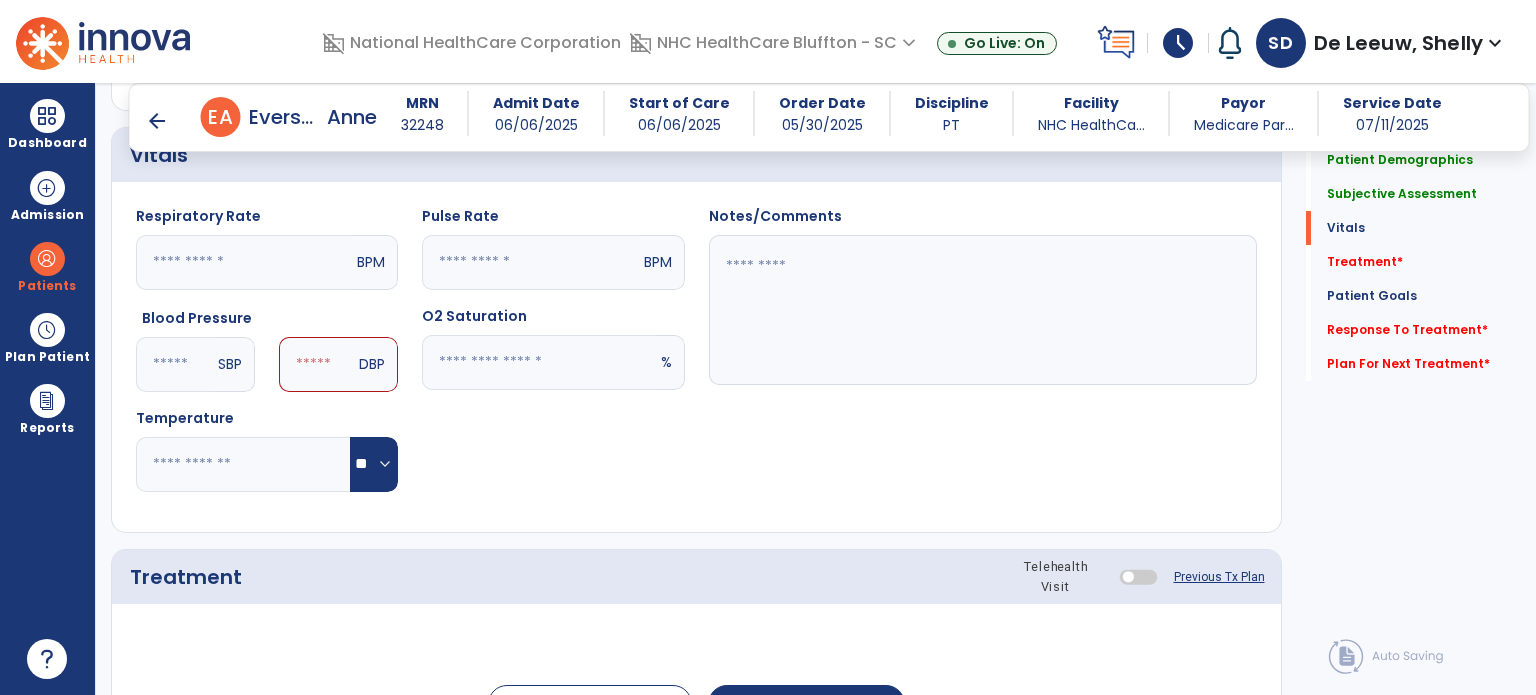 click 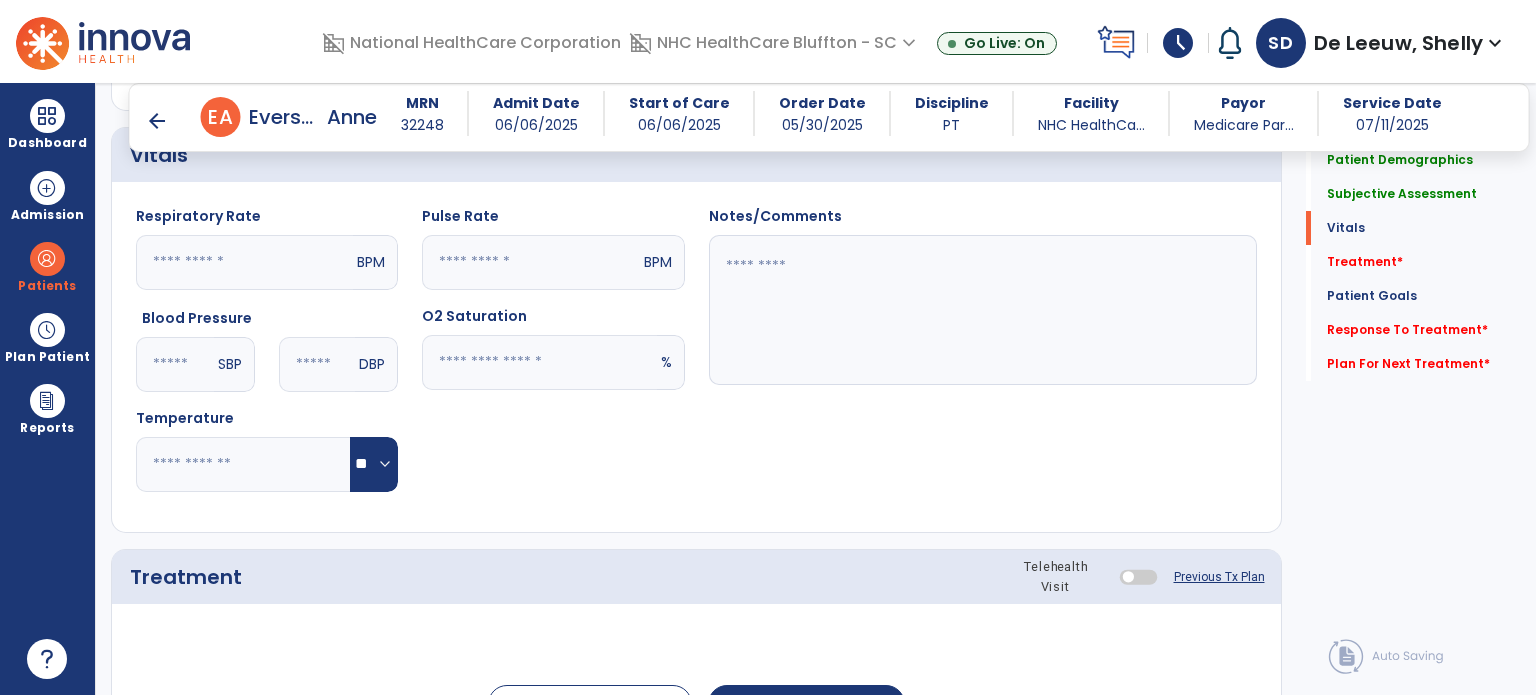 type on "**" 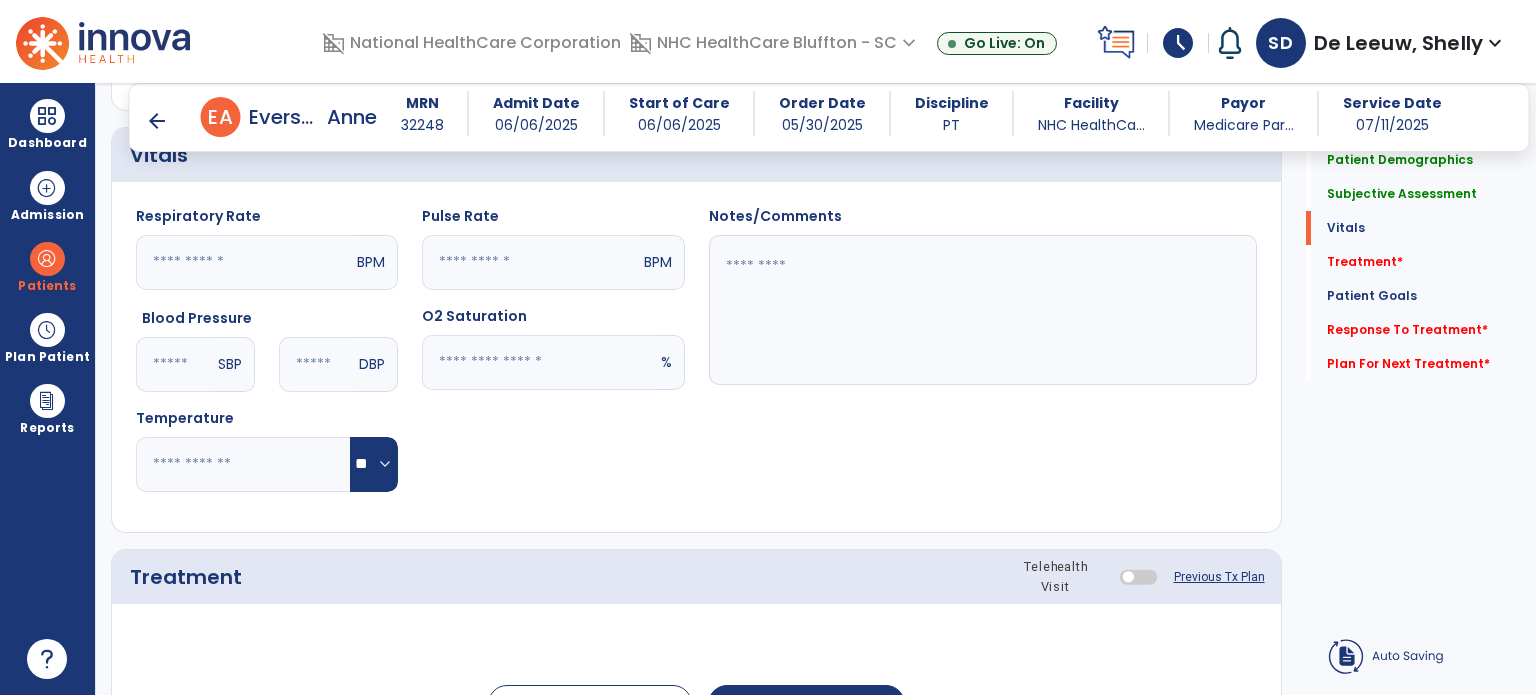 click 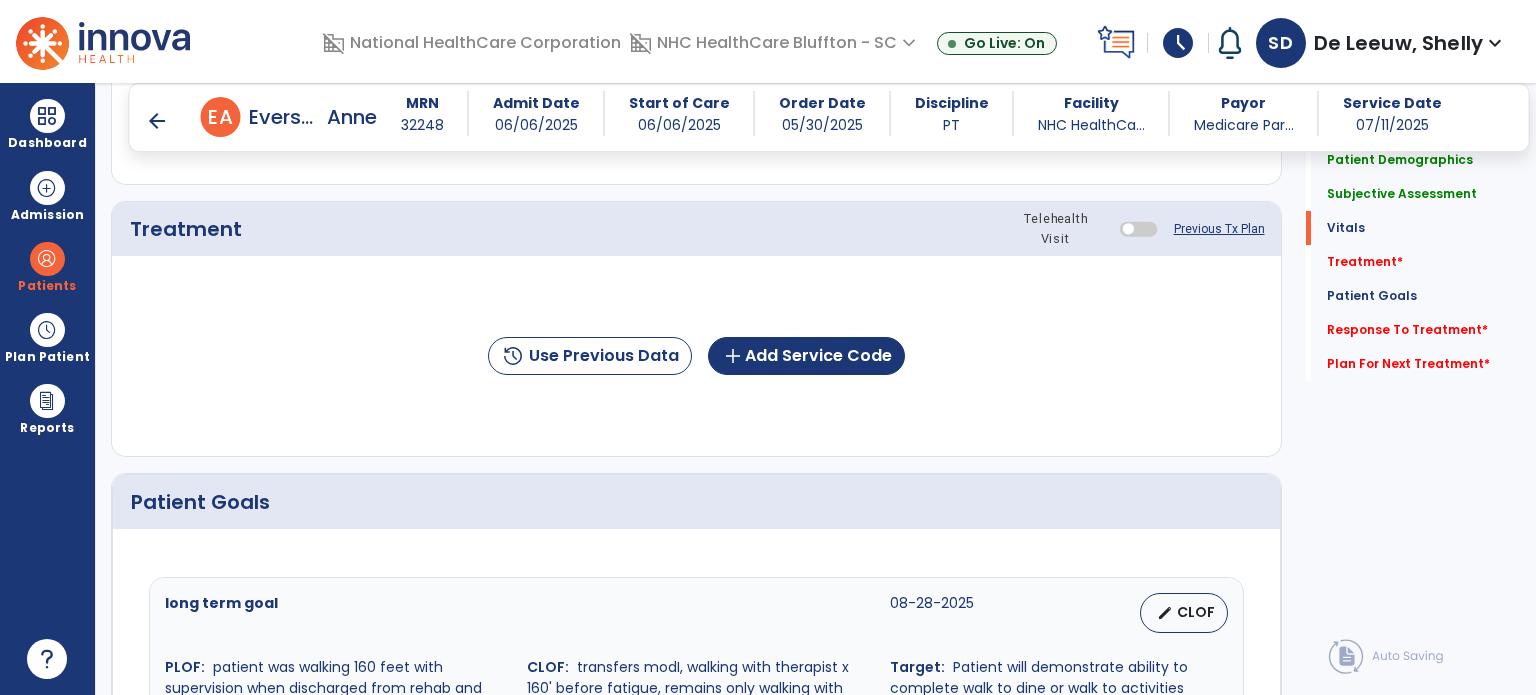 scroll, scrollTop: 1100, scrollLeft: 0, axis: vertical 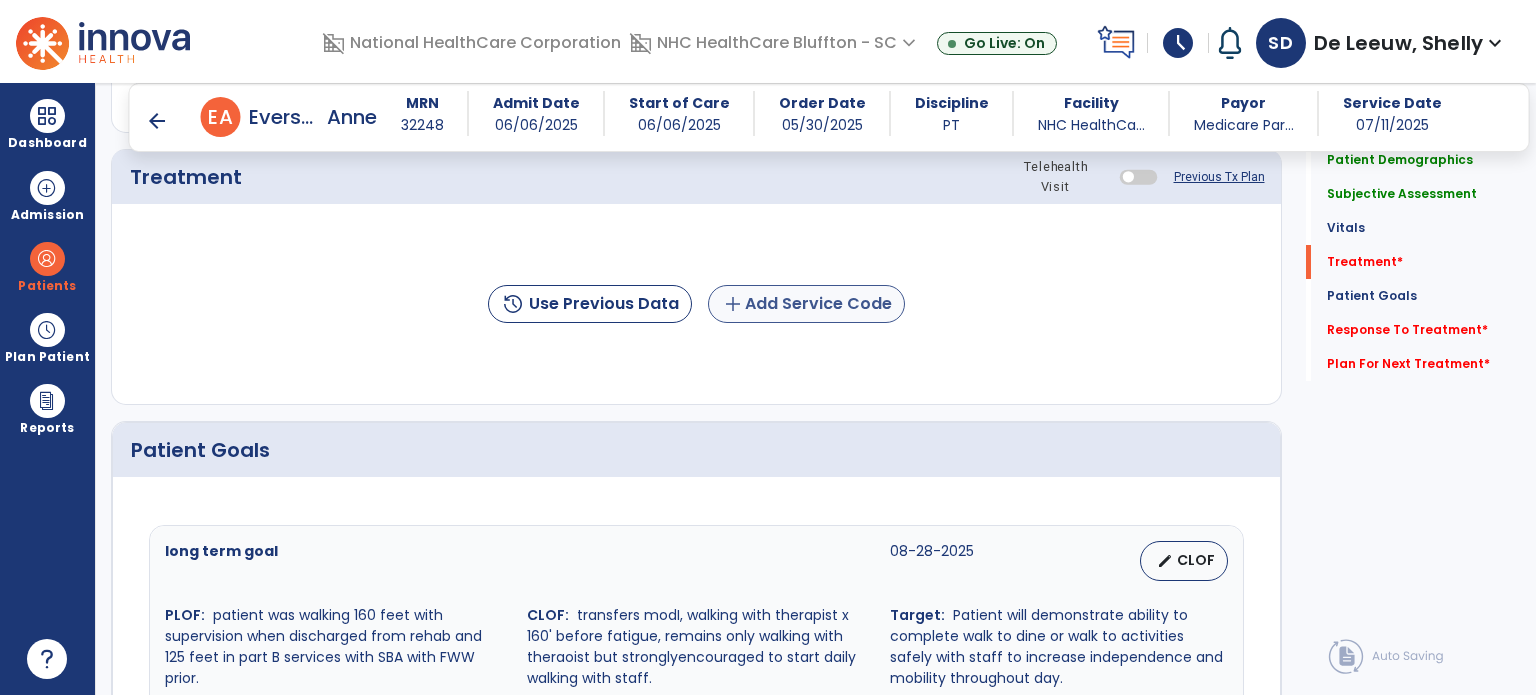 type on "**" 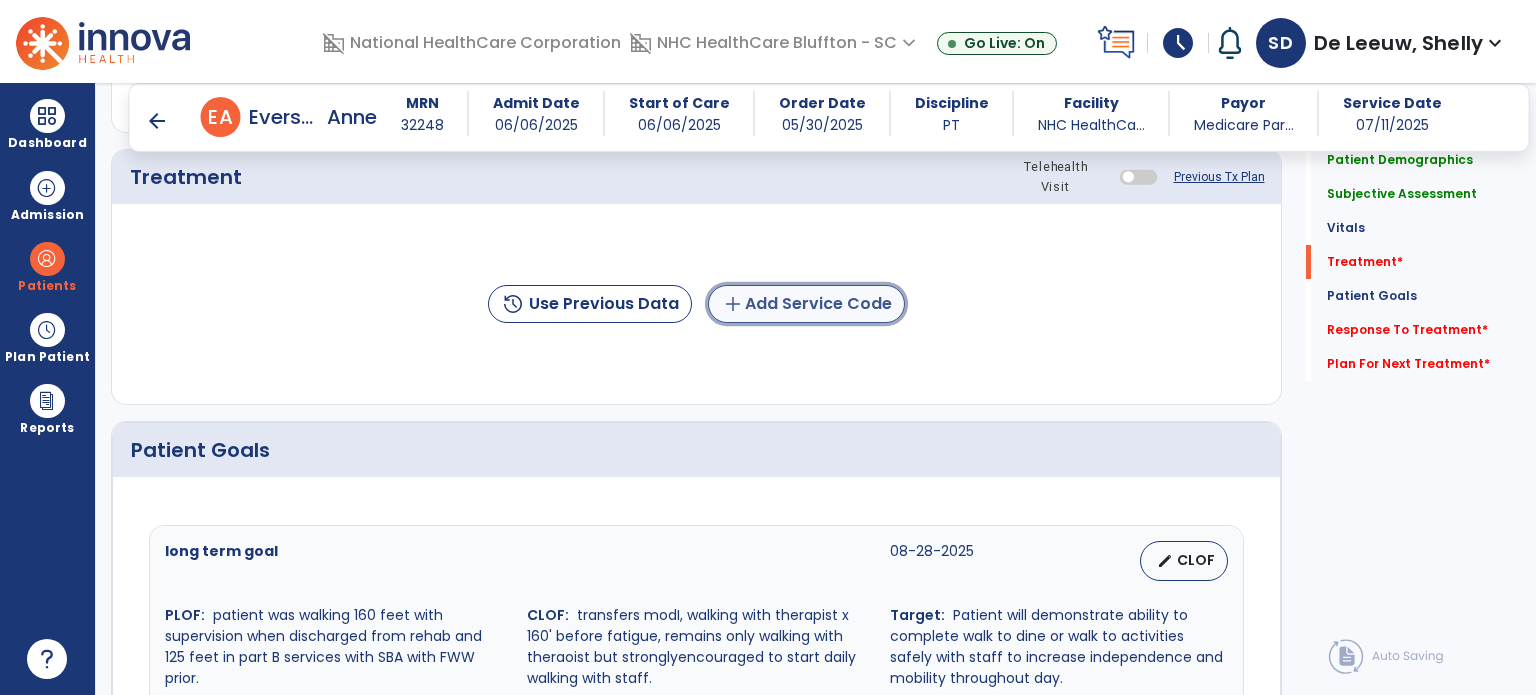 click on "add  Add Service Code" 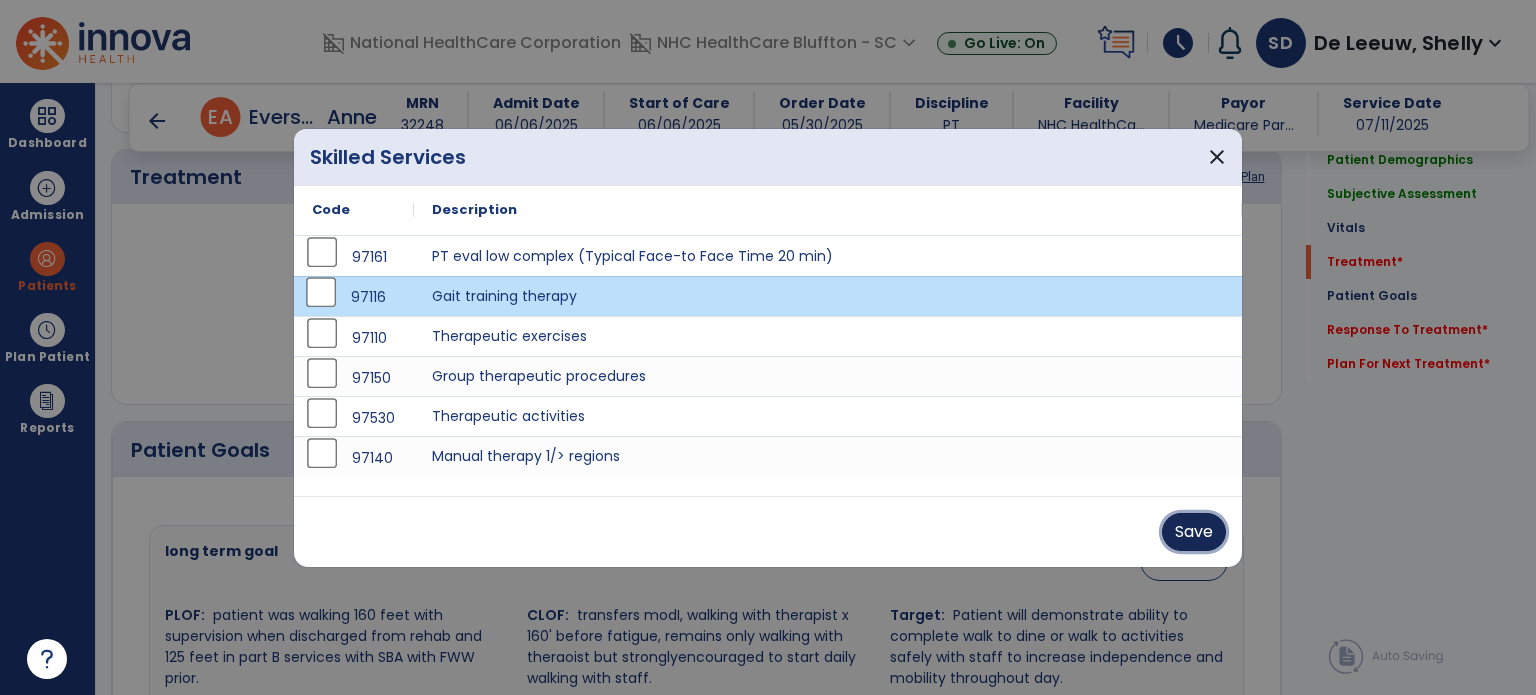 click on "Save" at bounding box center [1194, 532] 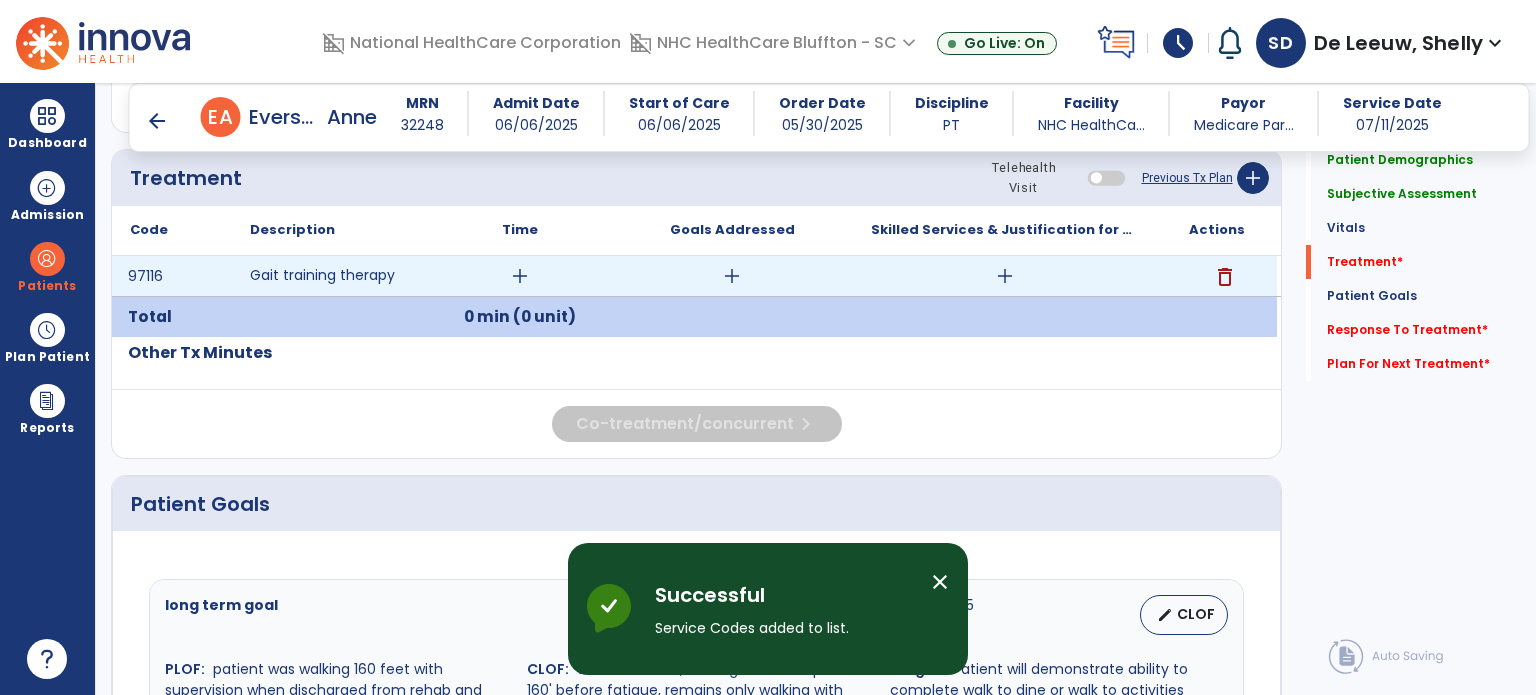 click on "add" at bounding box center (520, 276) 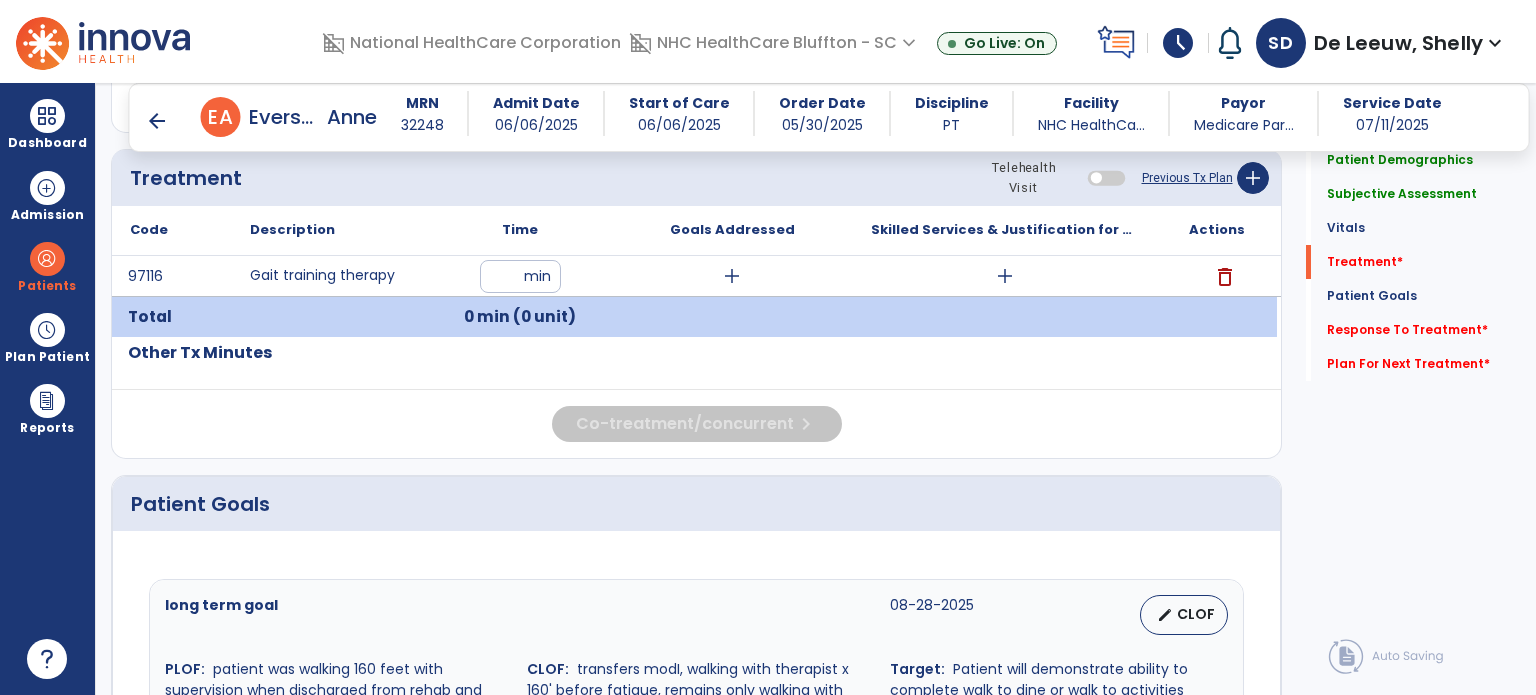type on "**" 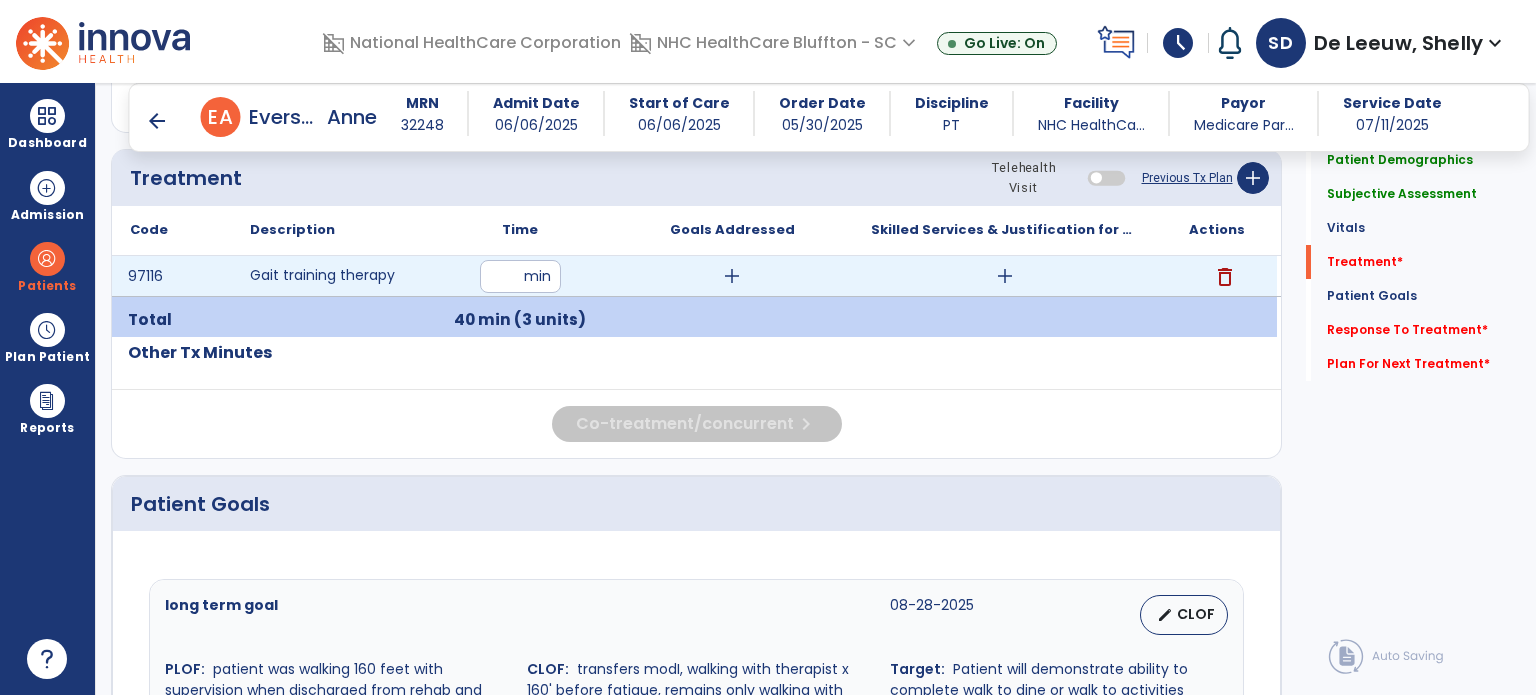 click on "add" at bounding box center (1005, 276) 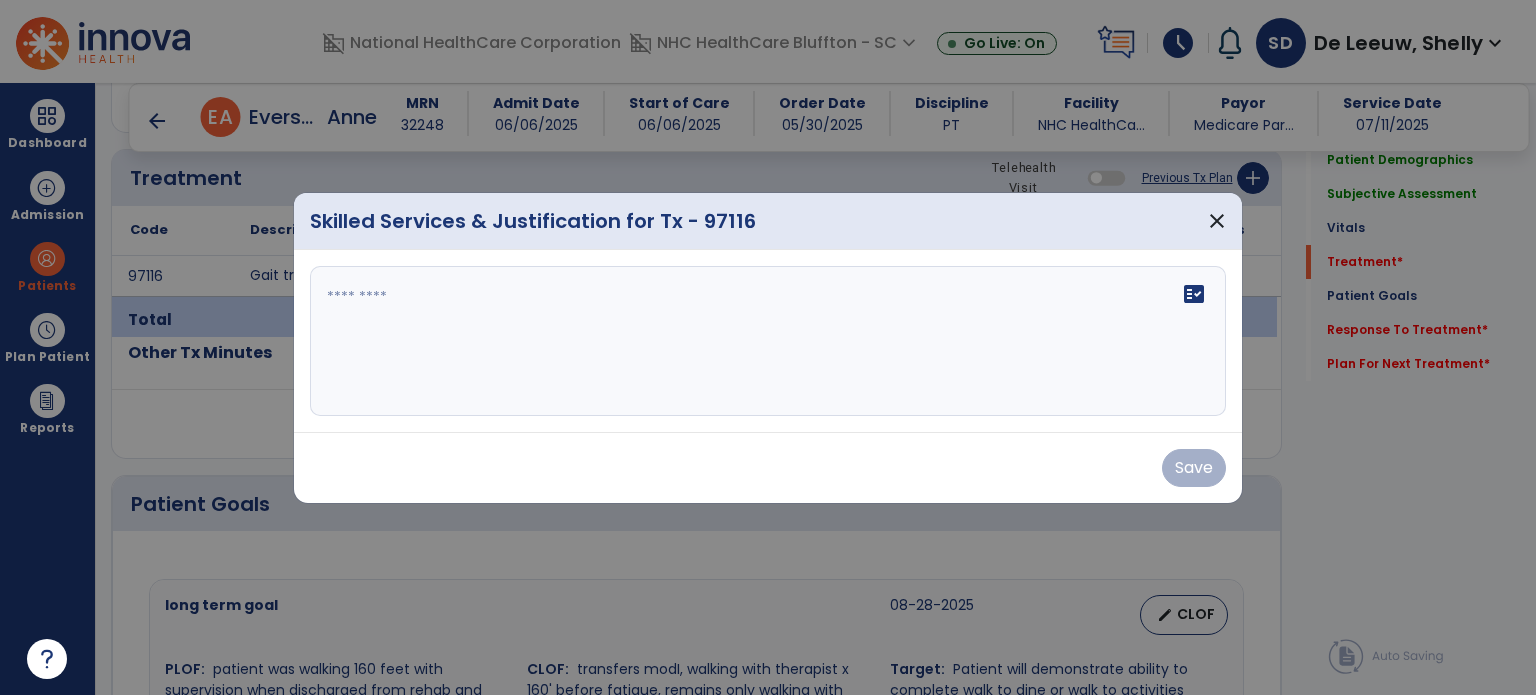 click on "fact_check" at bounding box center [768, 341] 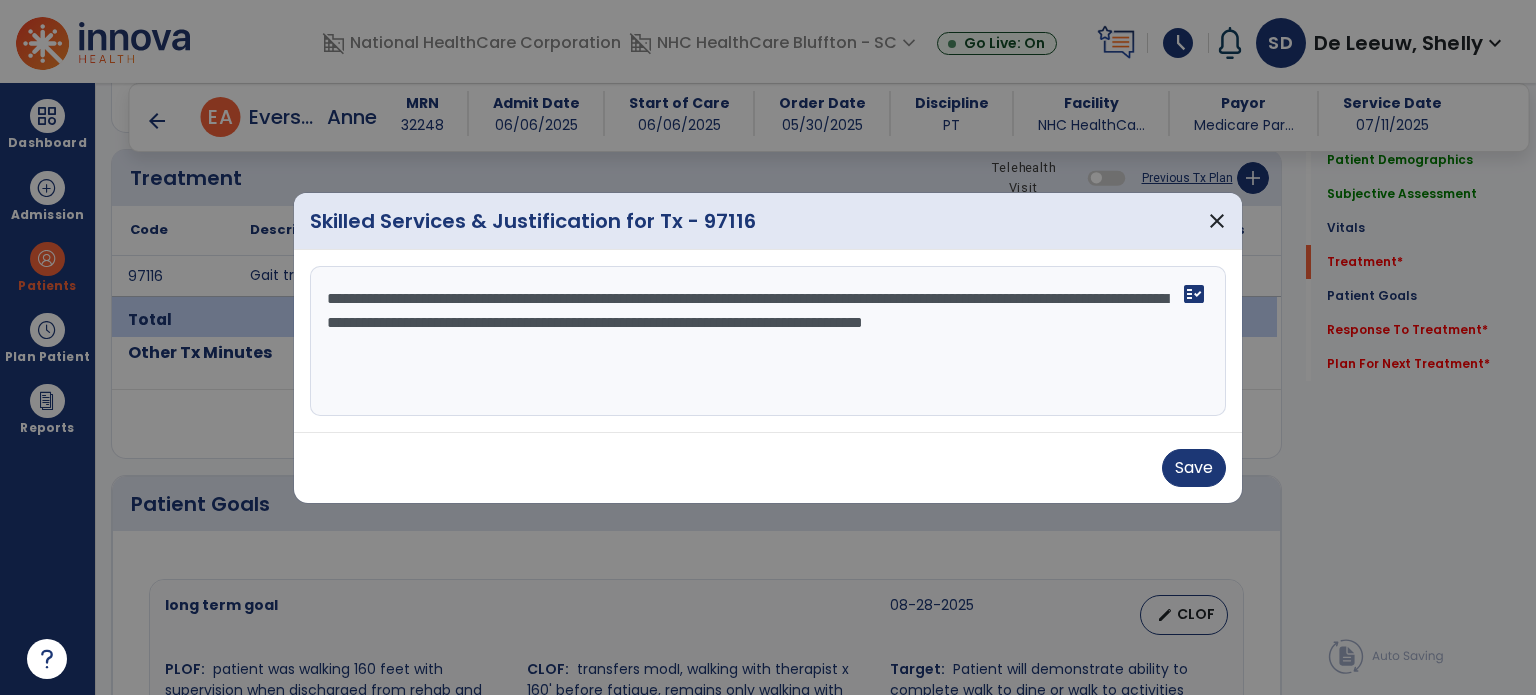 click on "**********" at bounding box center [768, 341] 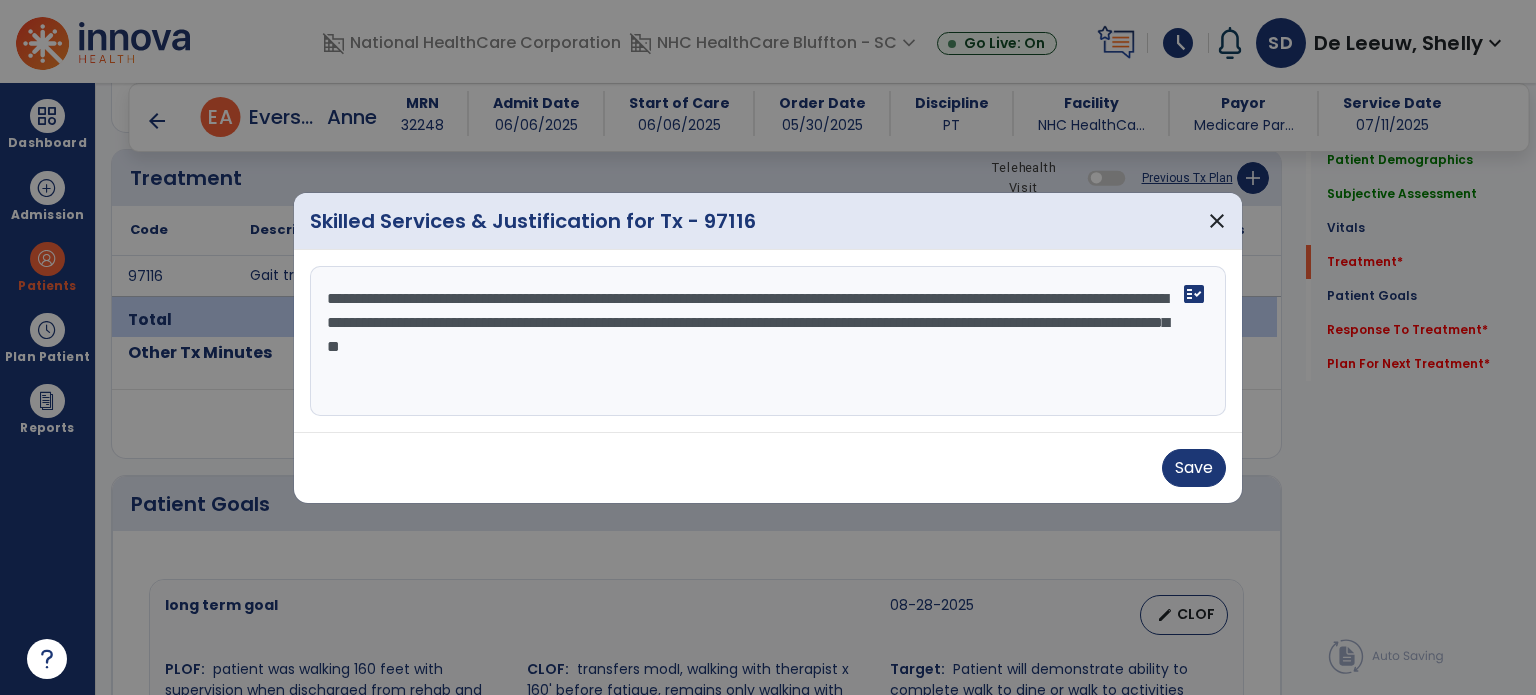 click on "**********" at bounding box center (768, 341) 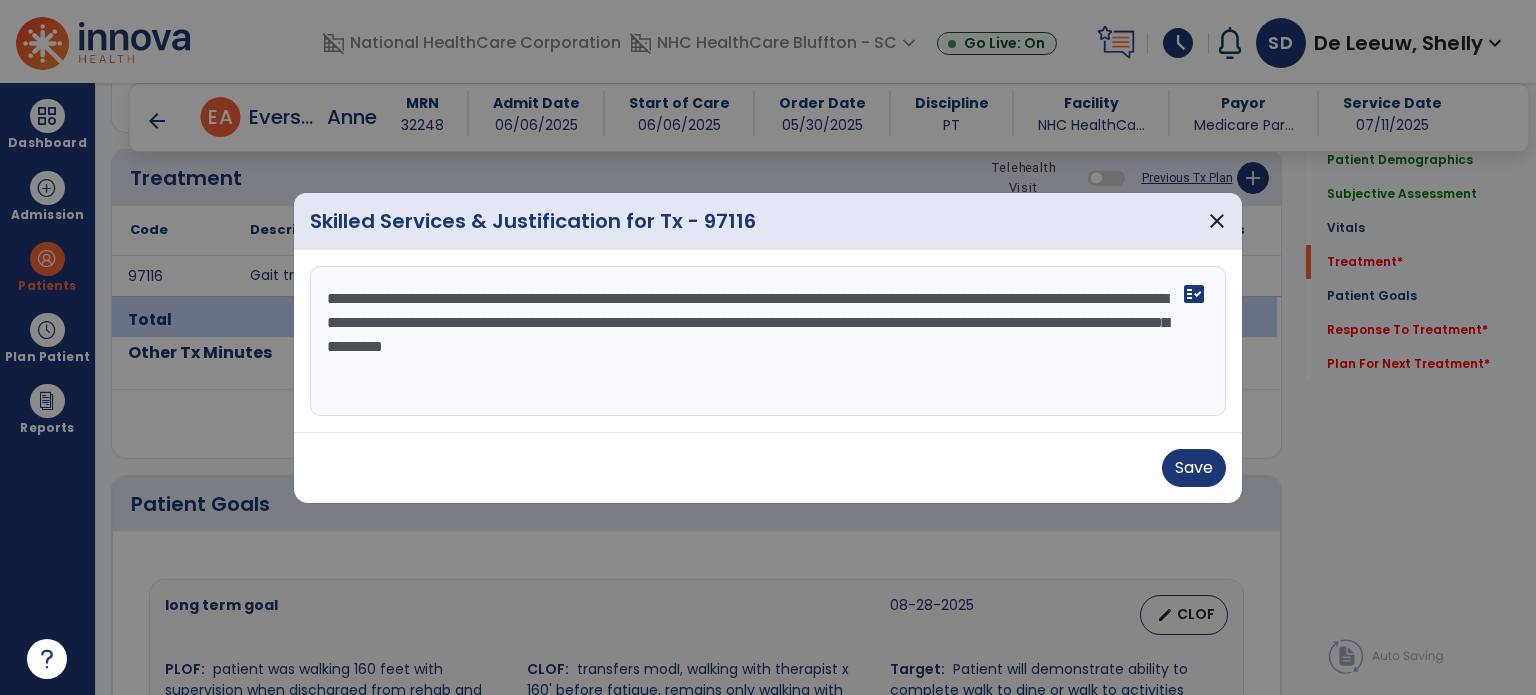 click on "**********" at bounding box center [768, 341] 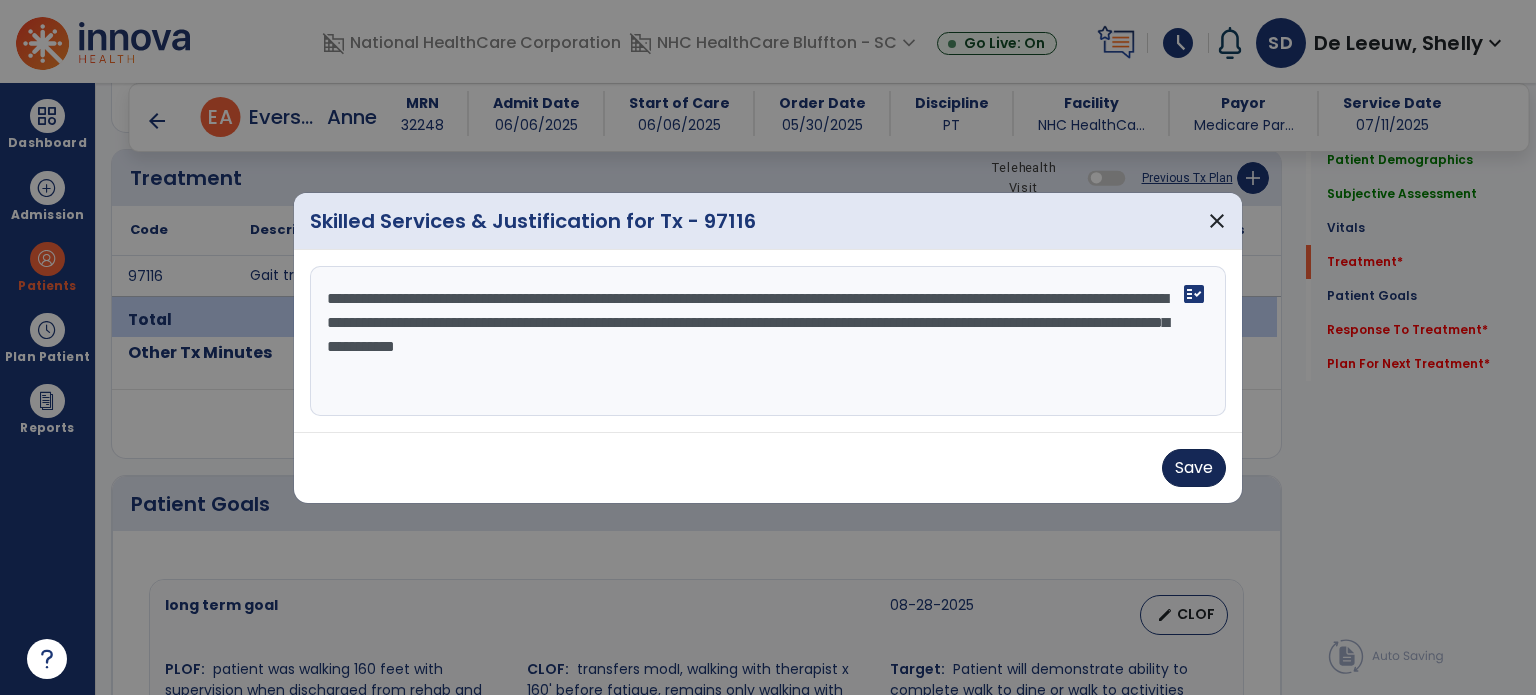 type on "**********" 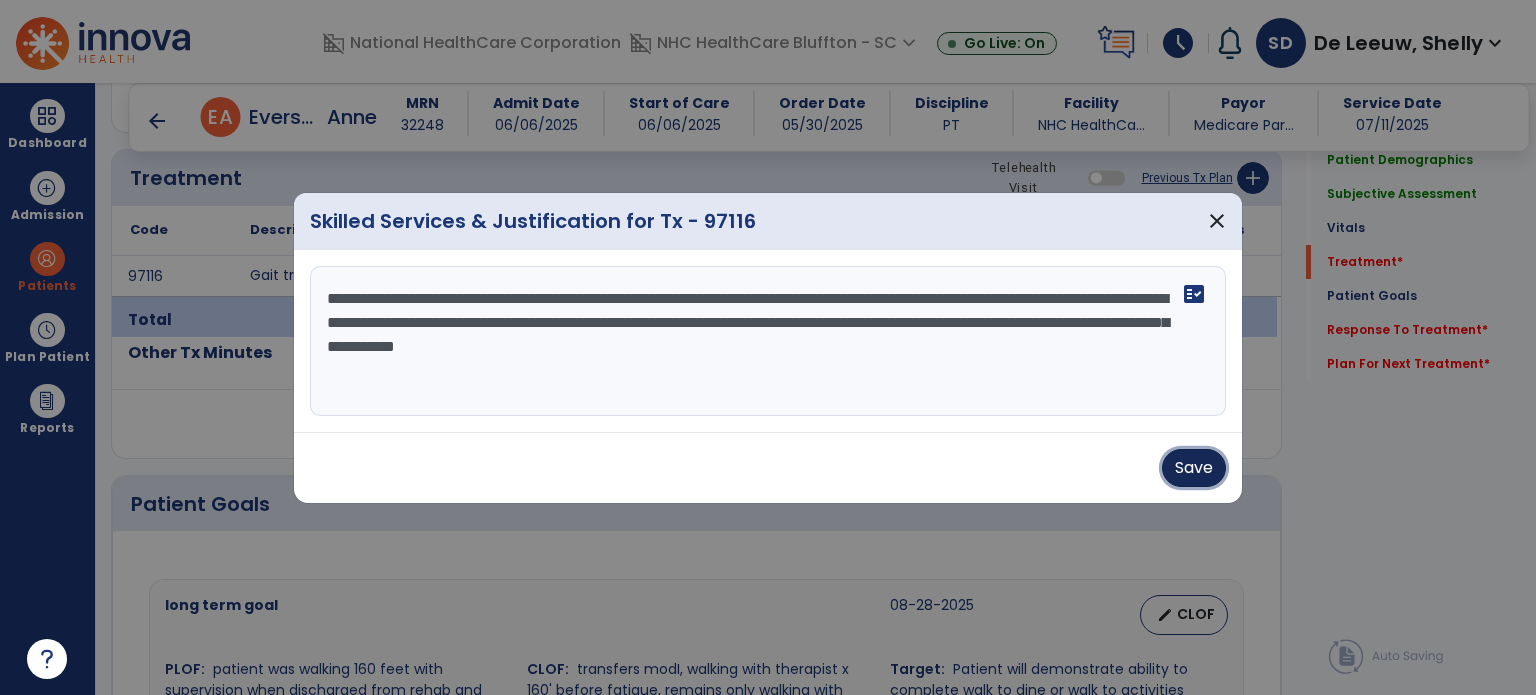 click on "Save" at bounding box center [1194, 468] 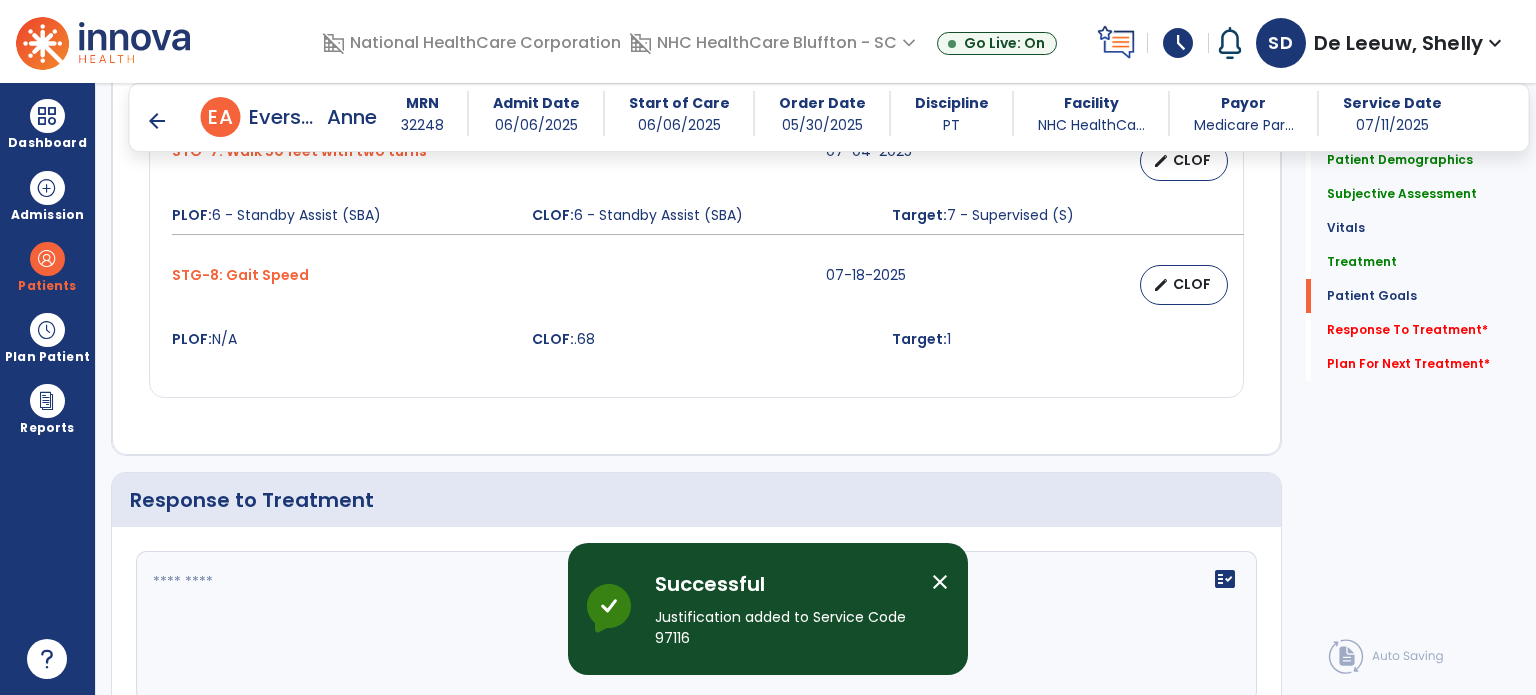 scroll, scrollTop: 2500, scrollLeft: 0, axis: vertical 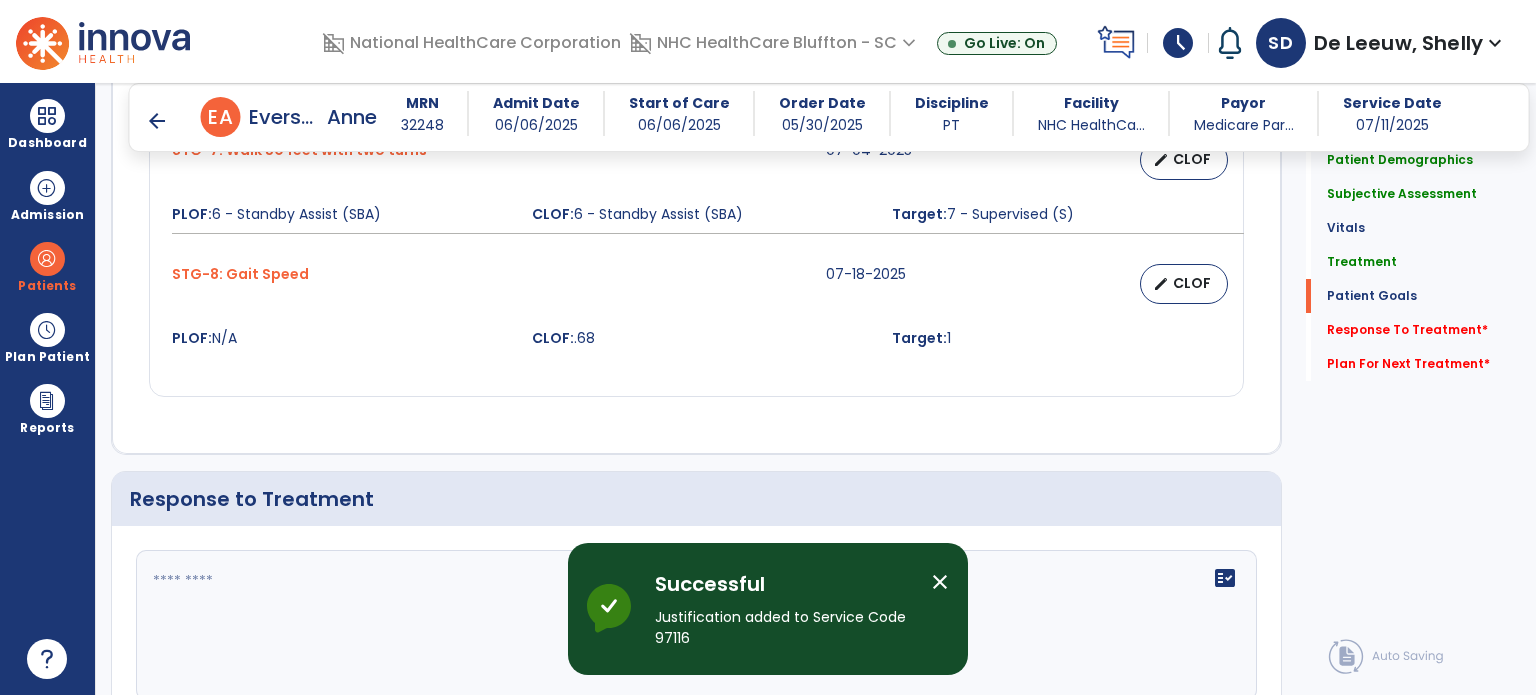 click 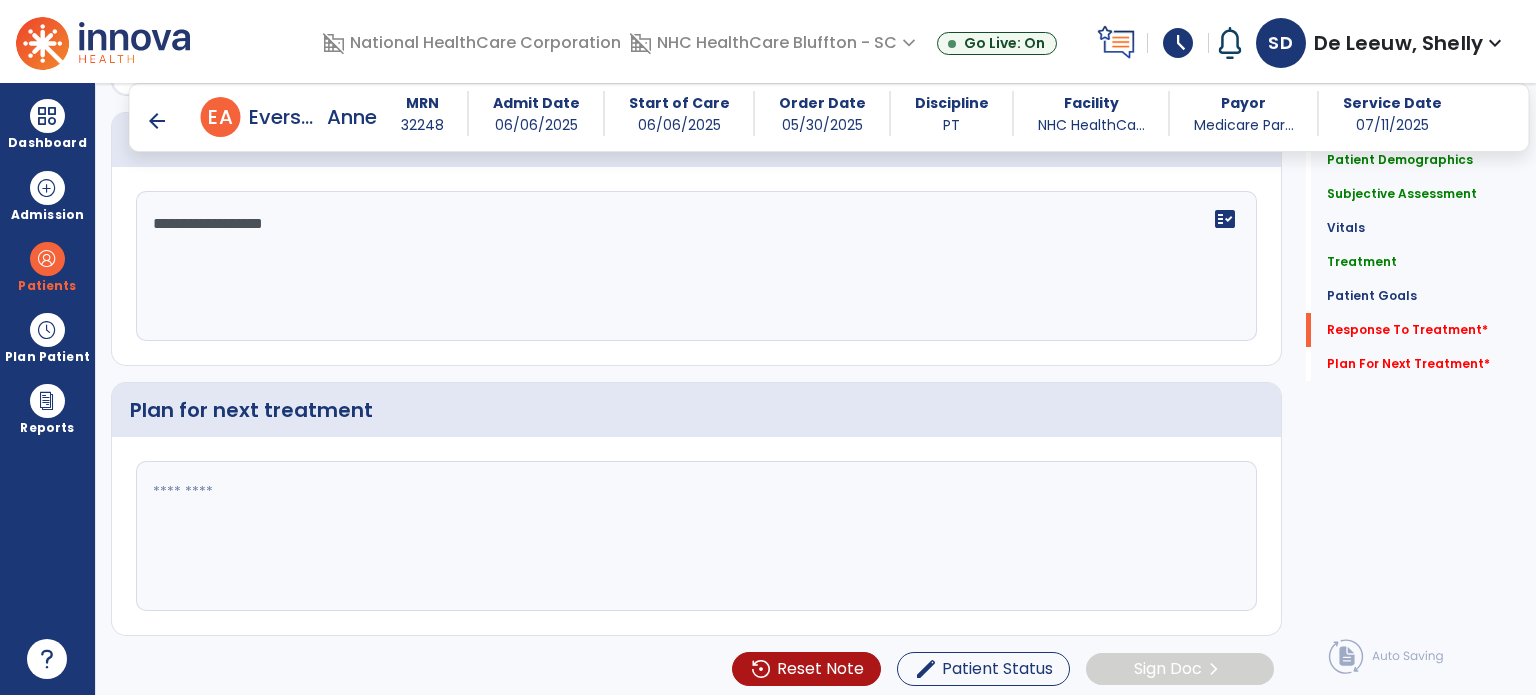 type on "**********" 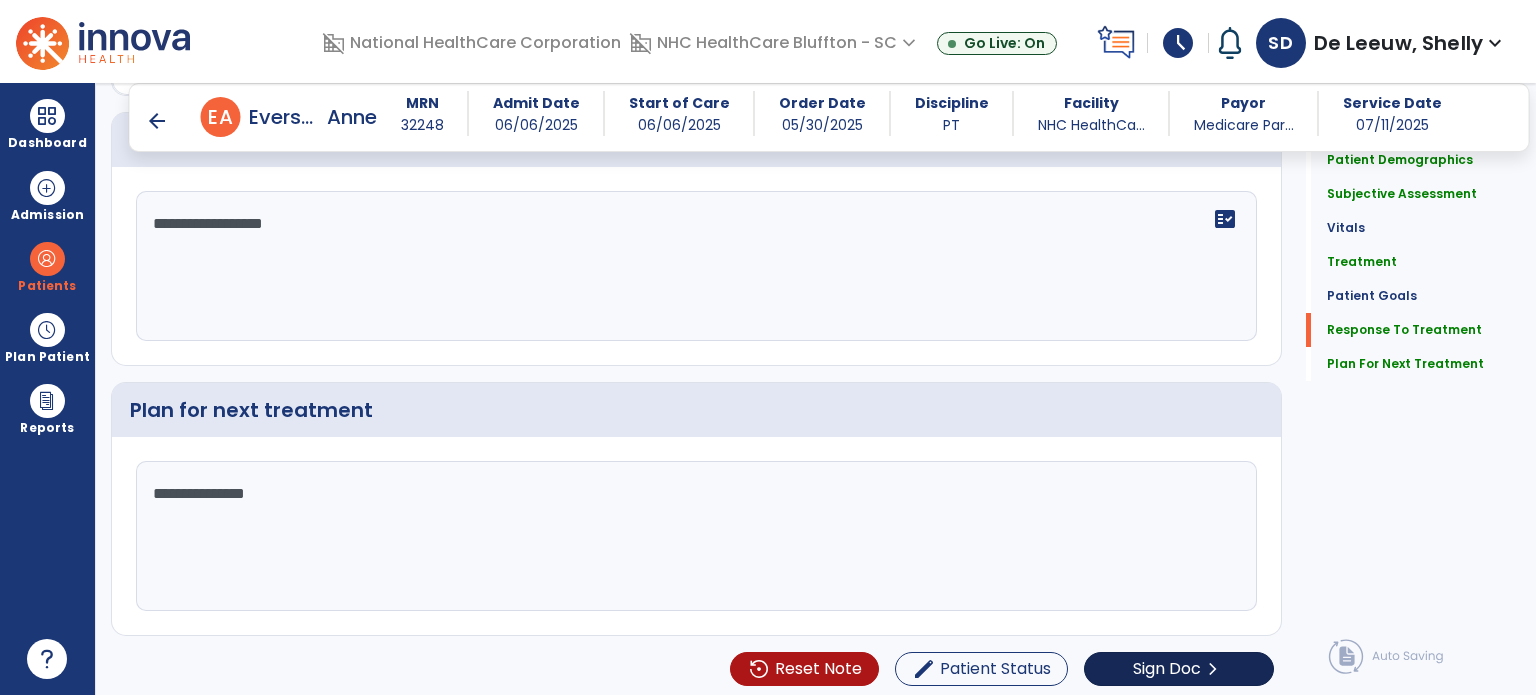 scroll, scrollTop: 2859, scrollLeft: 0, axis: vertical 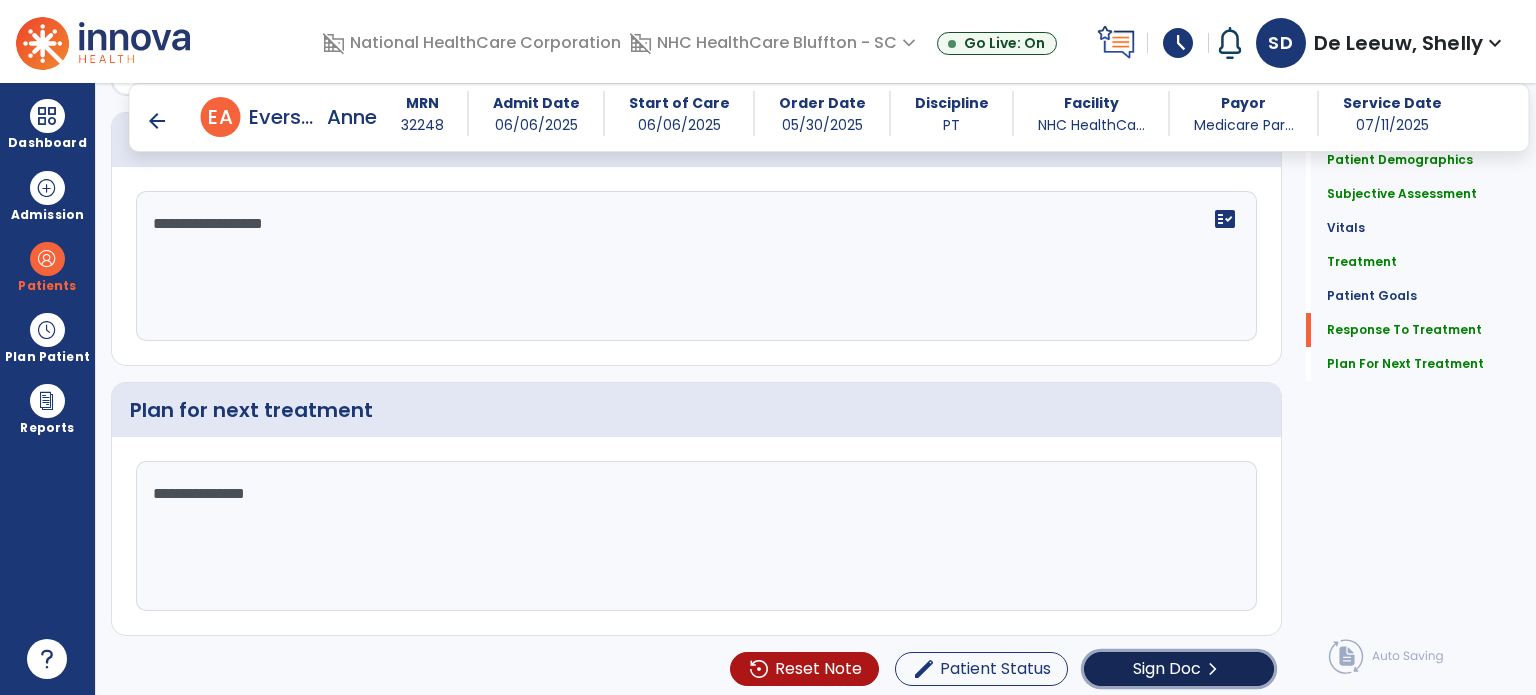 click on "Sign Doc  chevron_right" 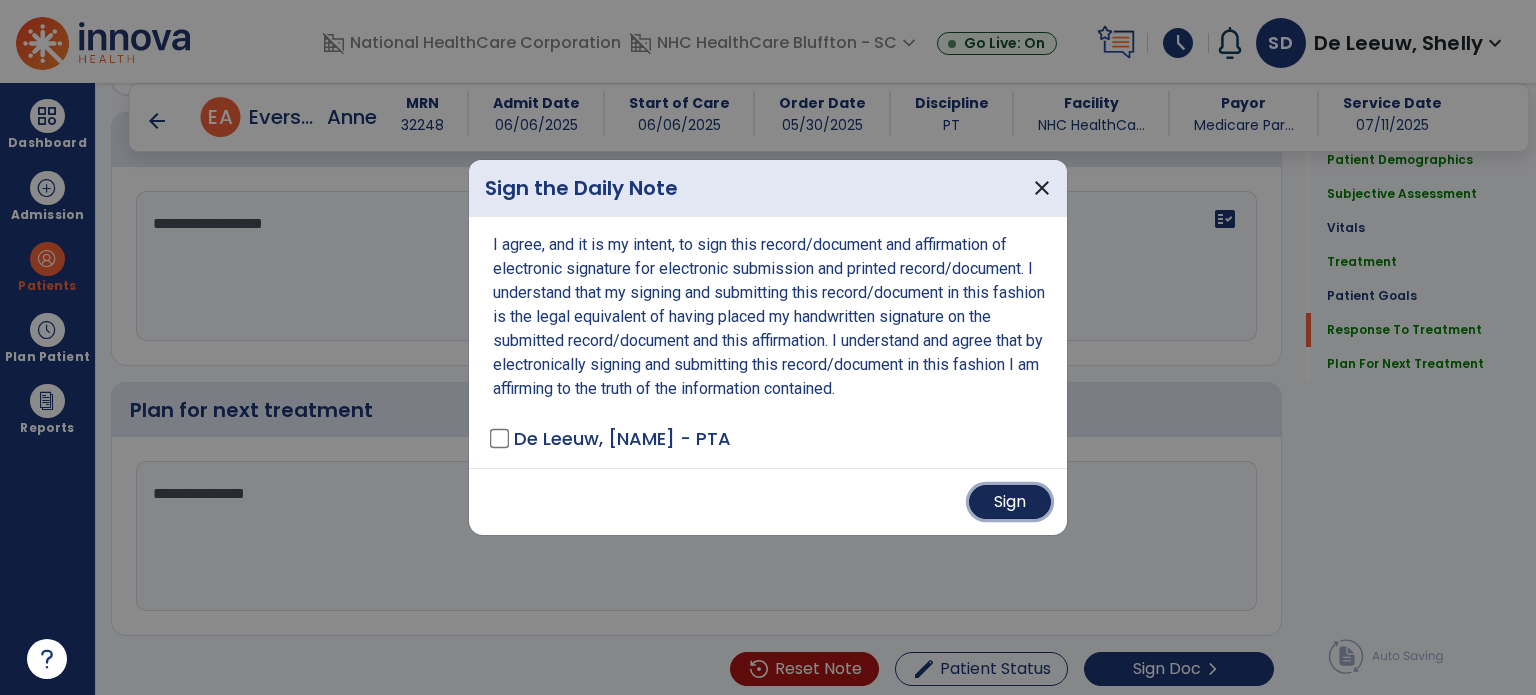 click on "Sign" at bounding box center (1010, 502) 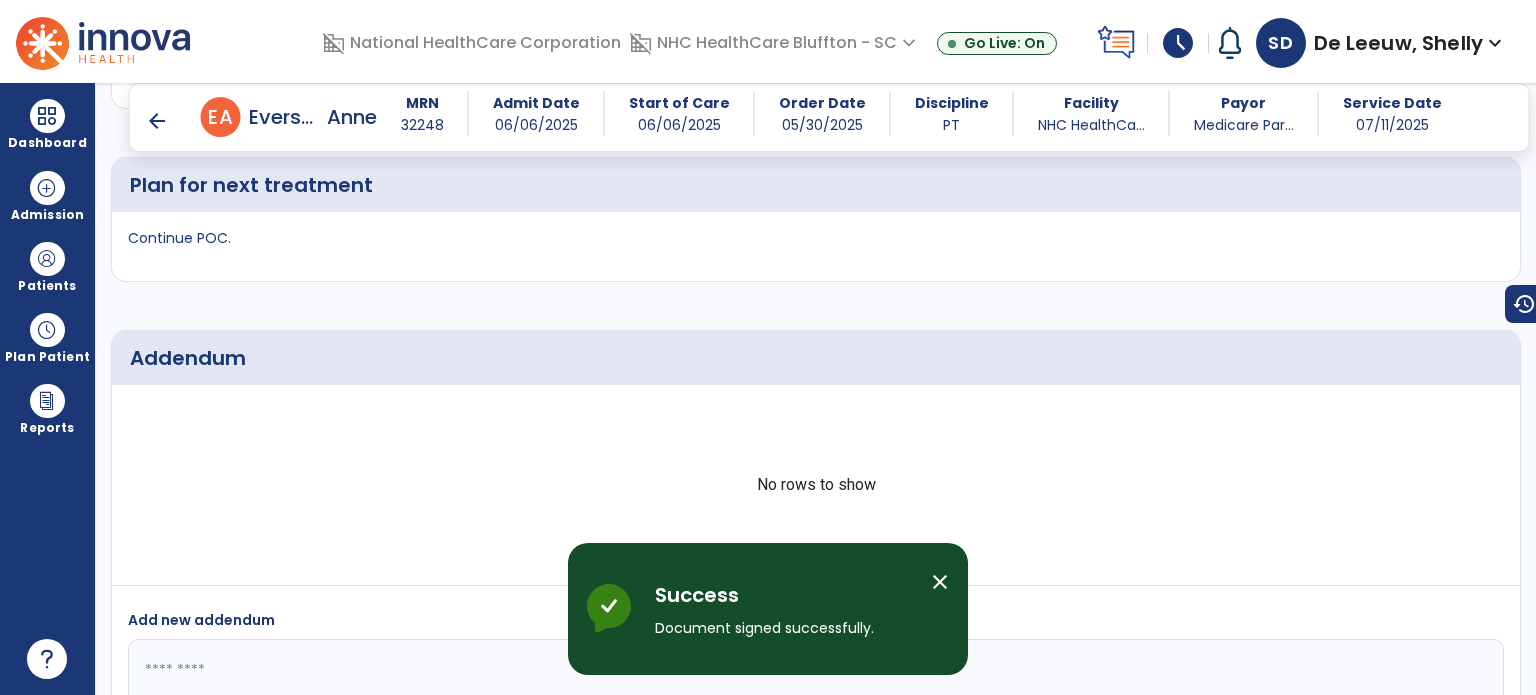 scroll, scrollTop: 3923, scrollLeft: 0, axis: vertical 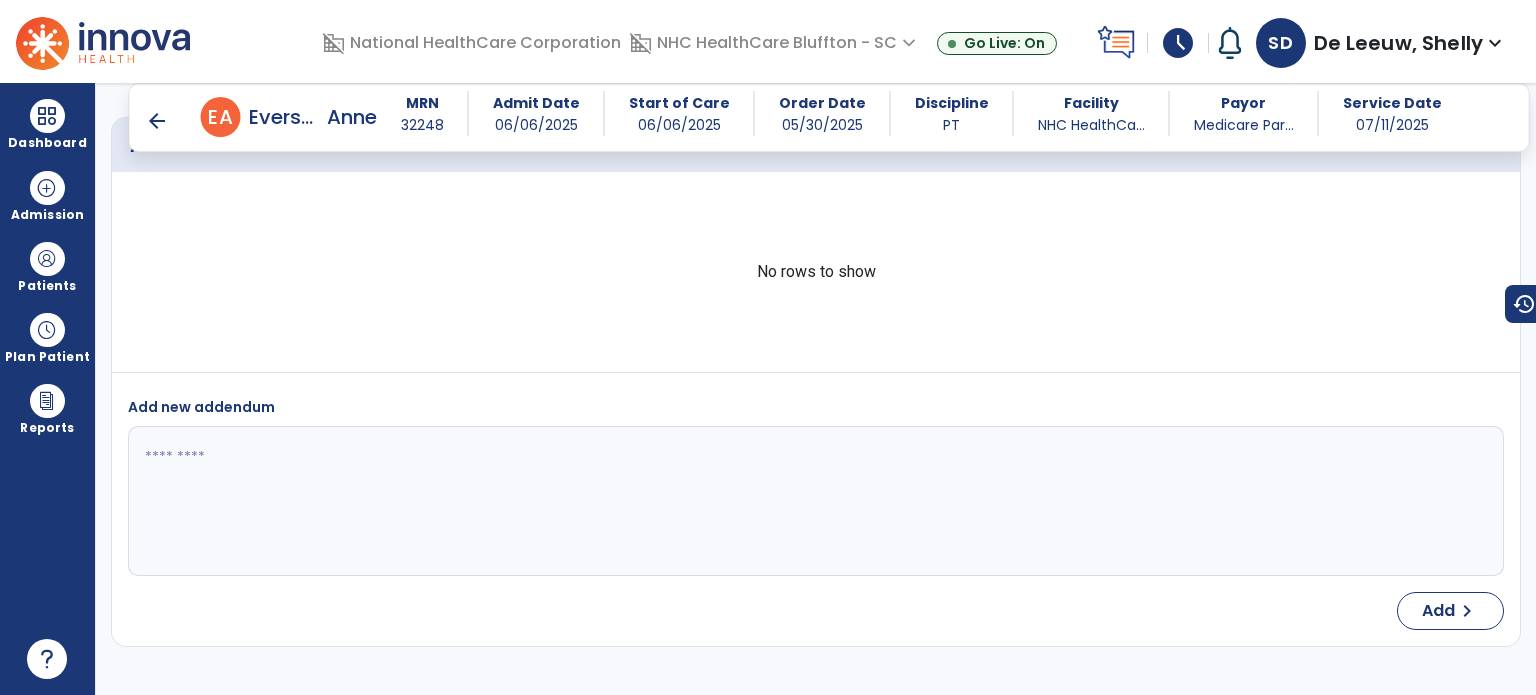 click on "arrow_back" at bounding box center (157, 121) 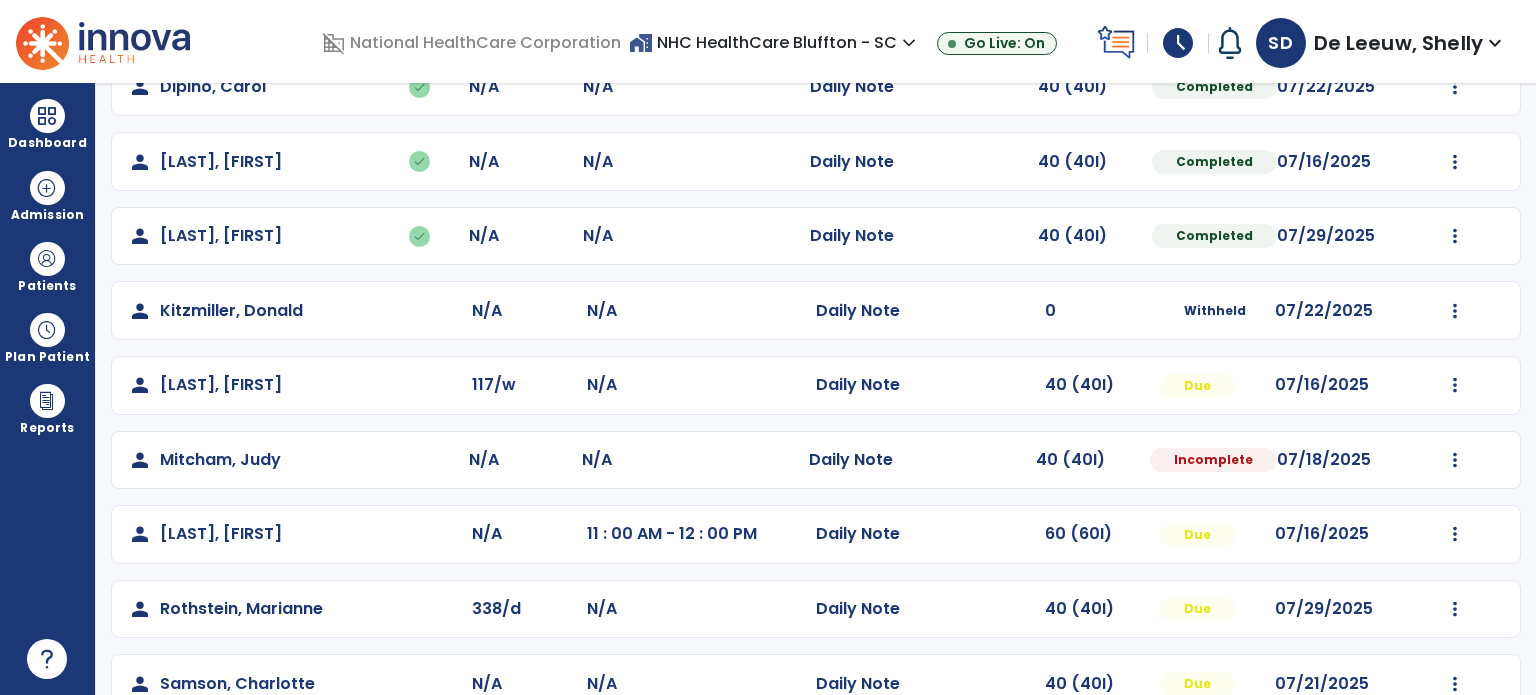 scroll, scrollTop: 300, scrollLeft: 0, axis: vertical 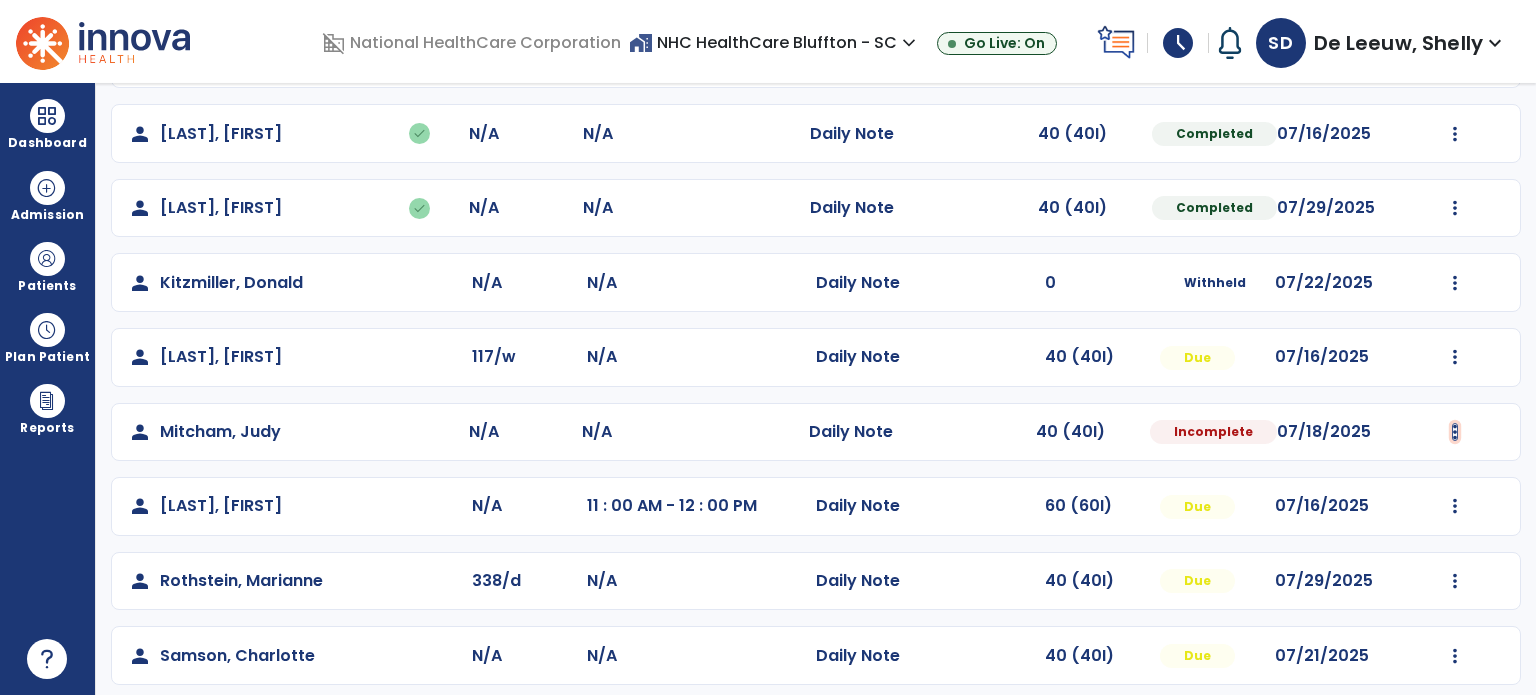 click at bounding box center [1455, 59] 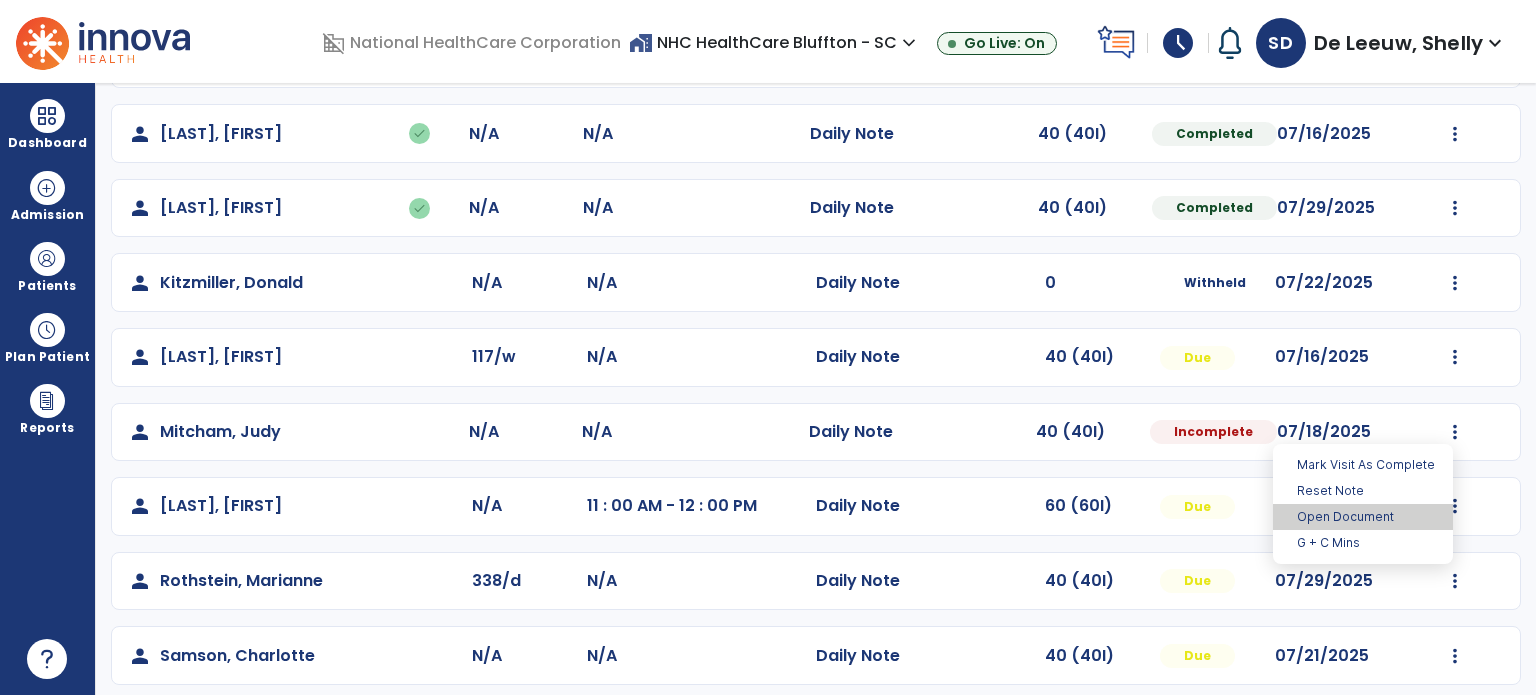 click on "Open Document" at bounding box center [1363, 517] 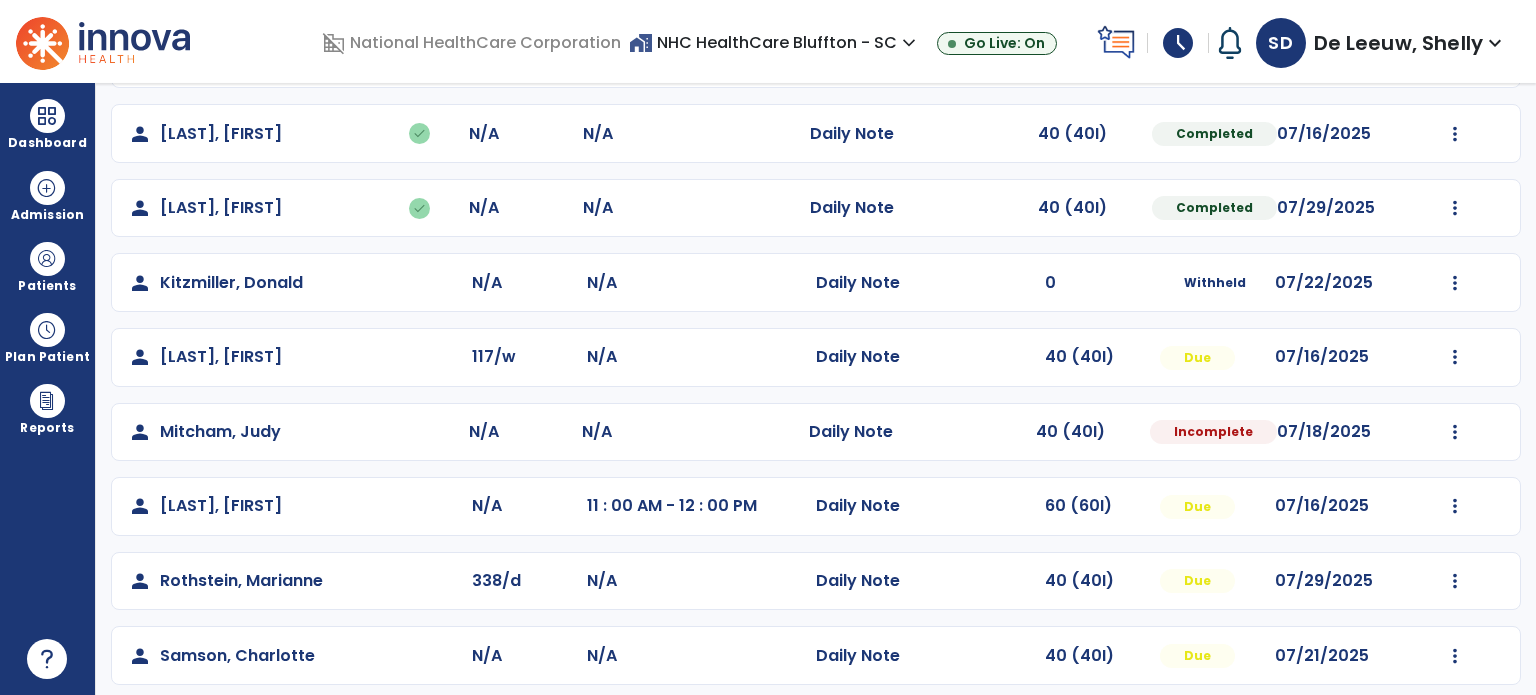 select on "*" 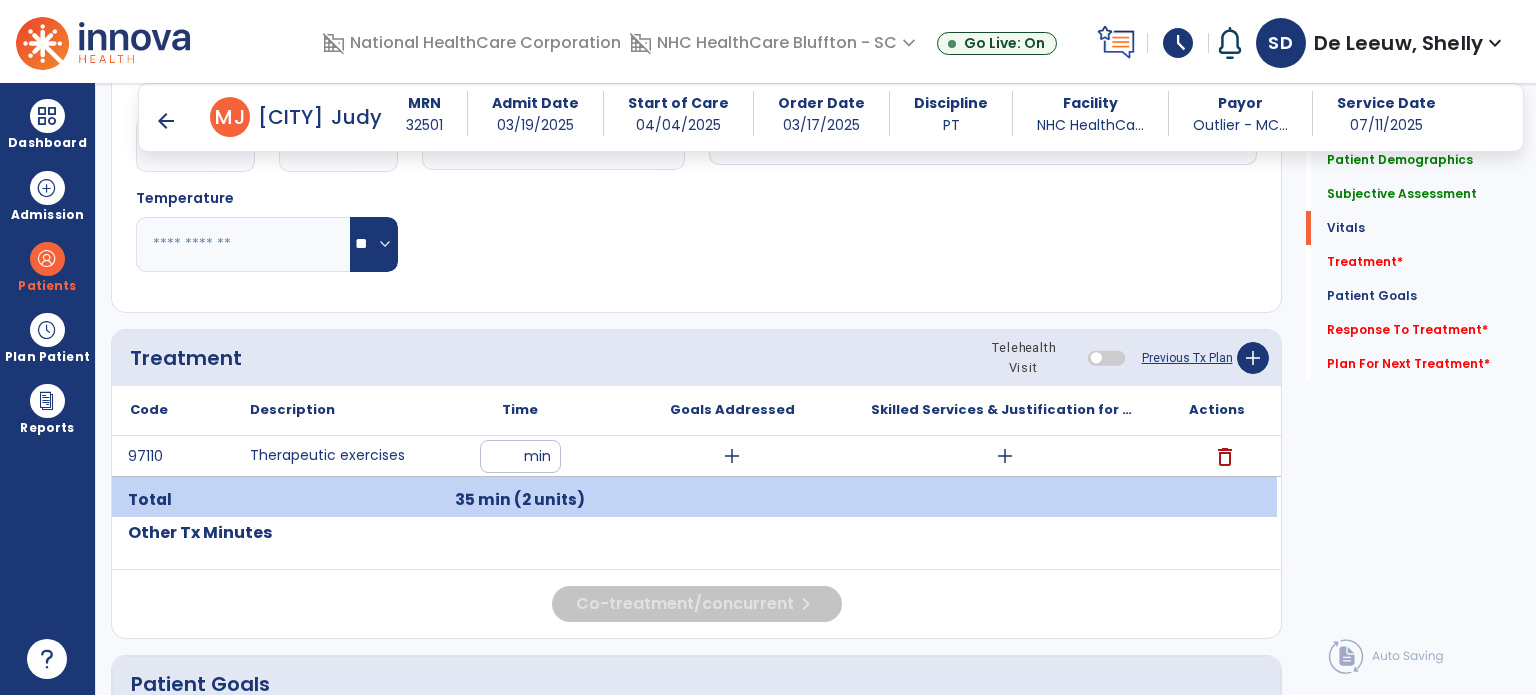 scroll, scrollTop: 1000, scrollLeft: 0, axis: vertical 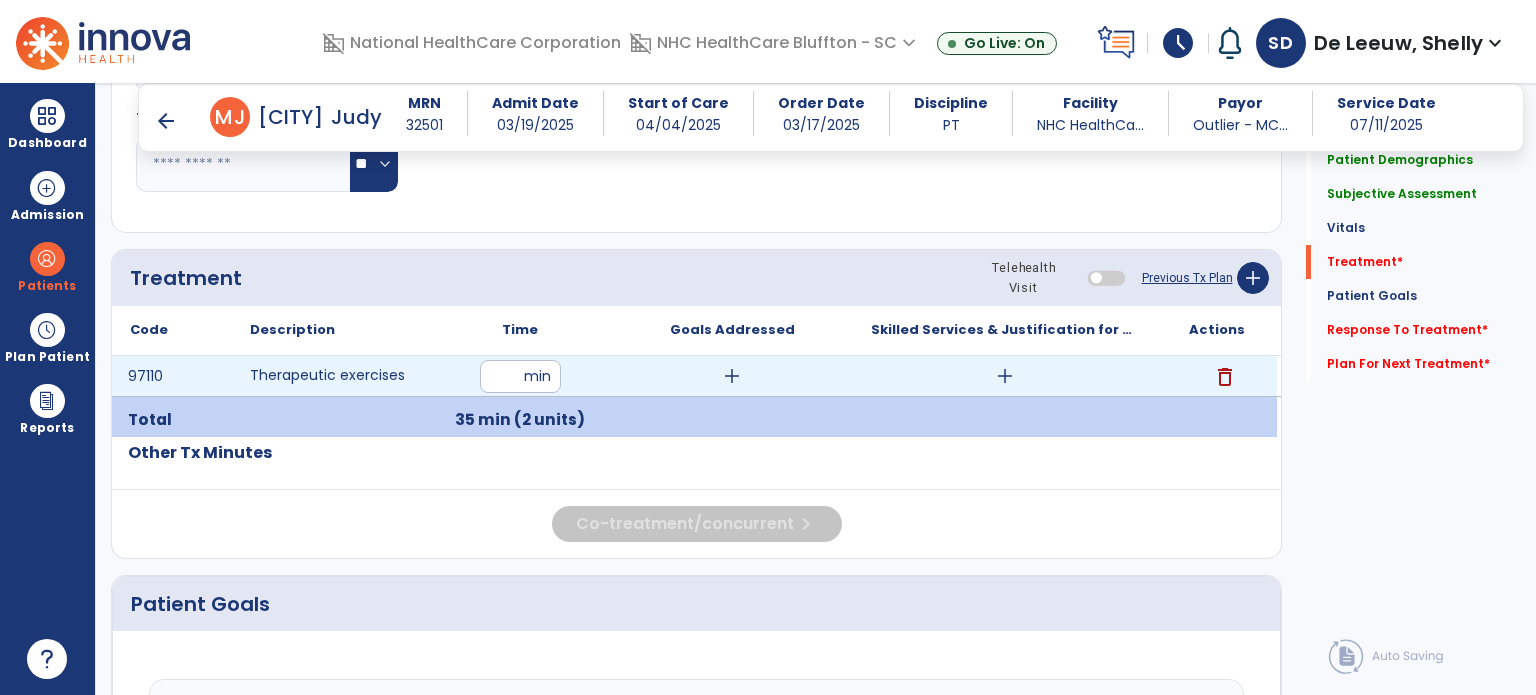 click on "add" at bounding box center [1005, 376] 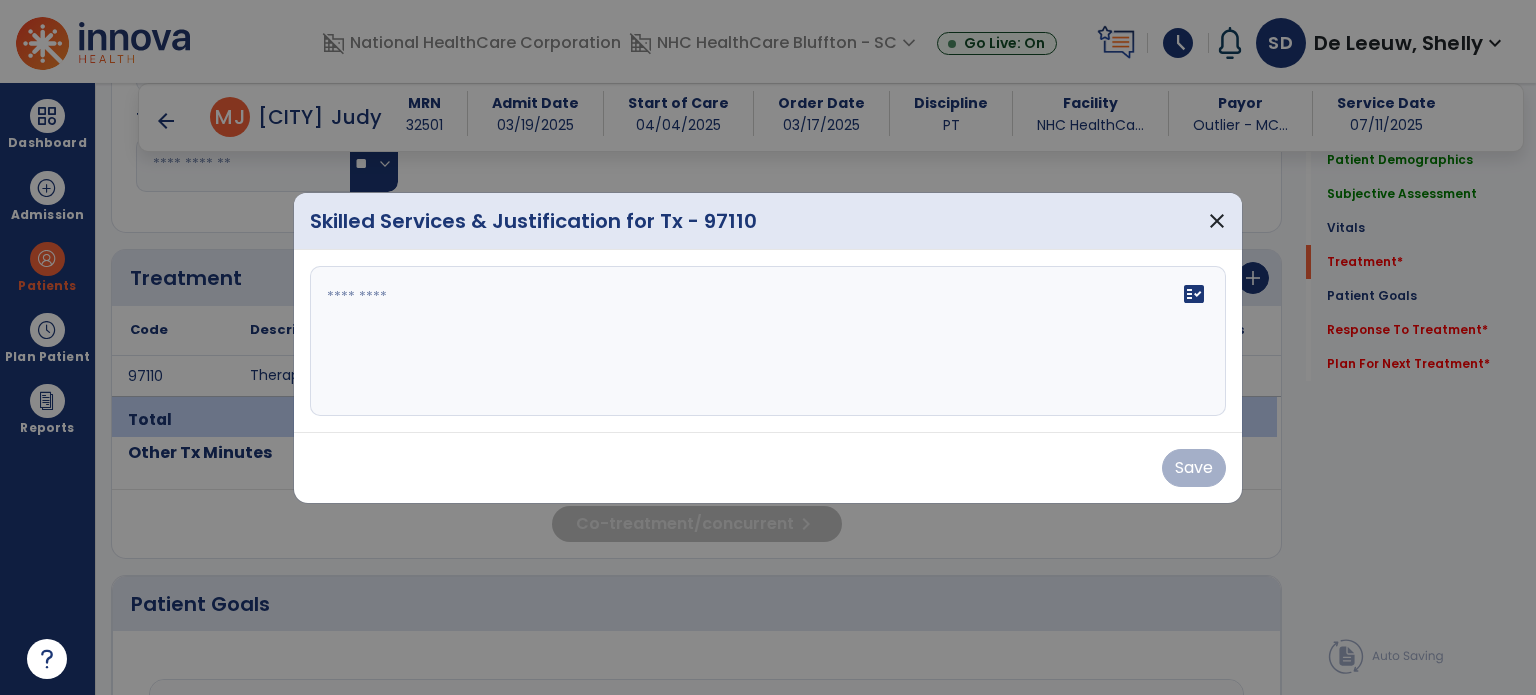 click on "fact_check" at bounding box center (768, 341) 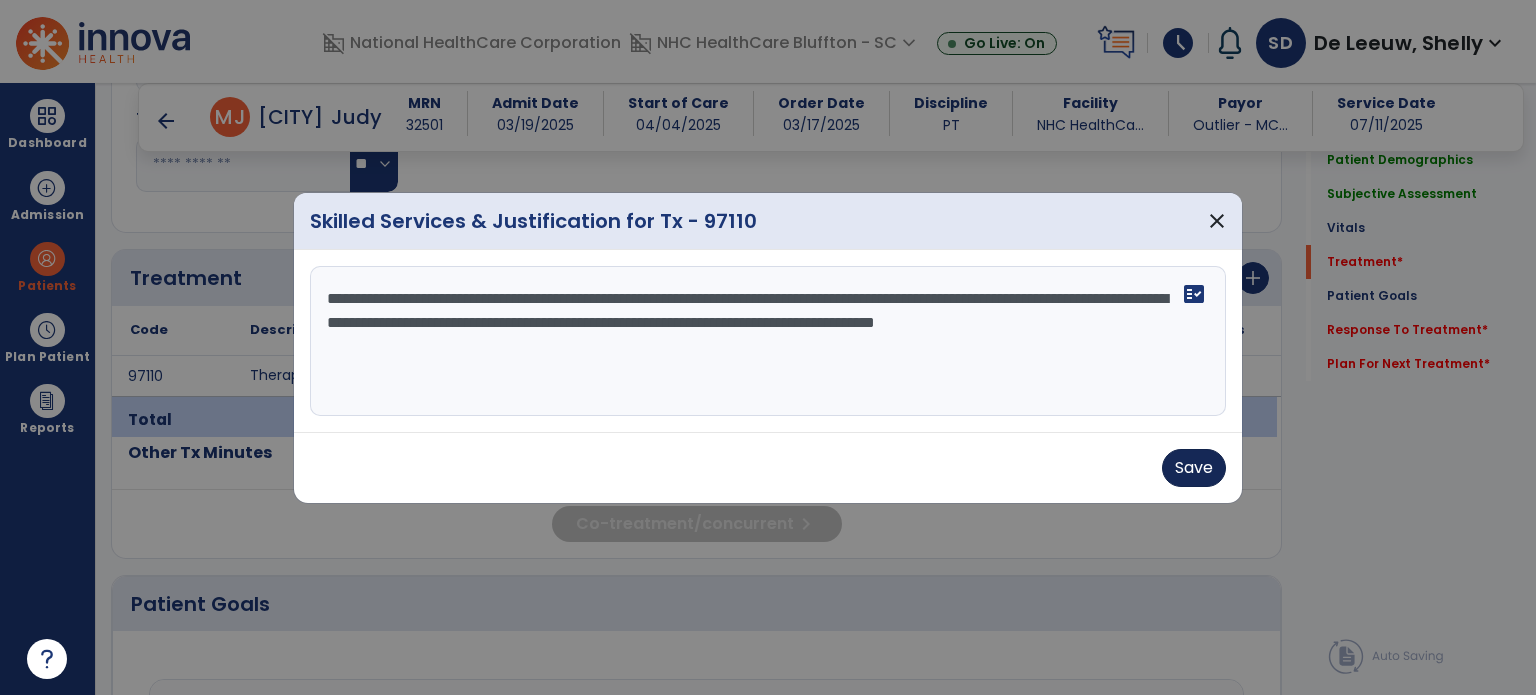 type on "**********" 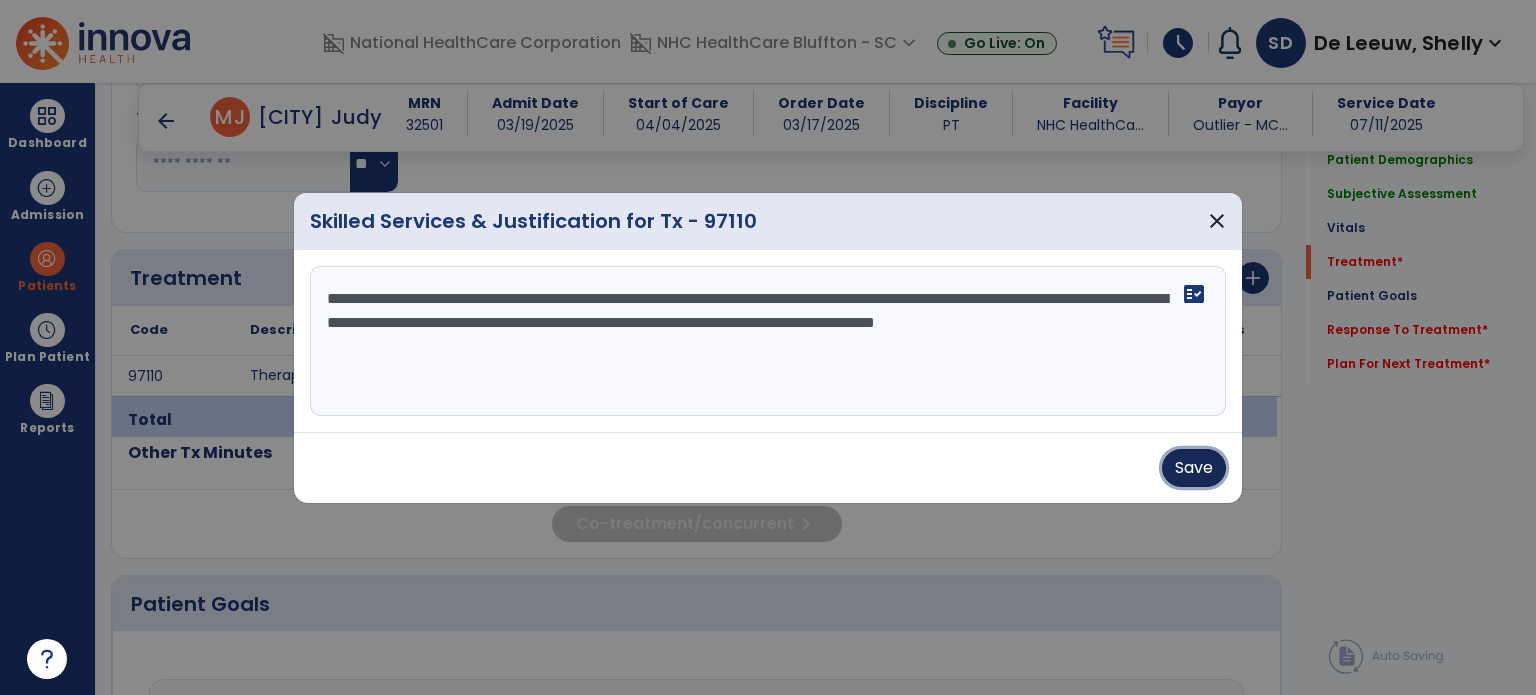 click on "Save" at bounding box center [1194, 468] 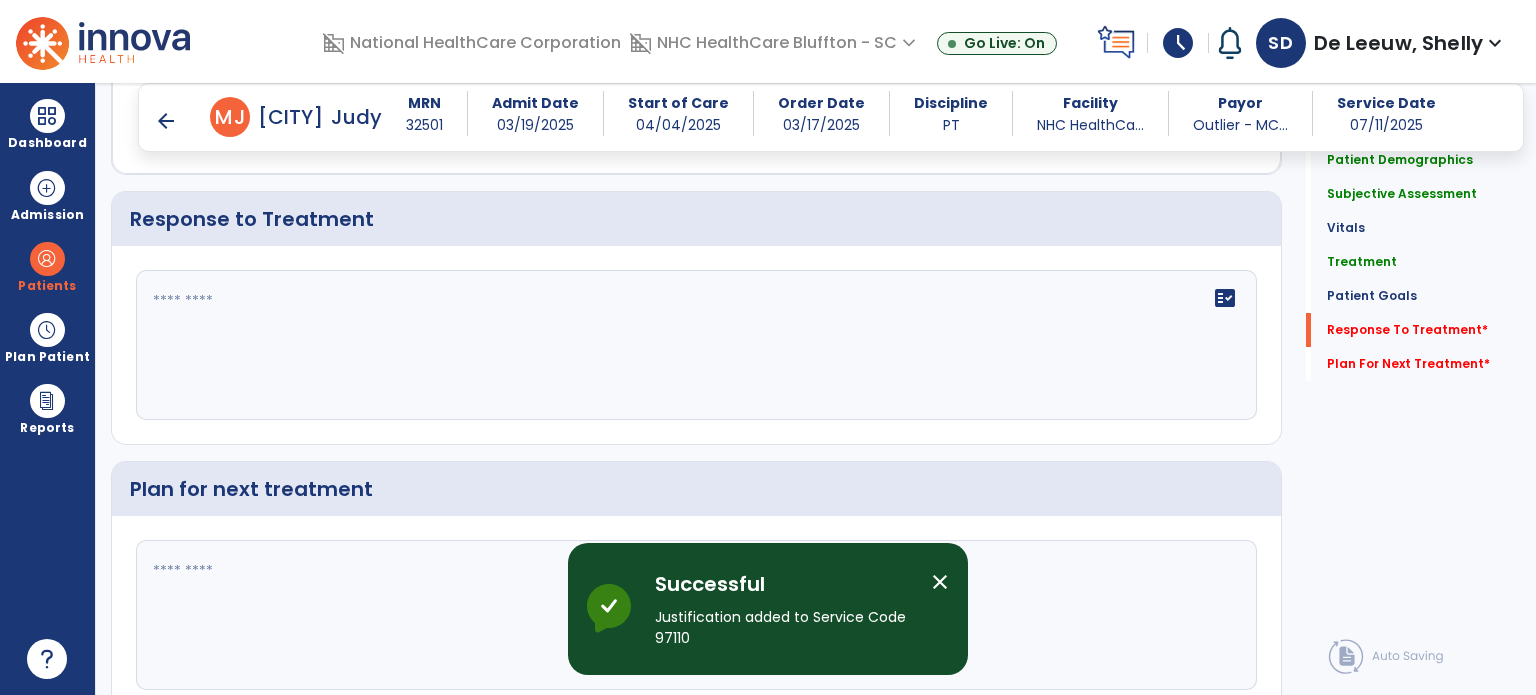 scroll, scrollTop: 2600, scrollLeft: 0, axis: vertical 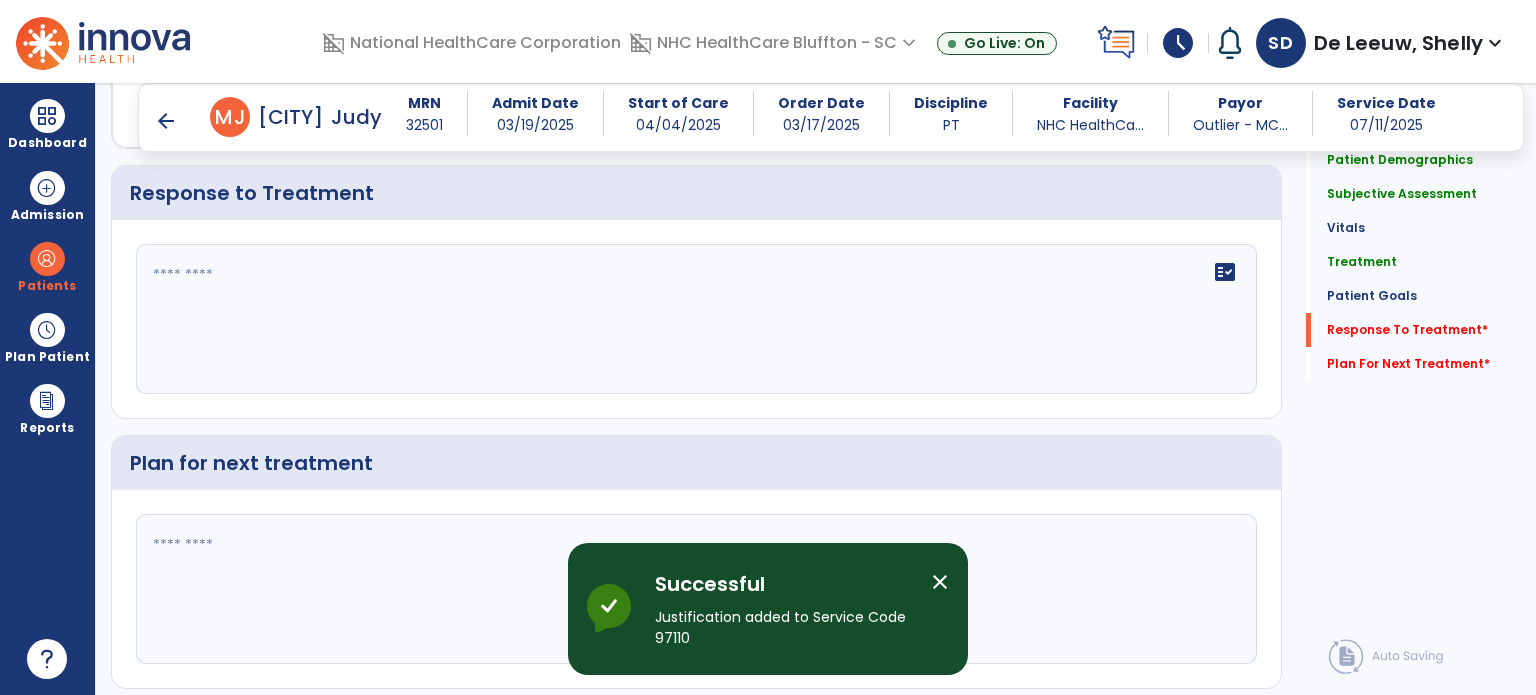 click on "fact_check" 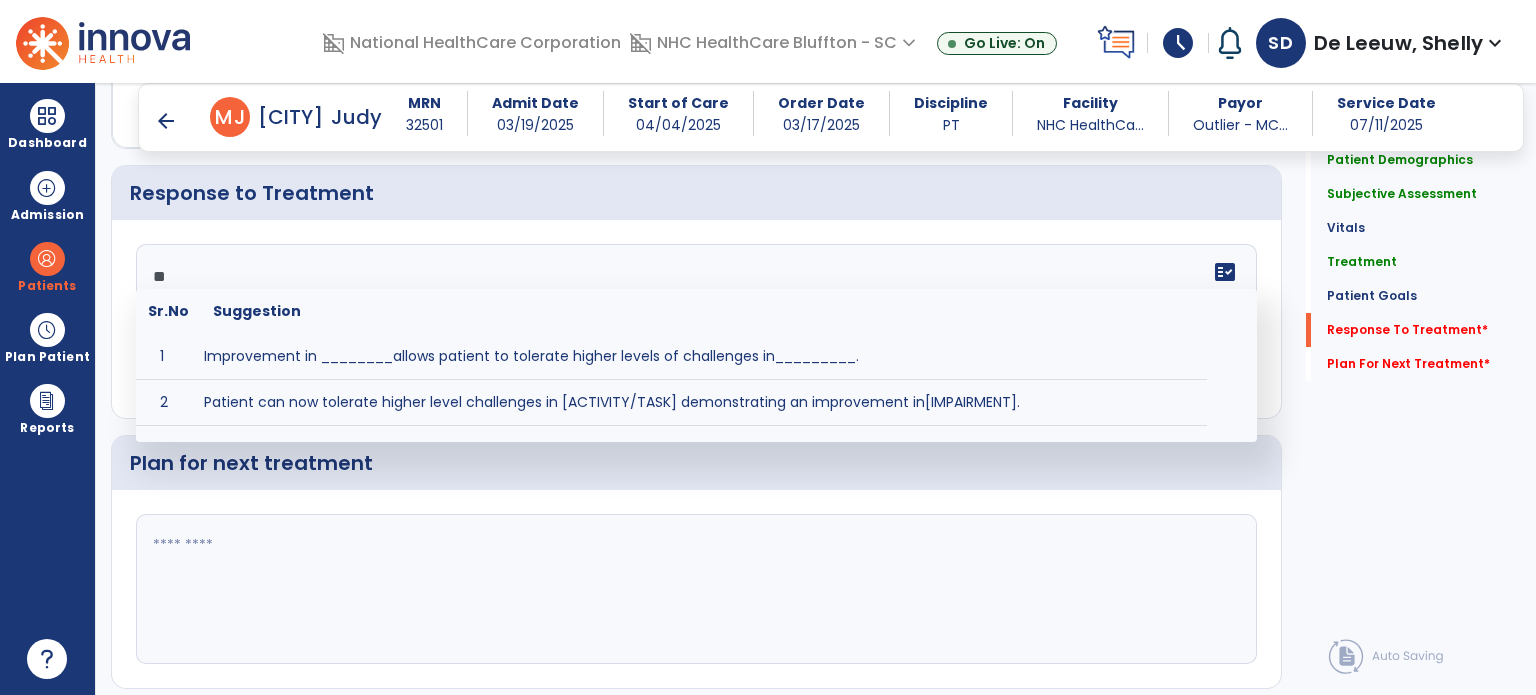 type on "*" 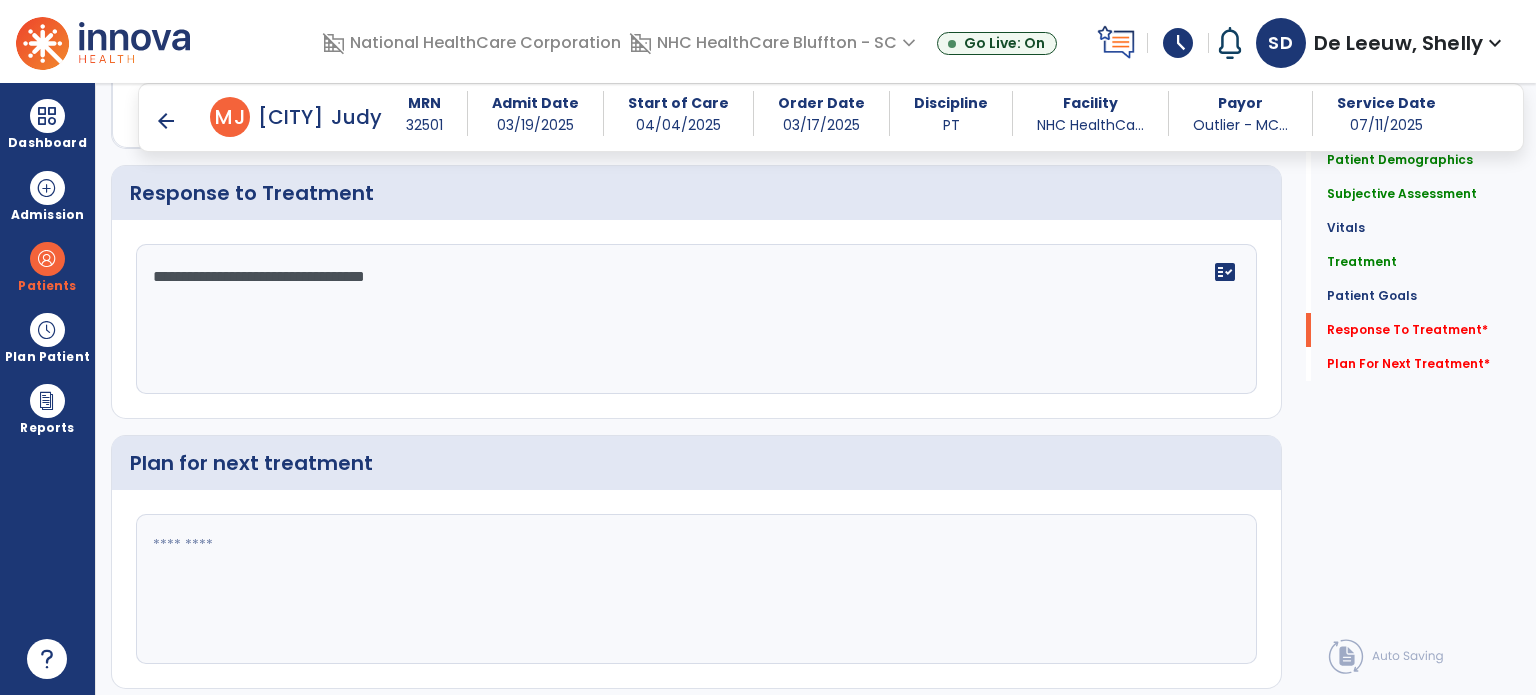 type on "**********" 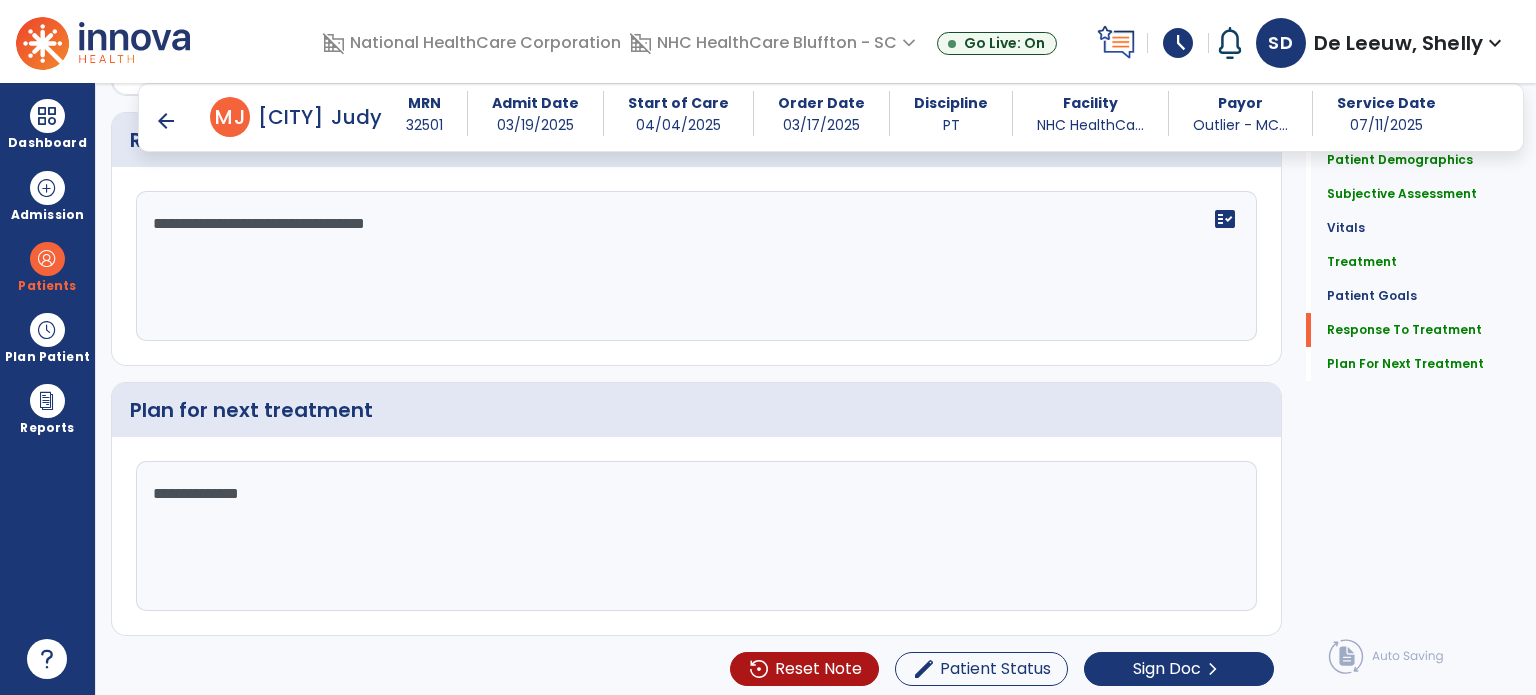 scroll, scrollTop: 2653, scrollLeft: 0, axis: vertical 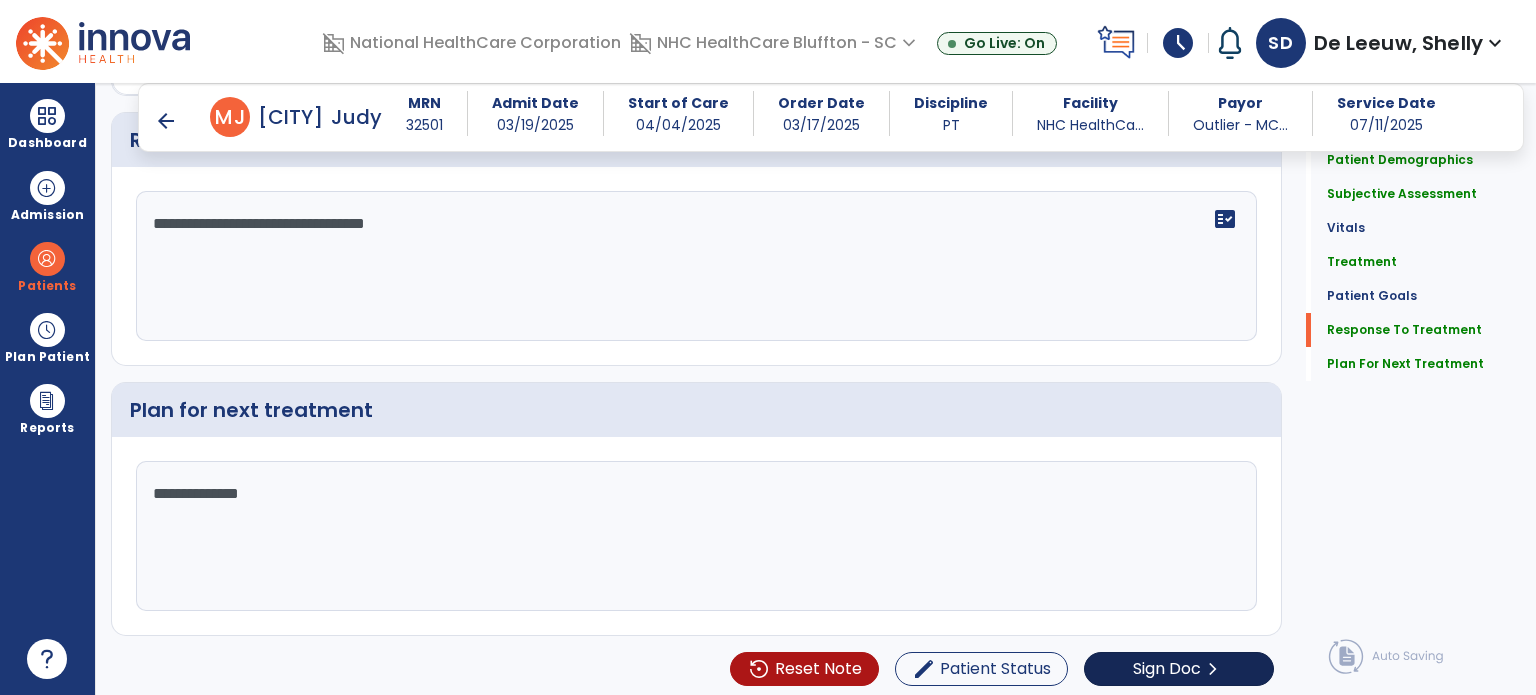 type on "**********" 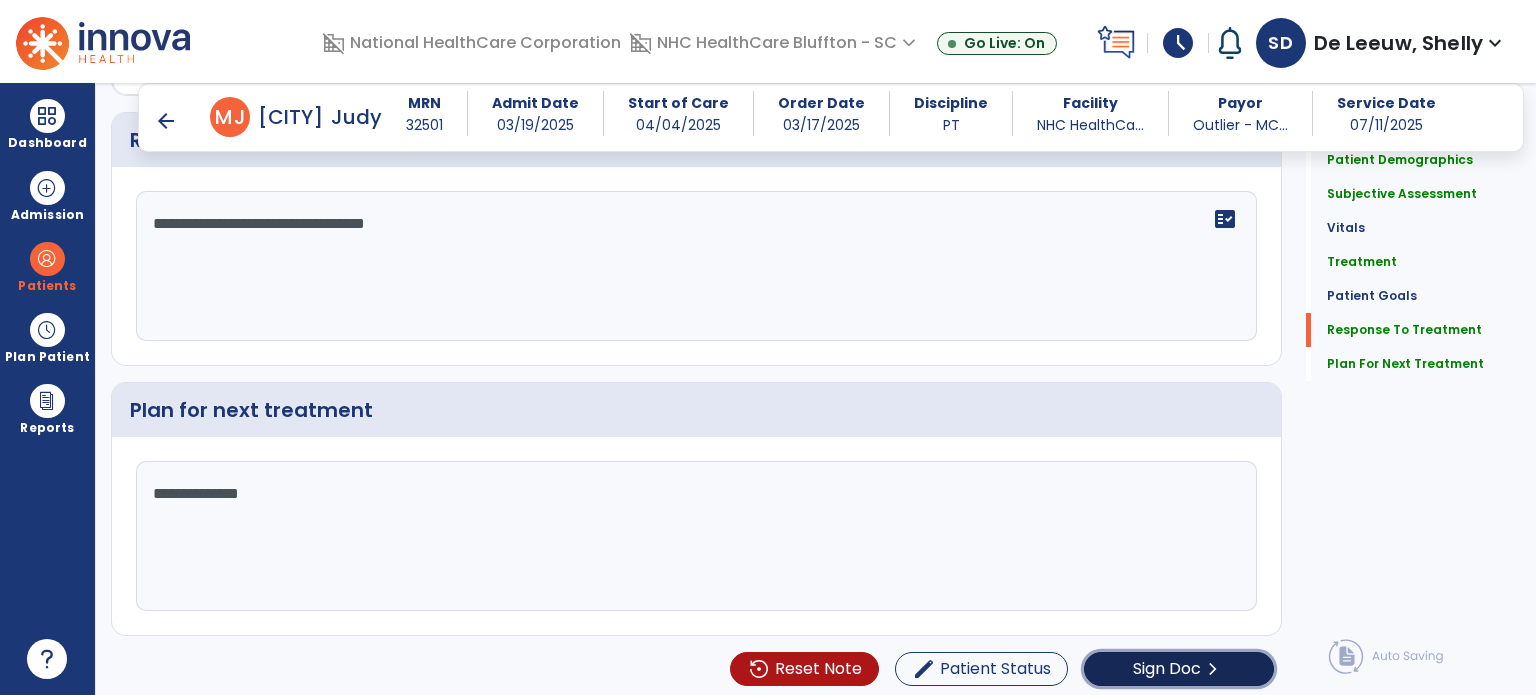click on "Sign Doc" 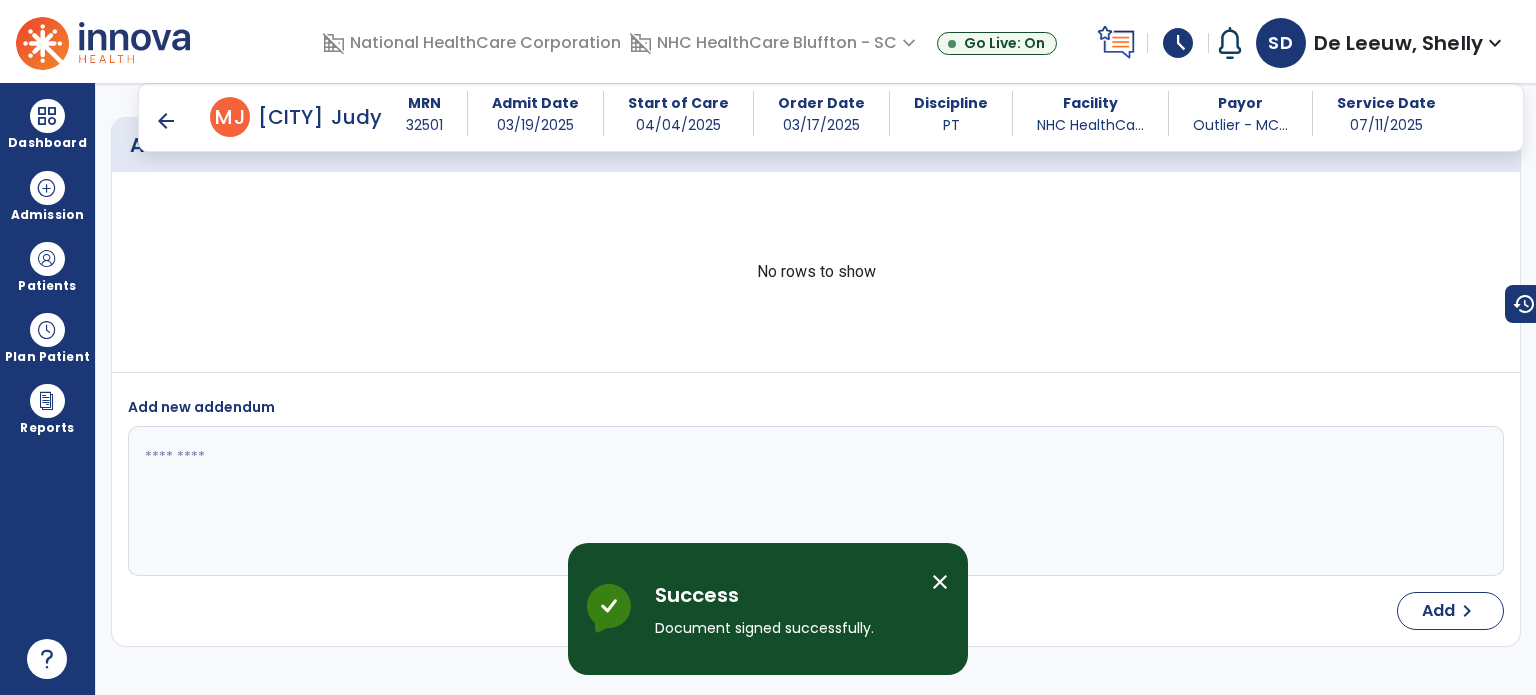 scroll, scrollTop: 3721, scrollLeft: 0, axis: vertical 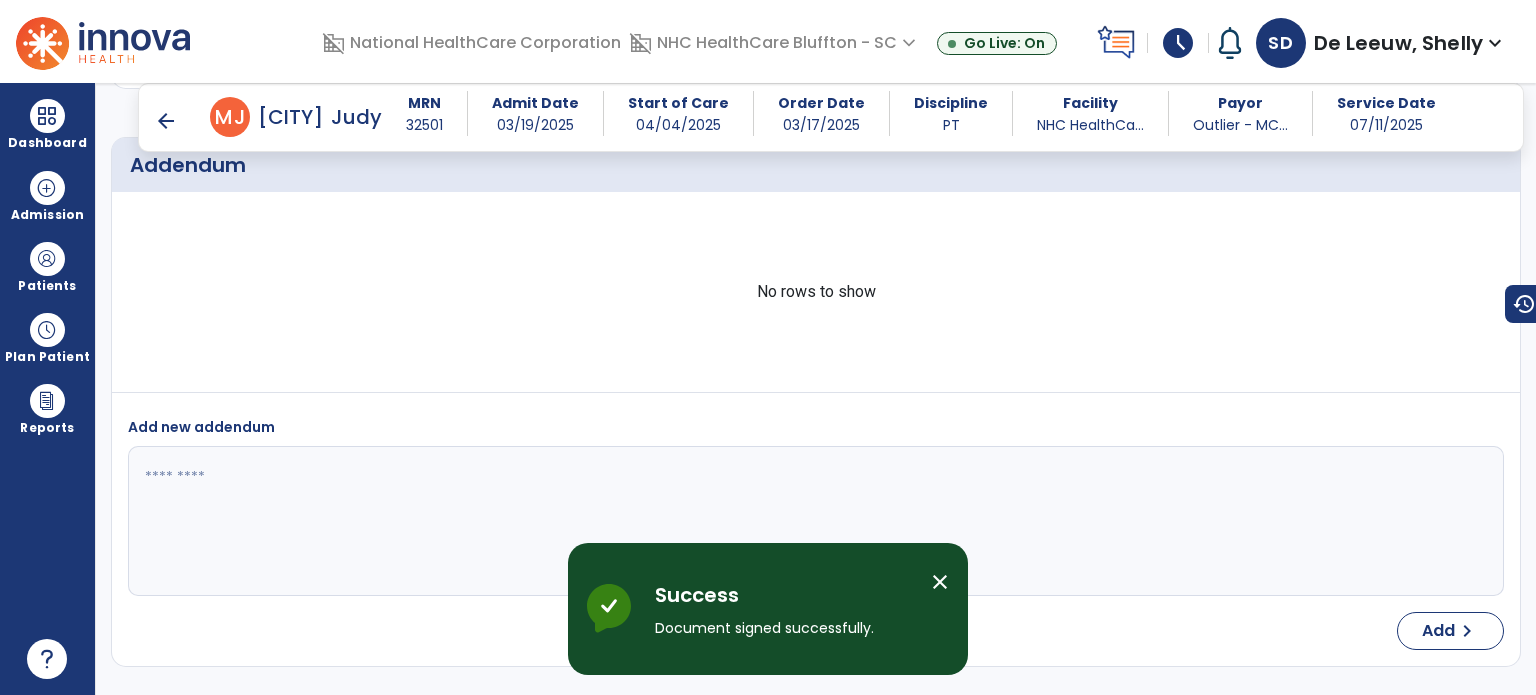 click on "arrow_back" at bounding box center (166, 121) 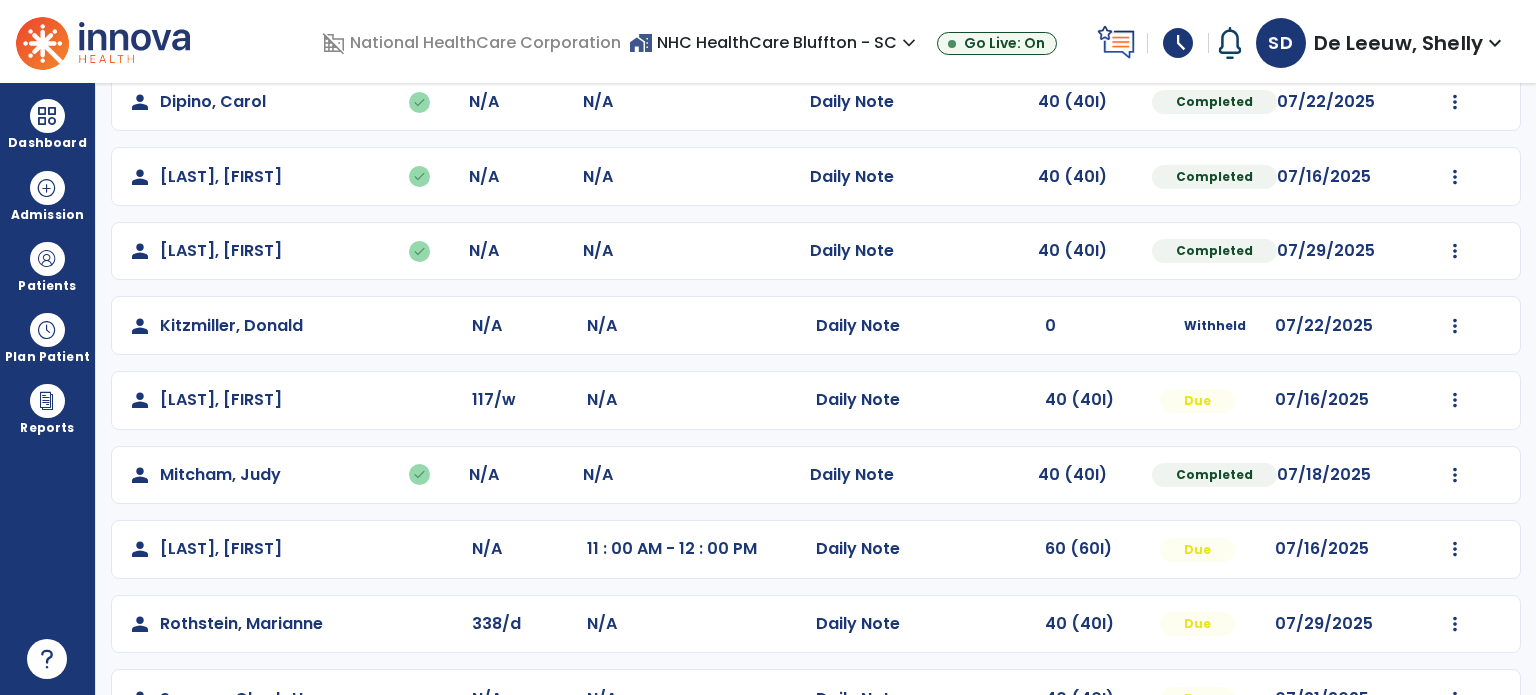 scroll, scrollTop: 315, scrollLeft: 0, axis: vertical 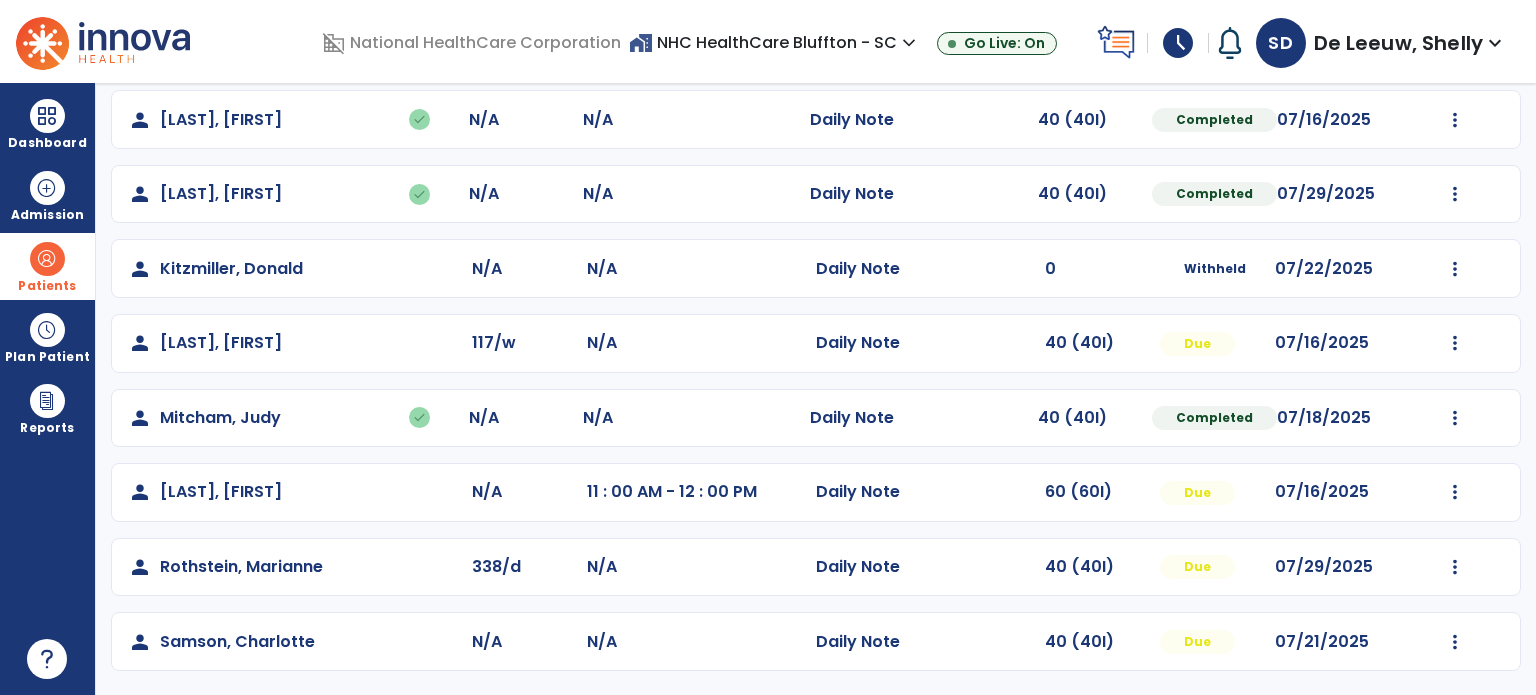 click at bounding box center [47, 259] 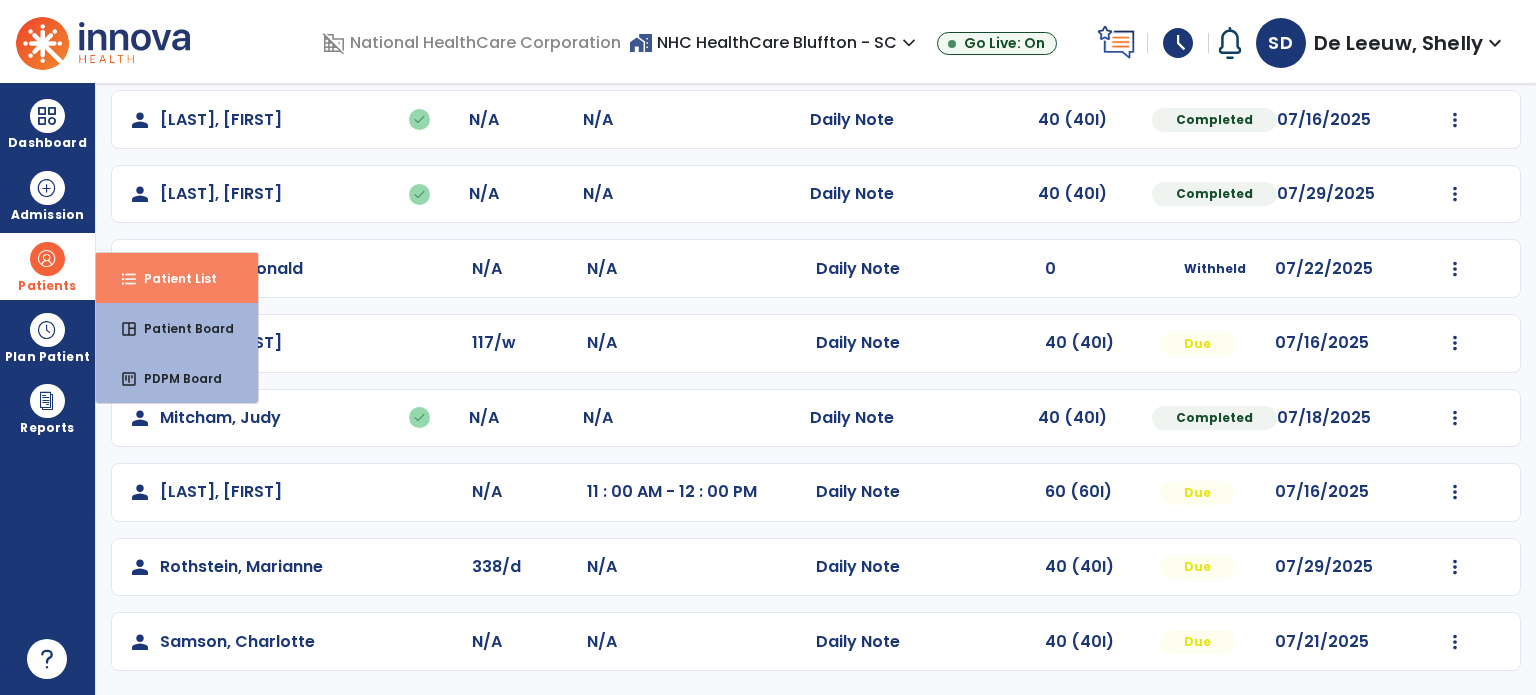 click on "Patient List" at bounding box center [172, 278] 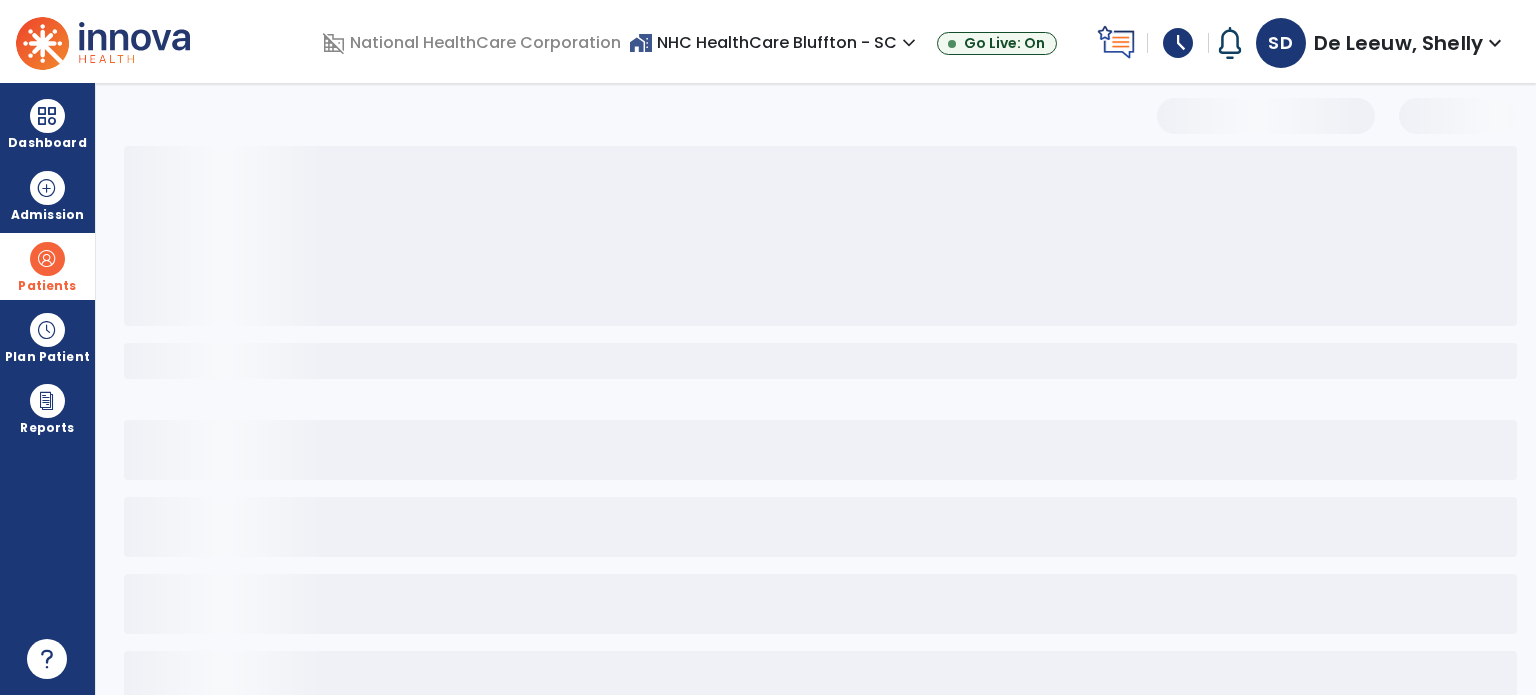 scroll, scrollTop: 46, scrollLeft: 0, axis: vertical 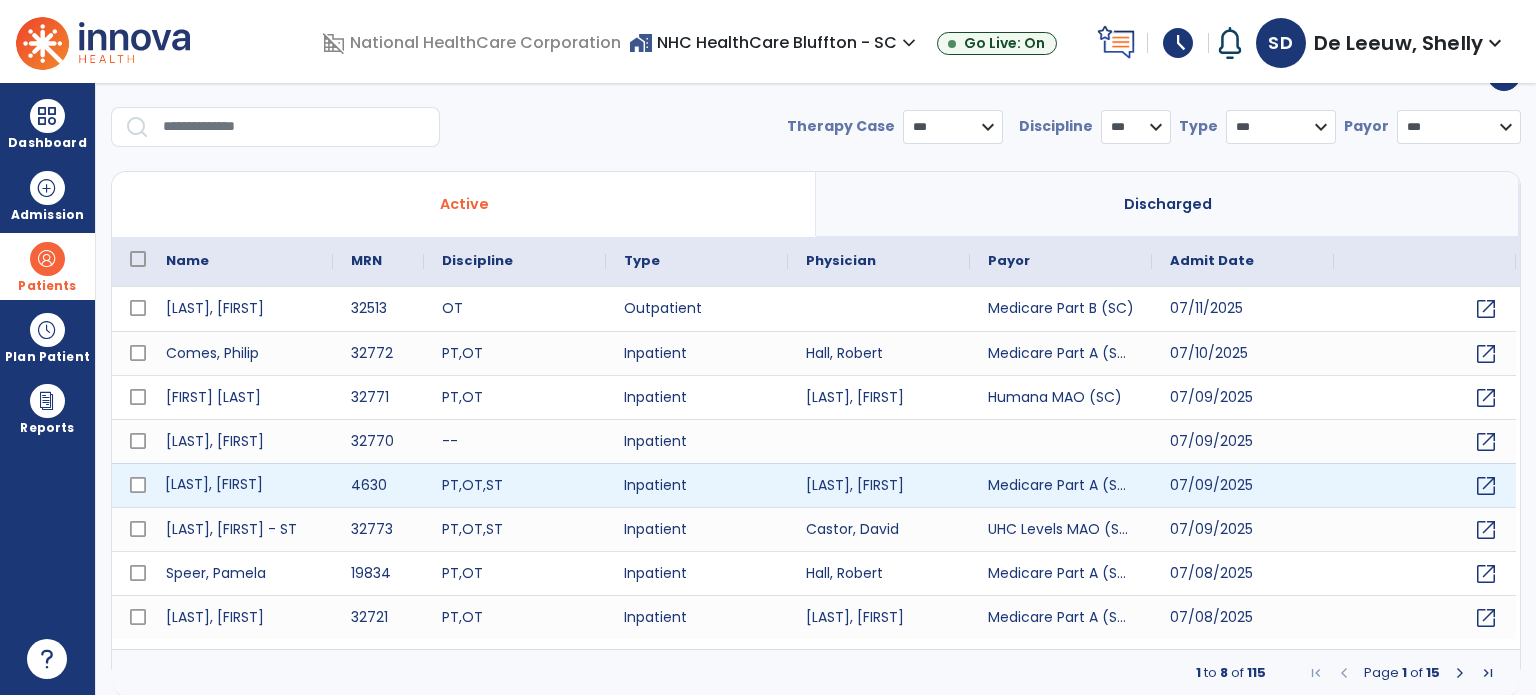 click on "[LAST], [FIRST]" at bounding box center [240, 485] 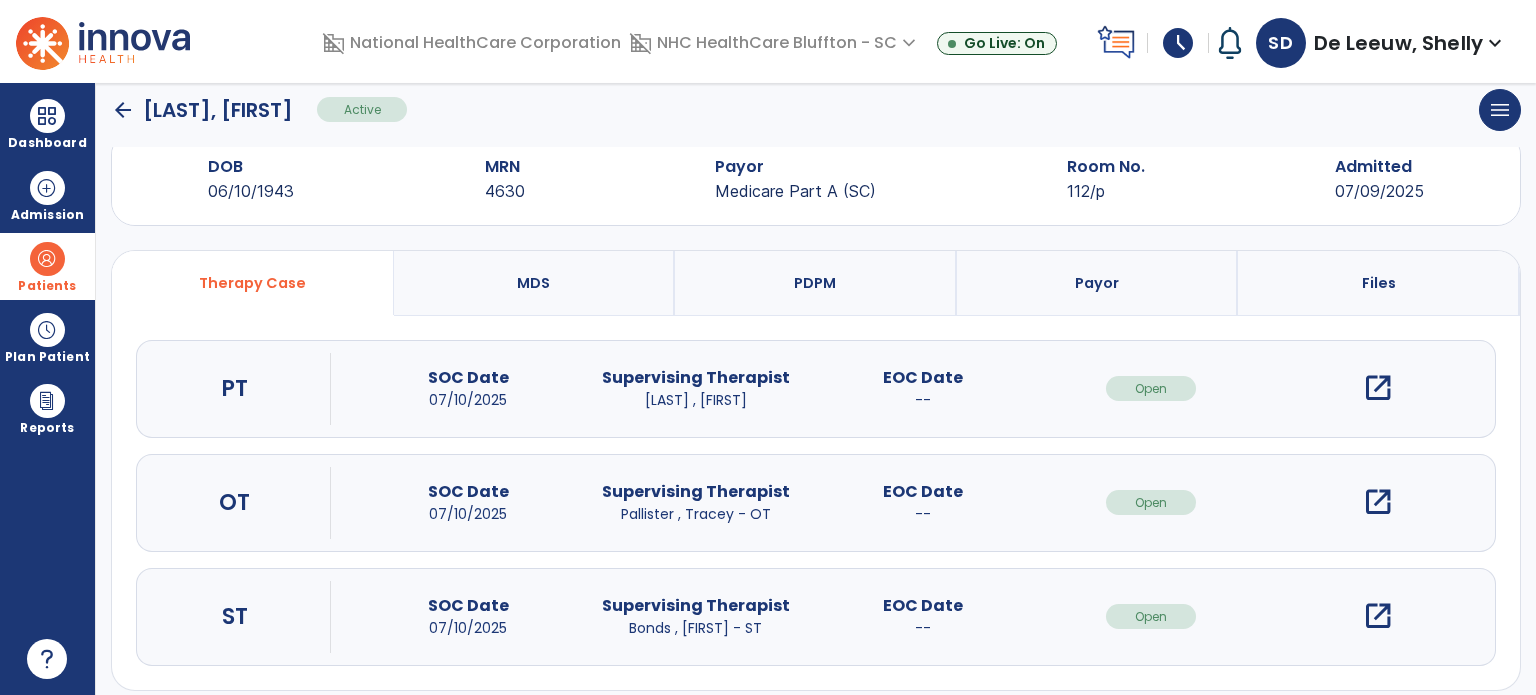click on "open_in_new" at bounding box center (1378, 388) 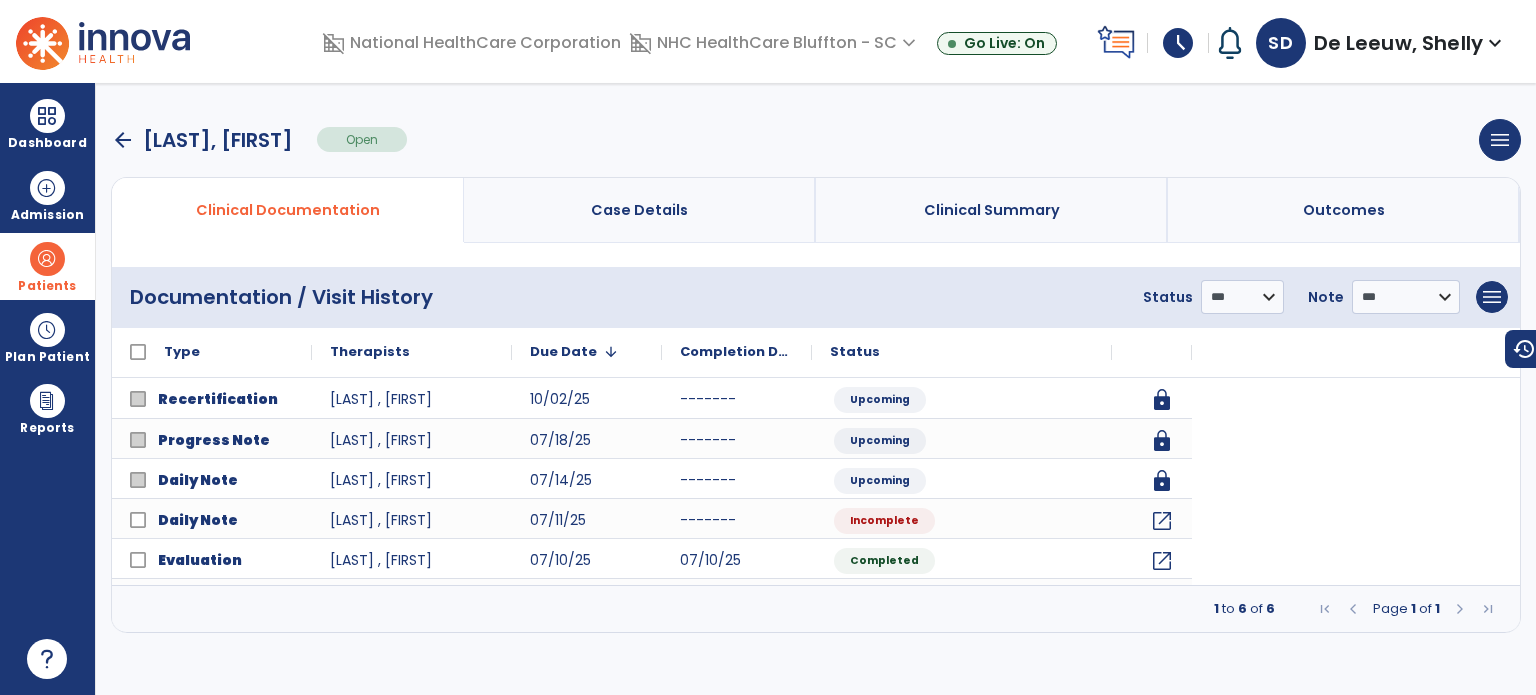 scroll, scrollTop: 0, scrollLeft: 0, axis: both 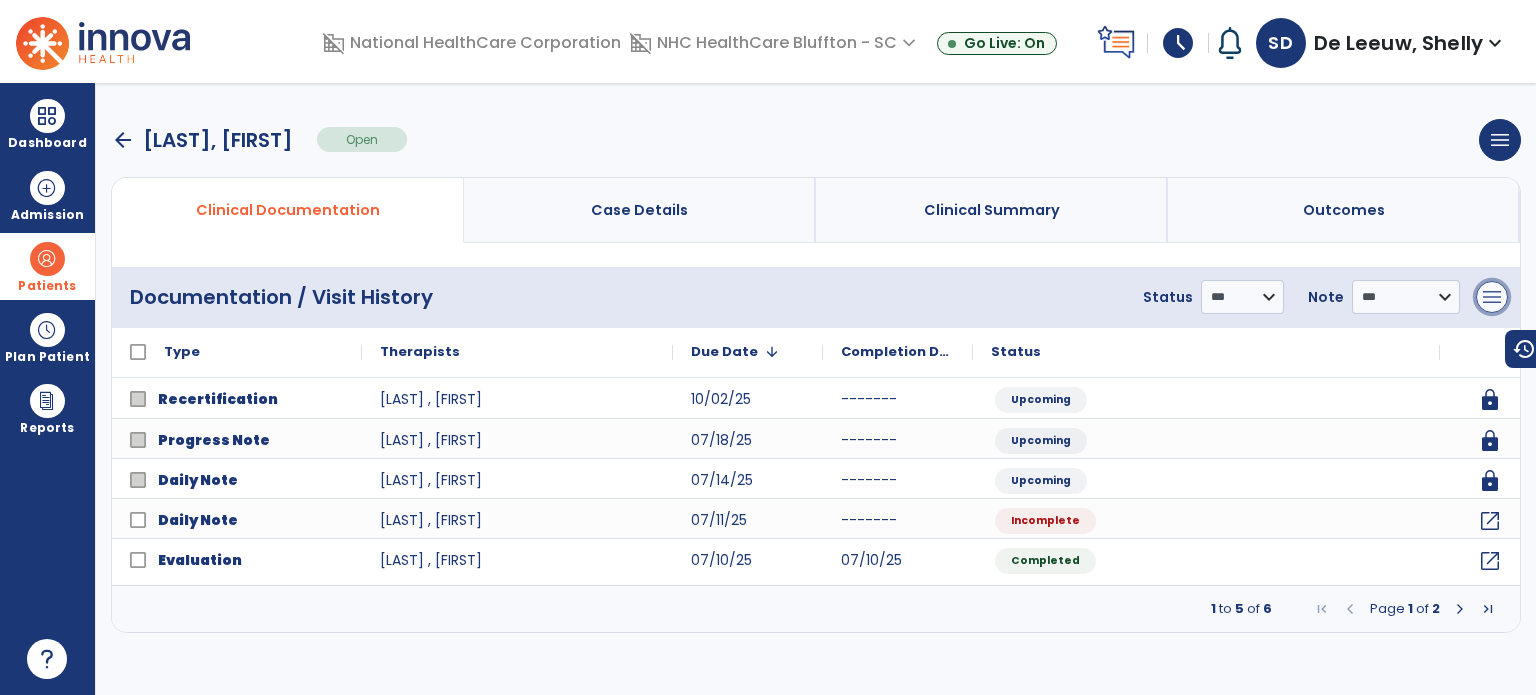 click on "menu" at bounding box center (1492, 297) 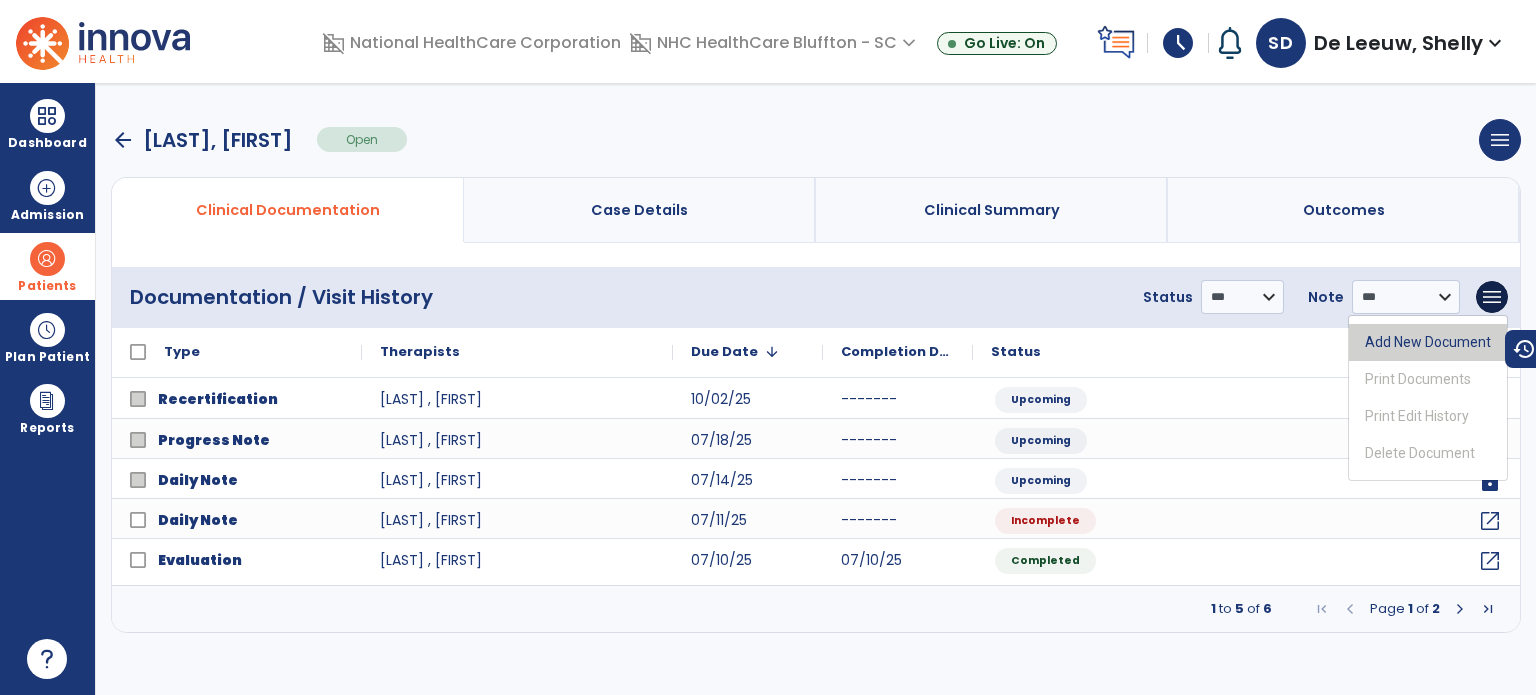 click on "Add New Document" at bounding box center [1428, 342] 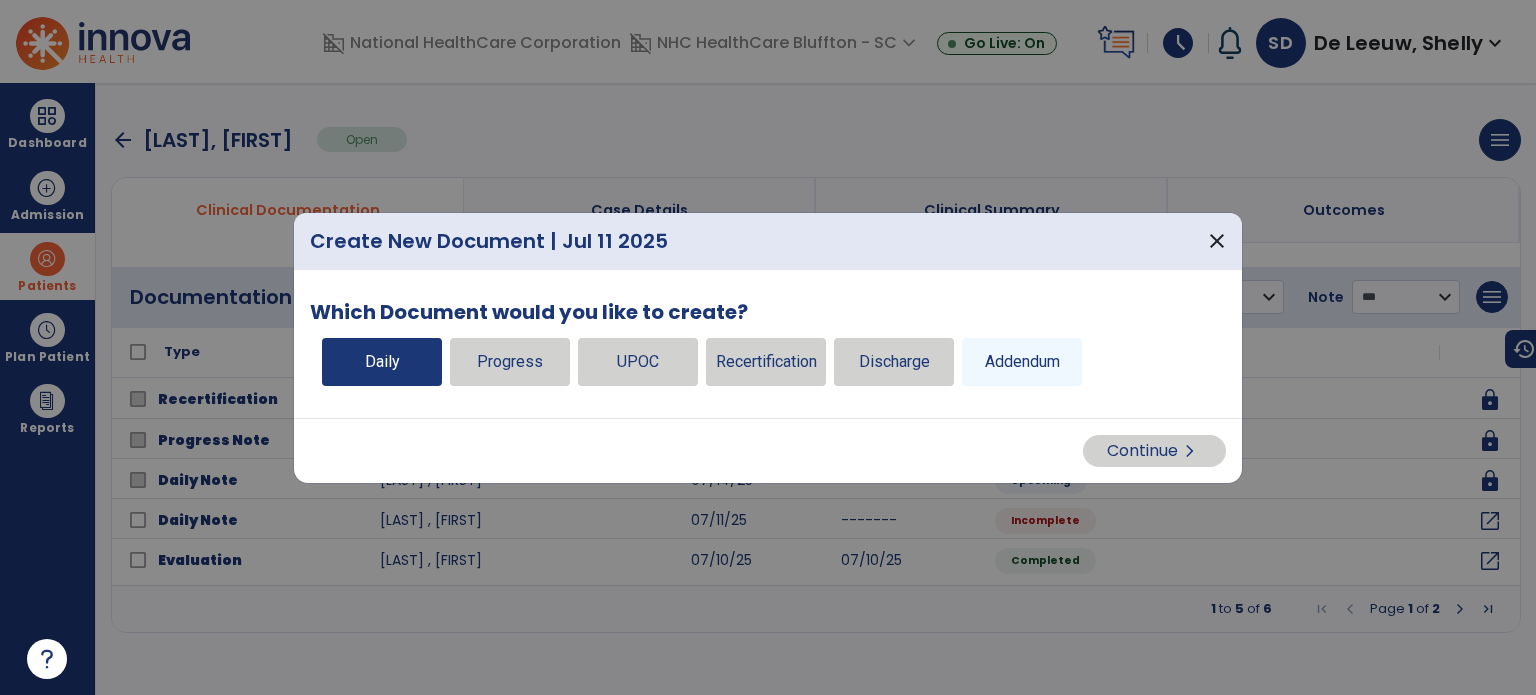 click on "Daily" at bounding box center [382, 362] 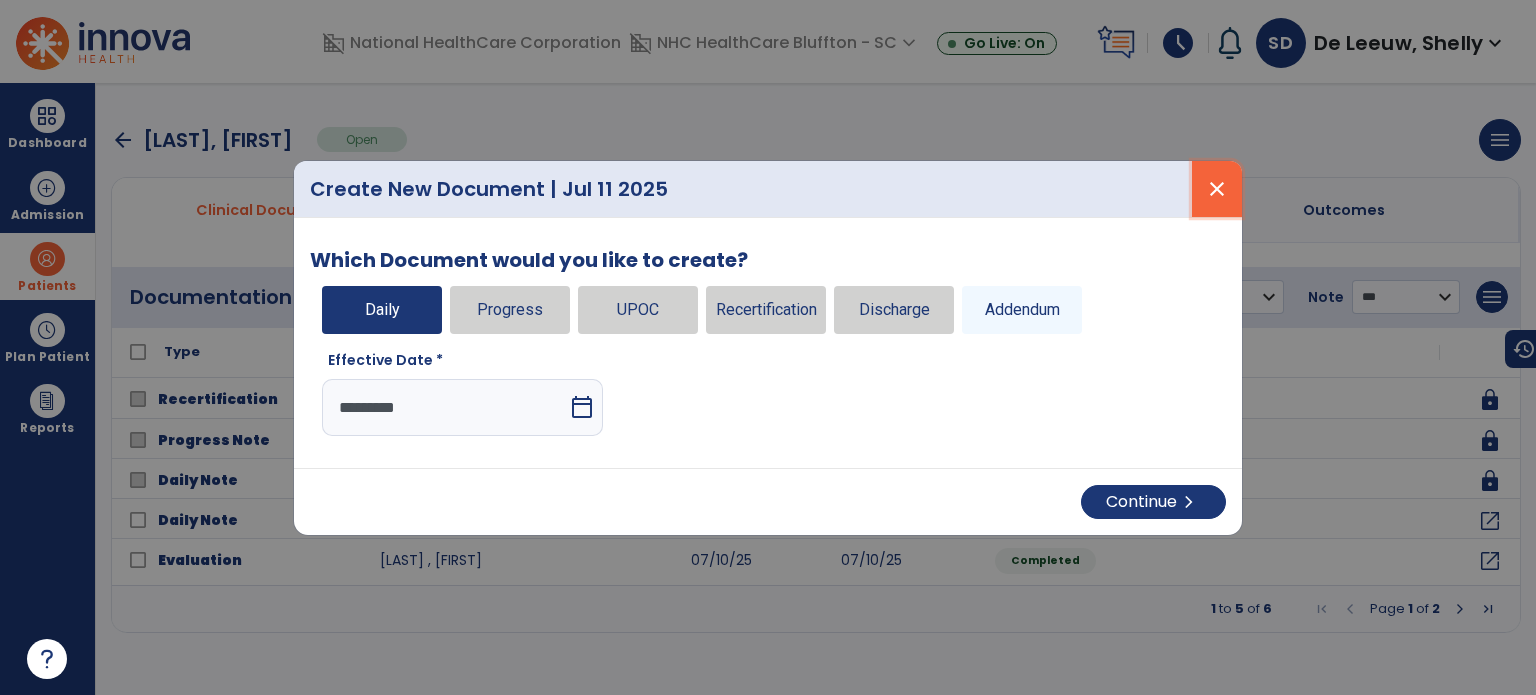 click on "close" at bounding box center (1217, 189) 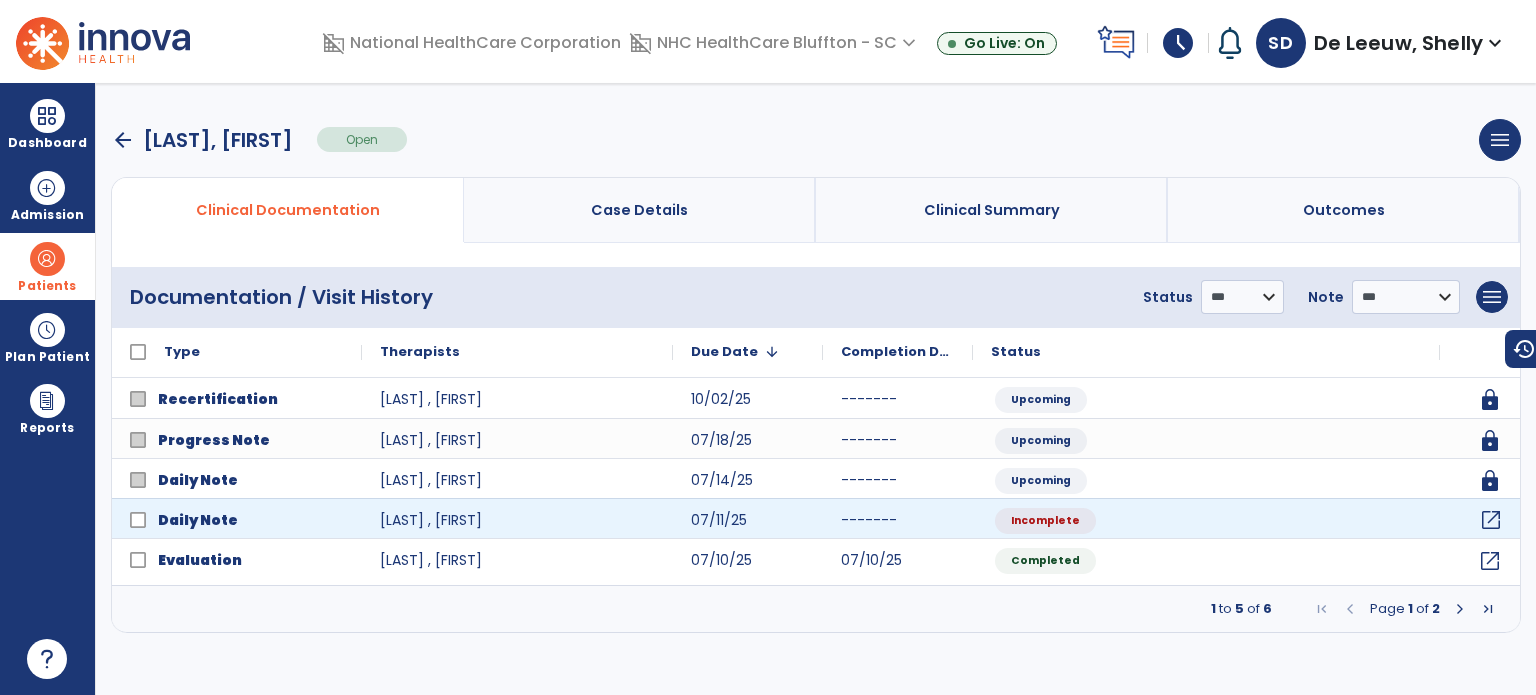 click on "open_in_new" 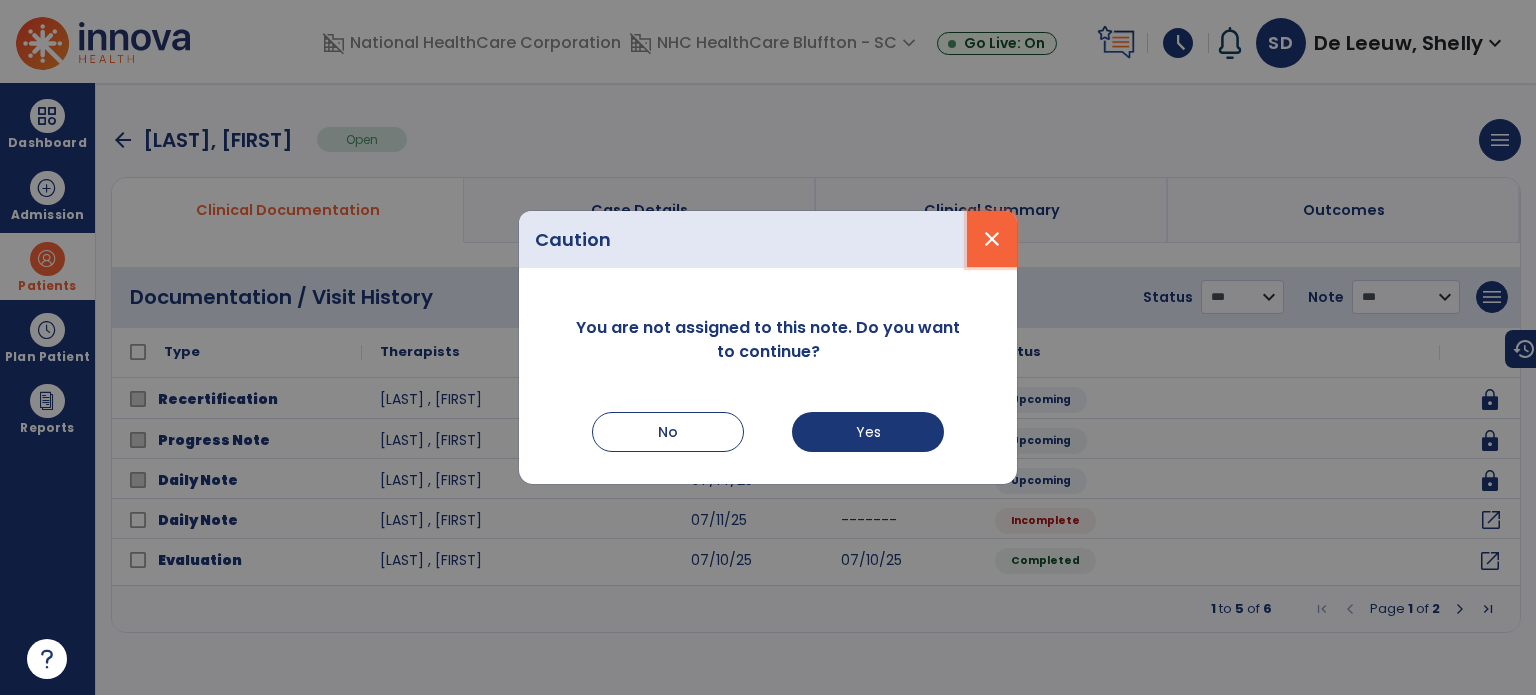 click on "close" at bounding box center [992, 239] 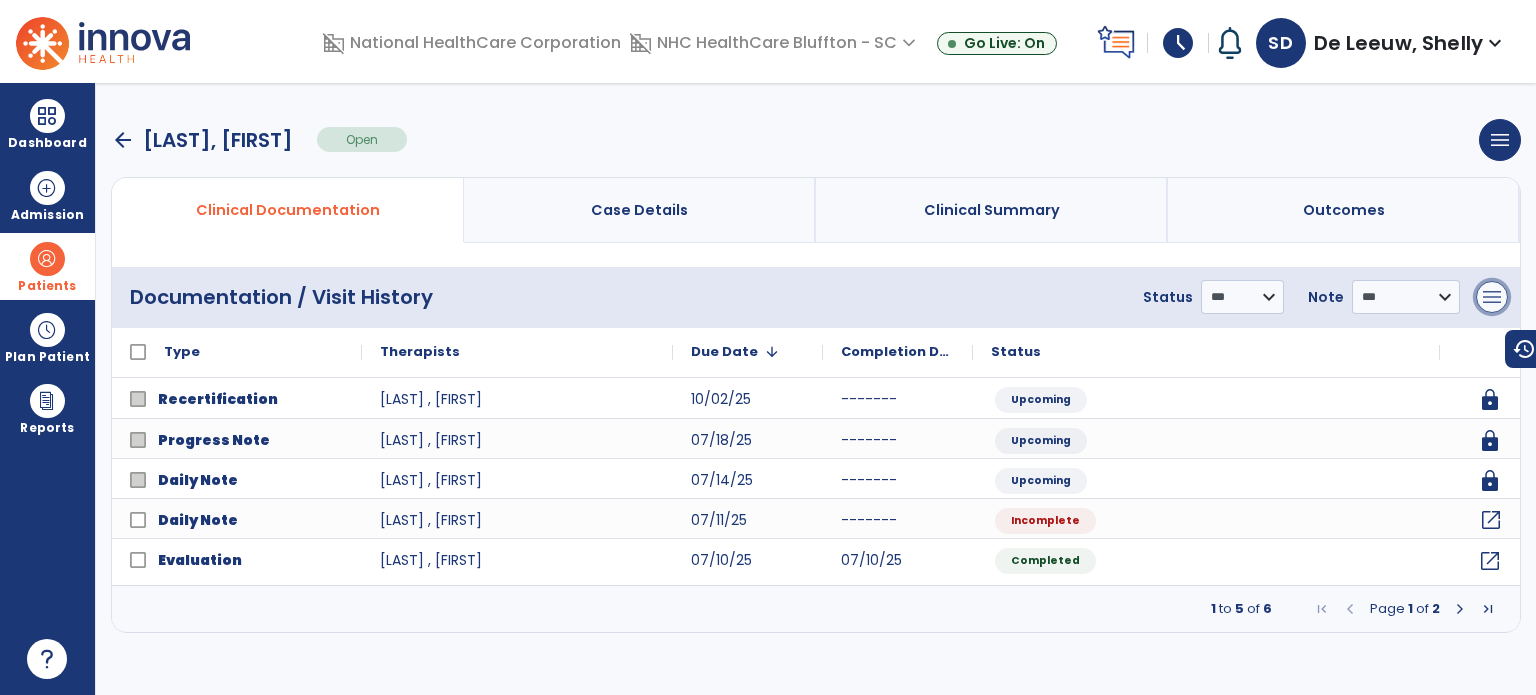 click on "menu" at bounding box center (1492, 297) 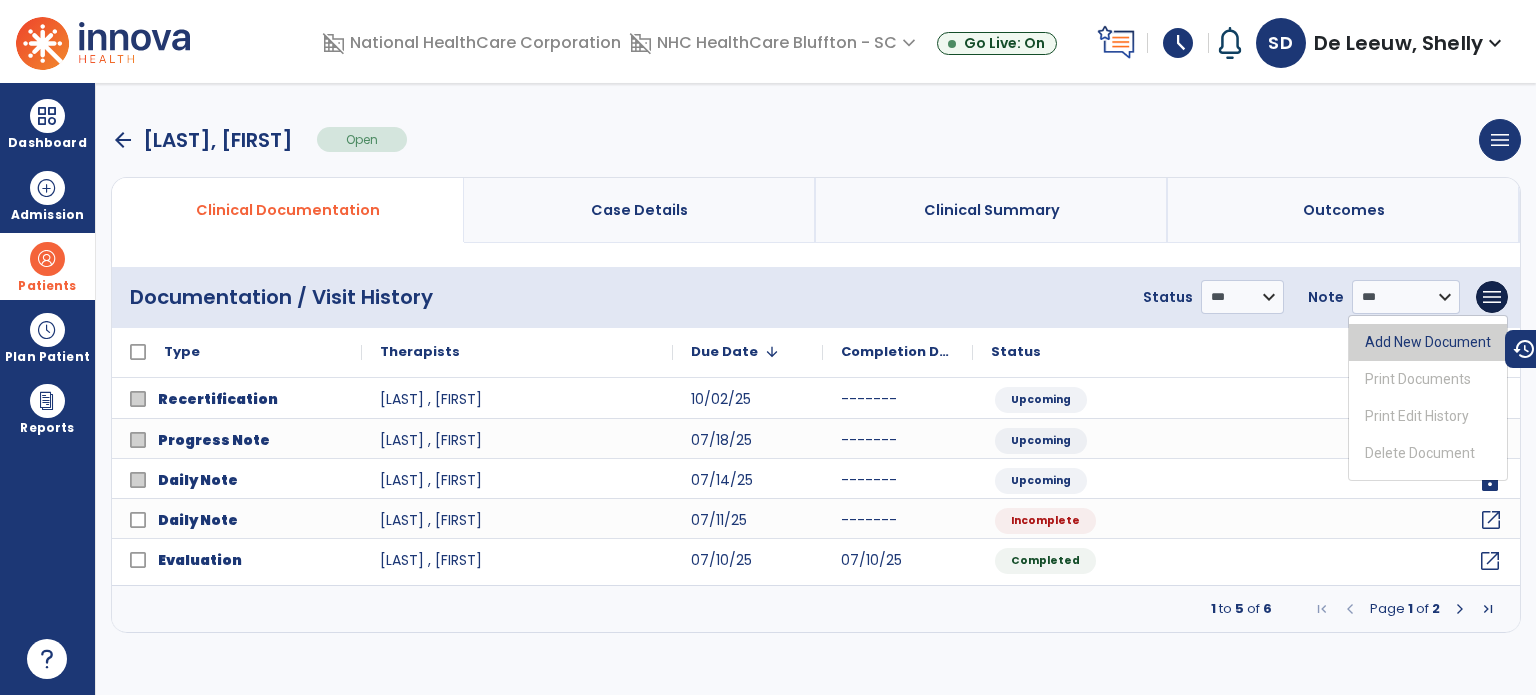 click on "Add New Document" at bounding box center [1428, 342] 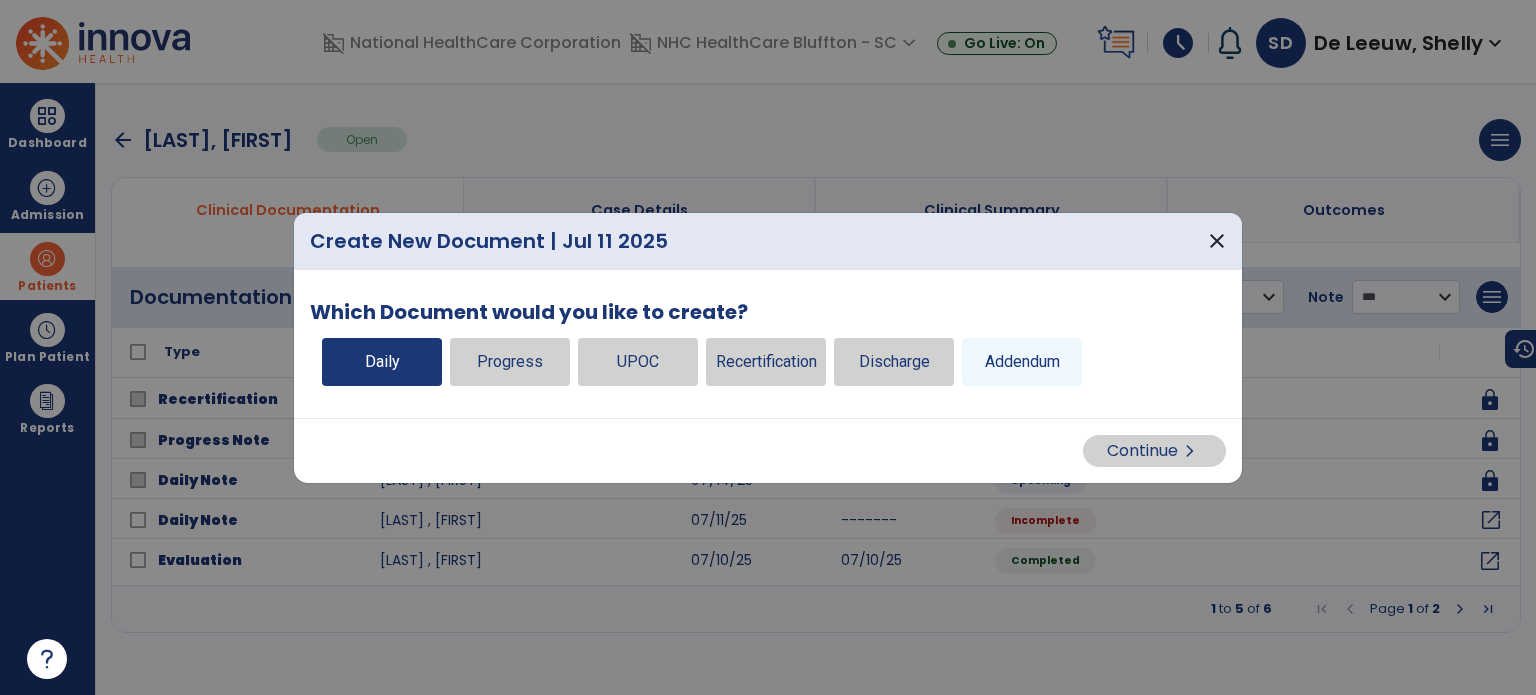 click on "Daily" at bounding box center [382, 362] 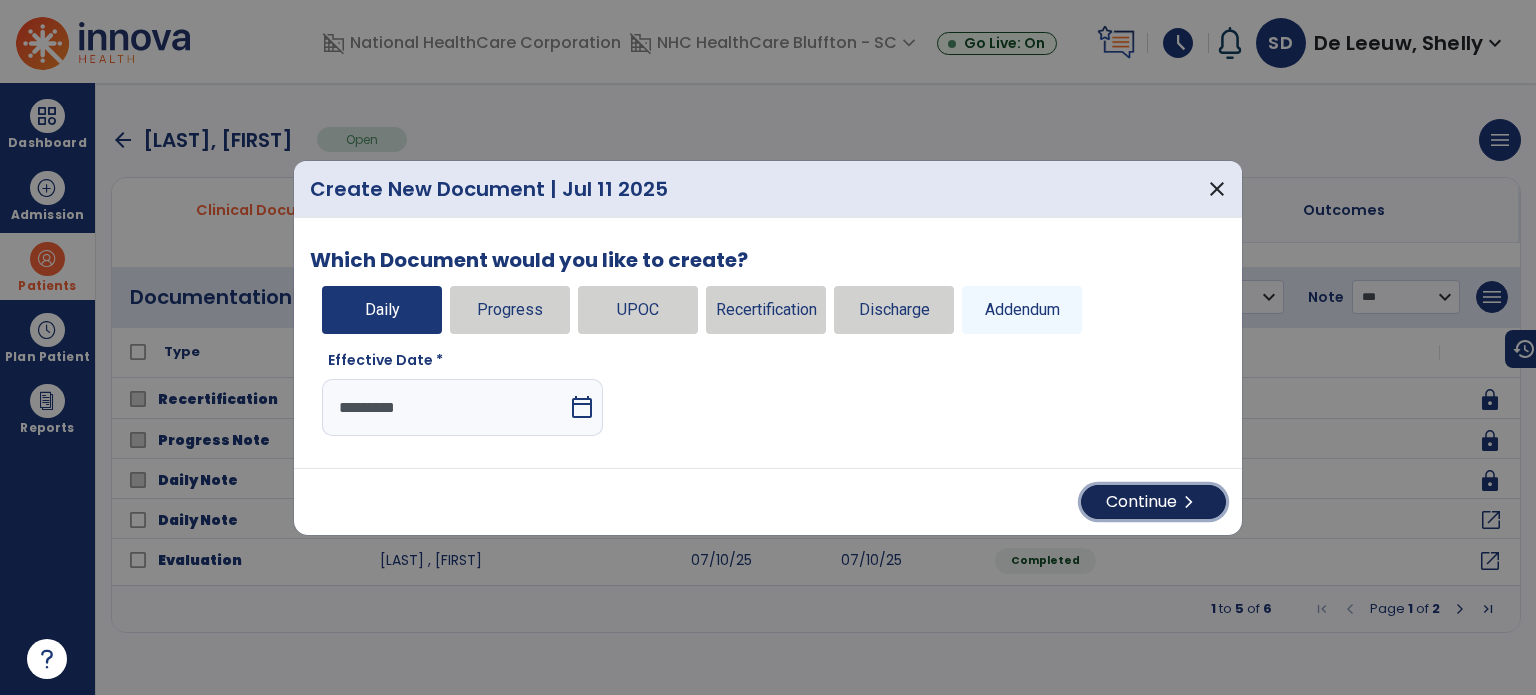 click on "Continue   chevron_right" at bounding box center (1153, 502) 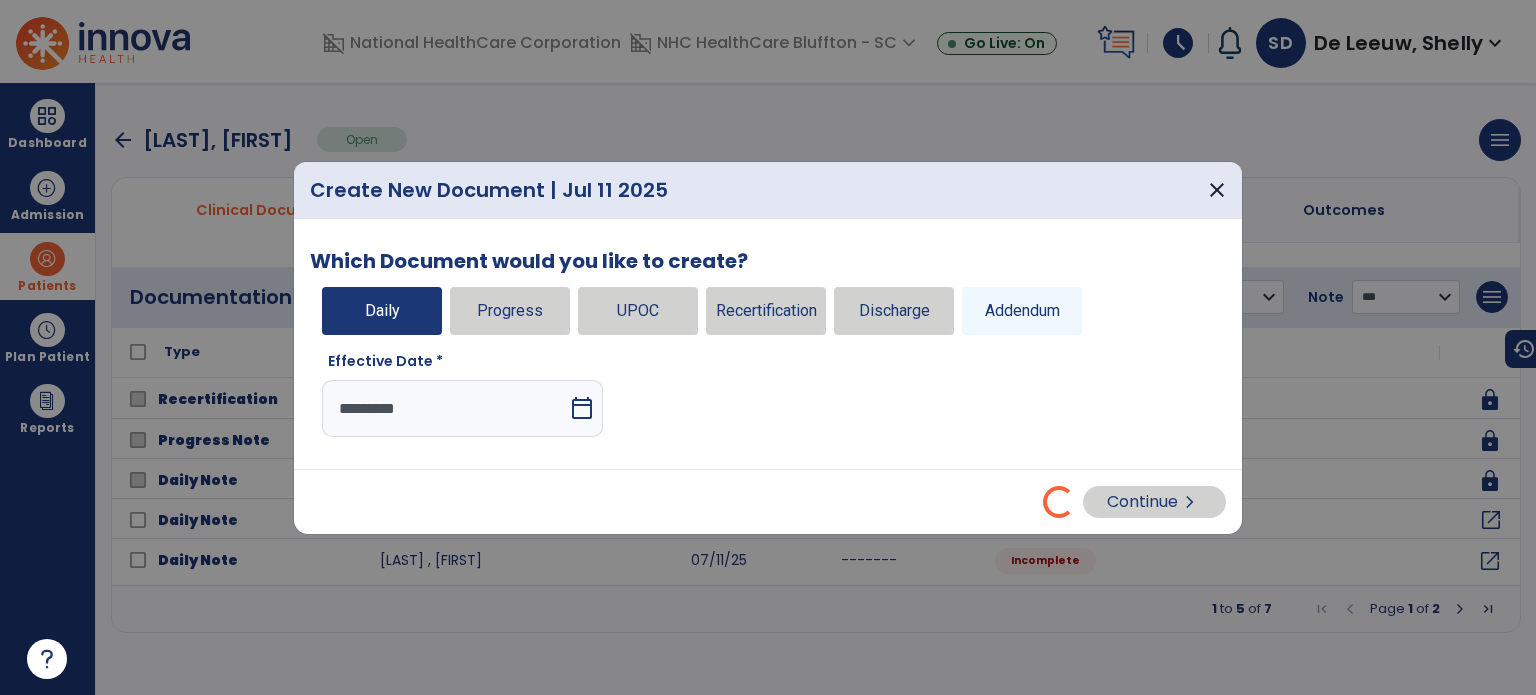 select on "*" 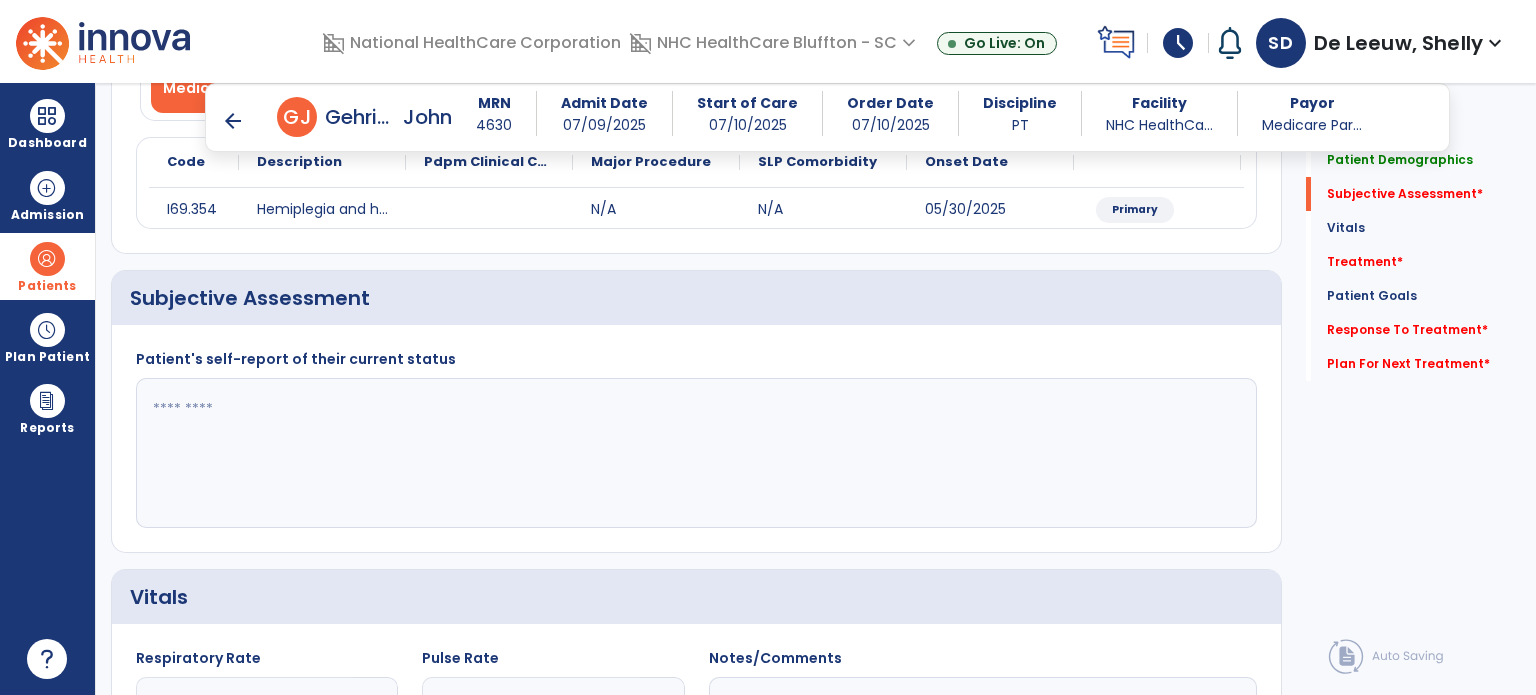 scroll, scrollTop: 400, scrollLeft: 0, axis: vertical 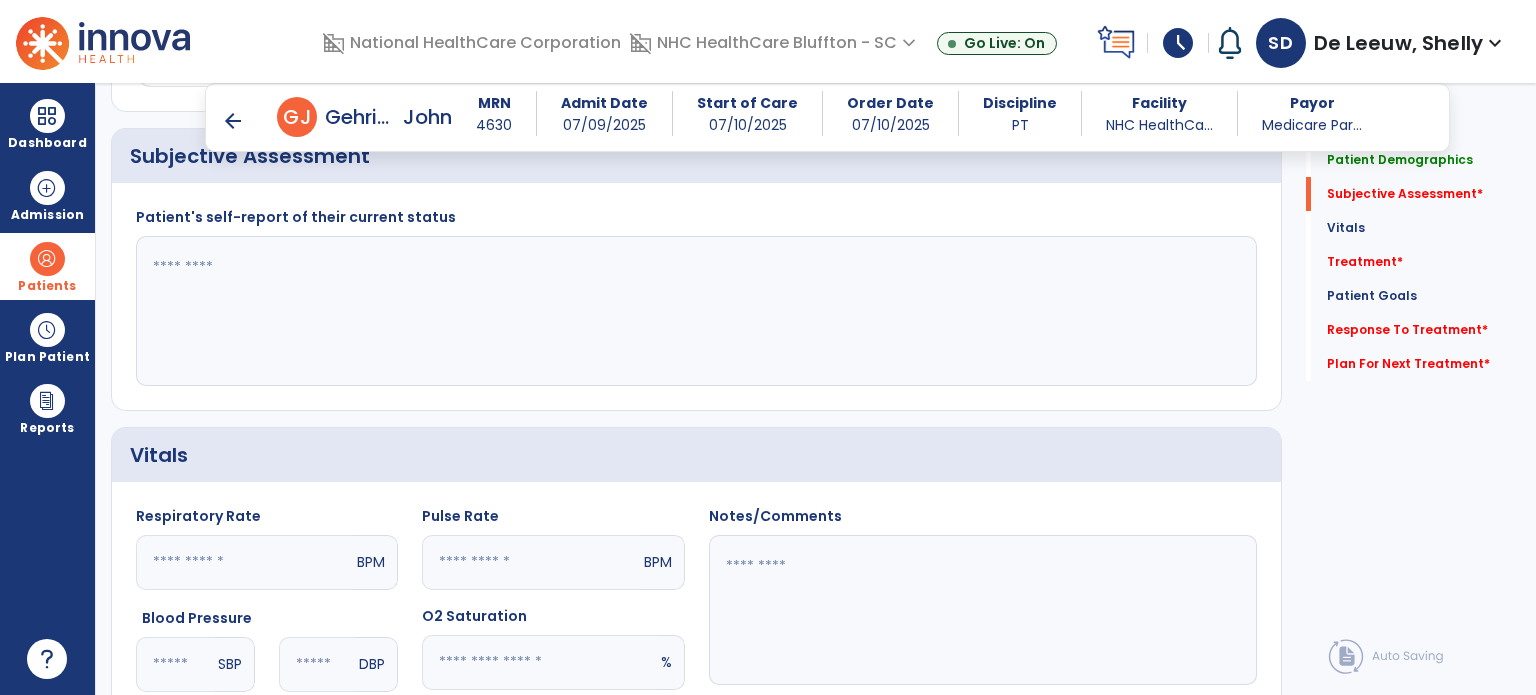 click 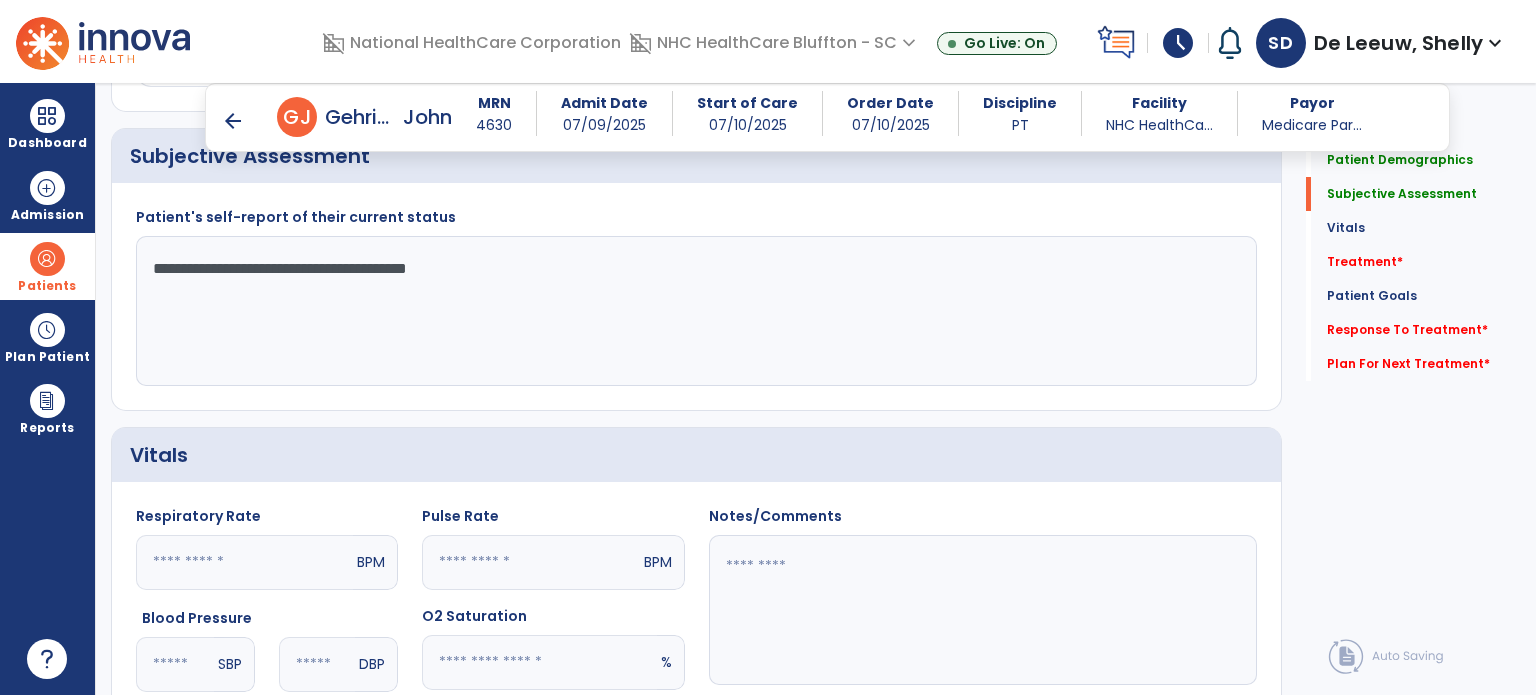 click on "**********" 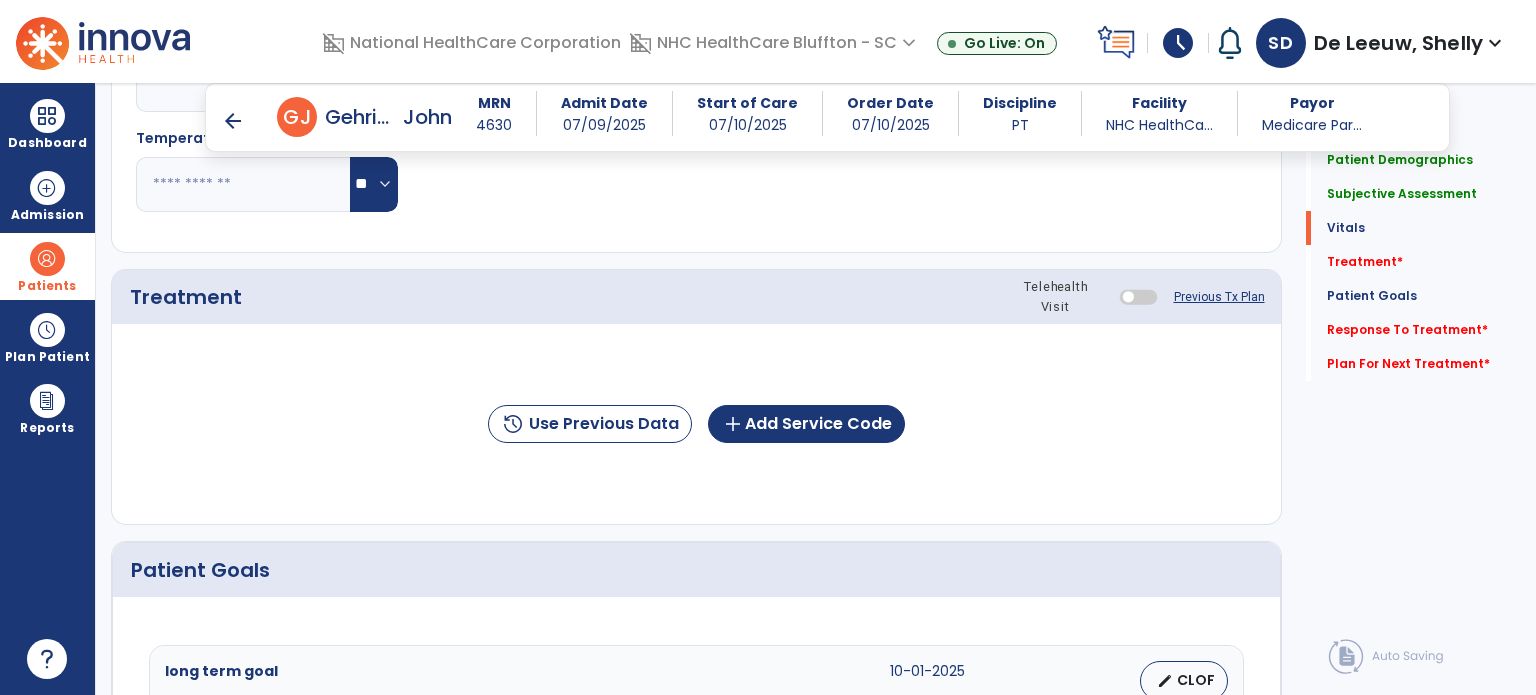 scroll, scrollTop: 1000, scrollLeft: 0, axis: vertical 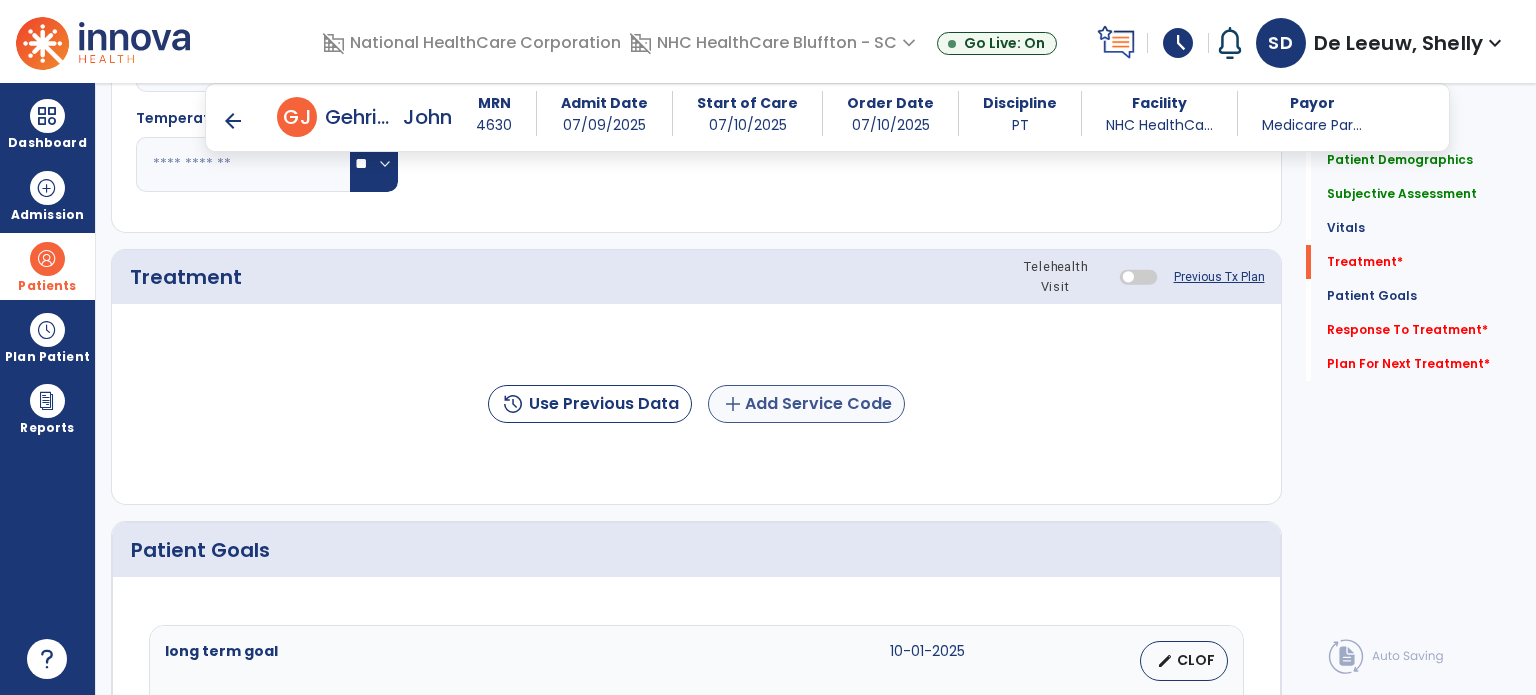 type on "**********" 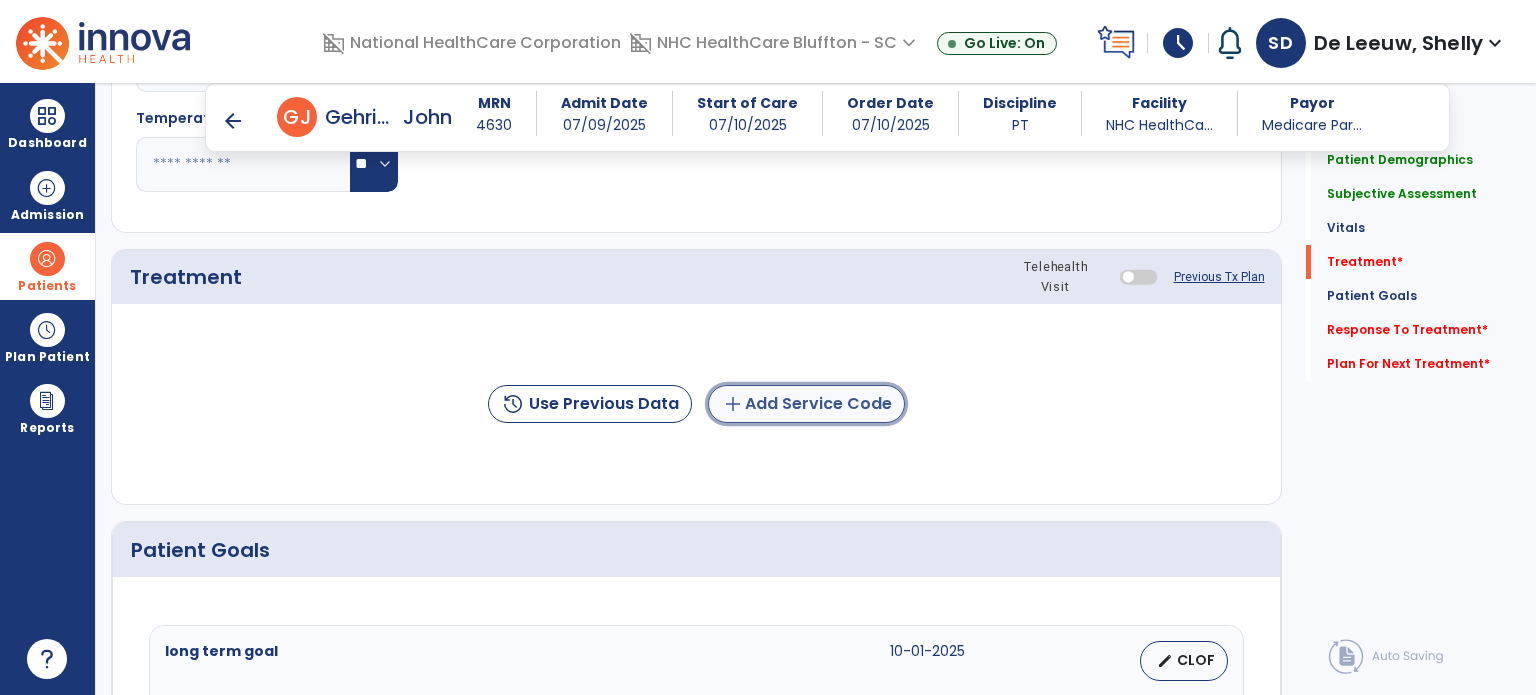 click on "add  Add Service Code" 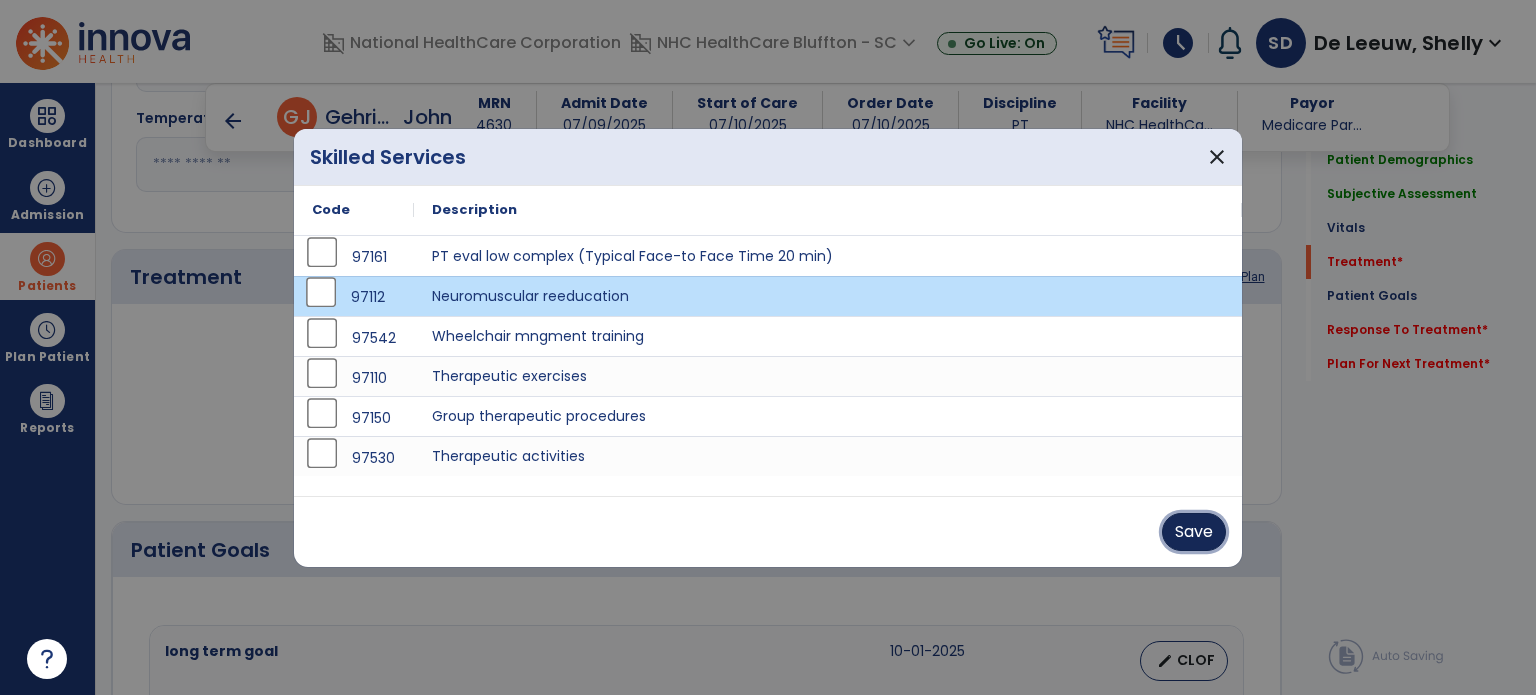 click on "Save" at bounding box center (1194, 532) 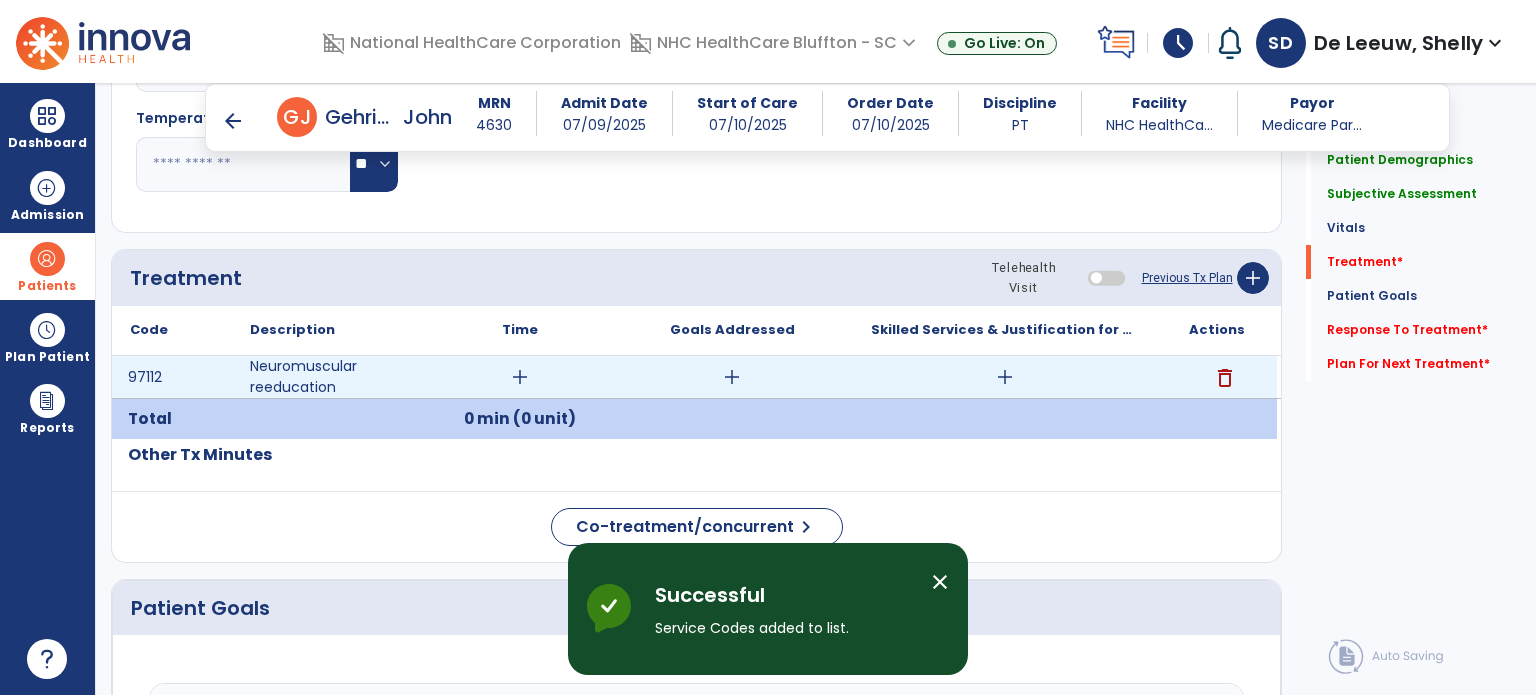click on "add" at bounding box center (520, 377) 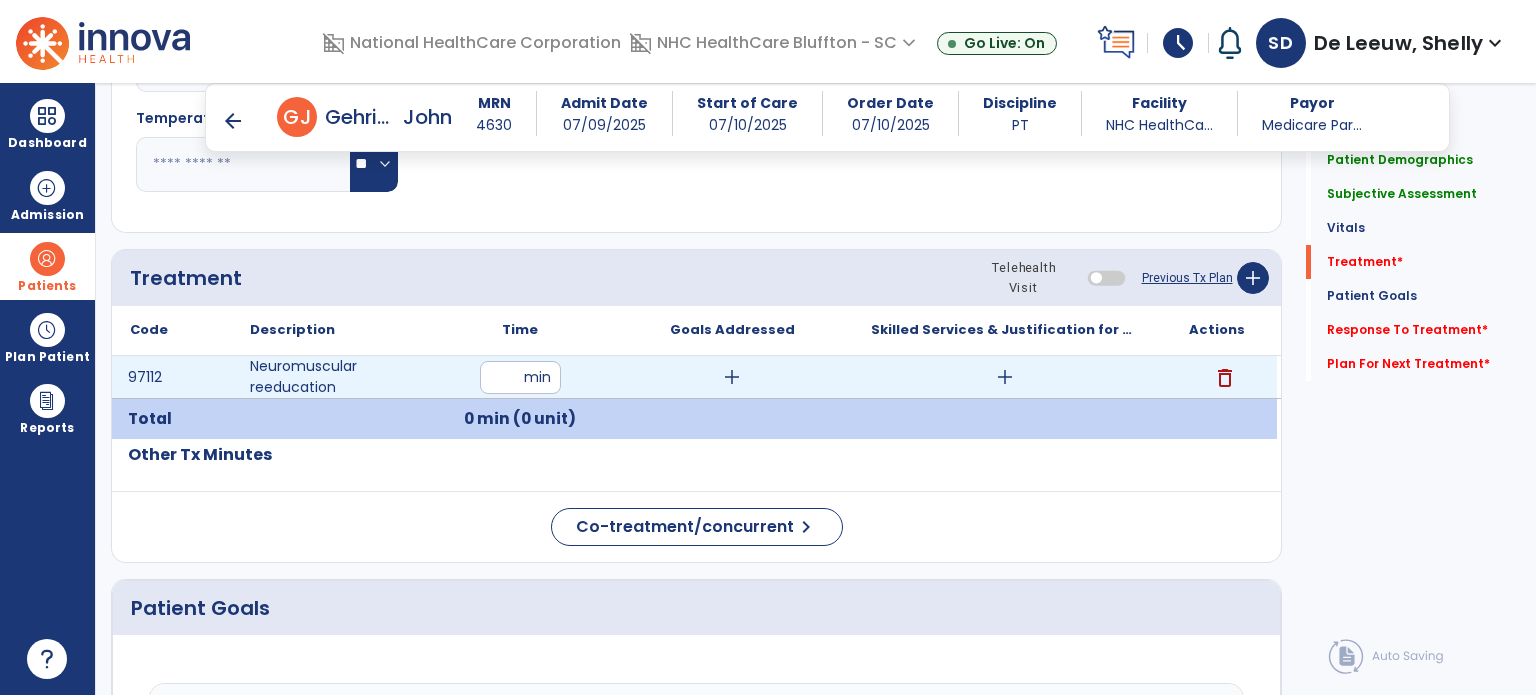 type on "**" 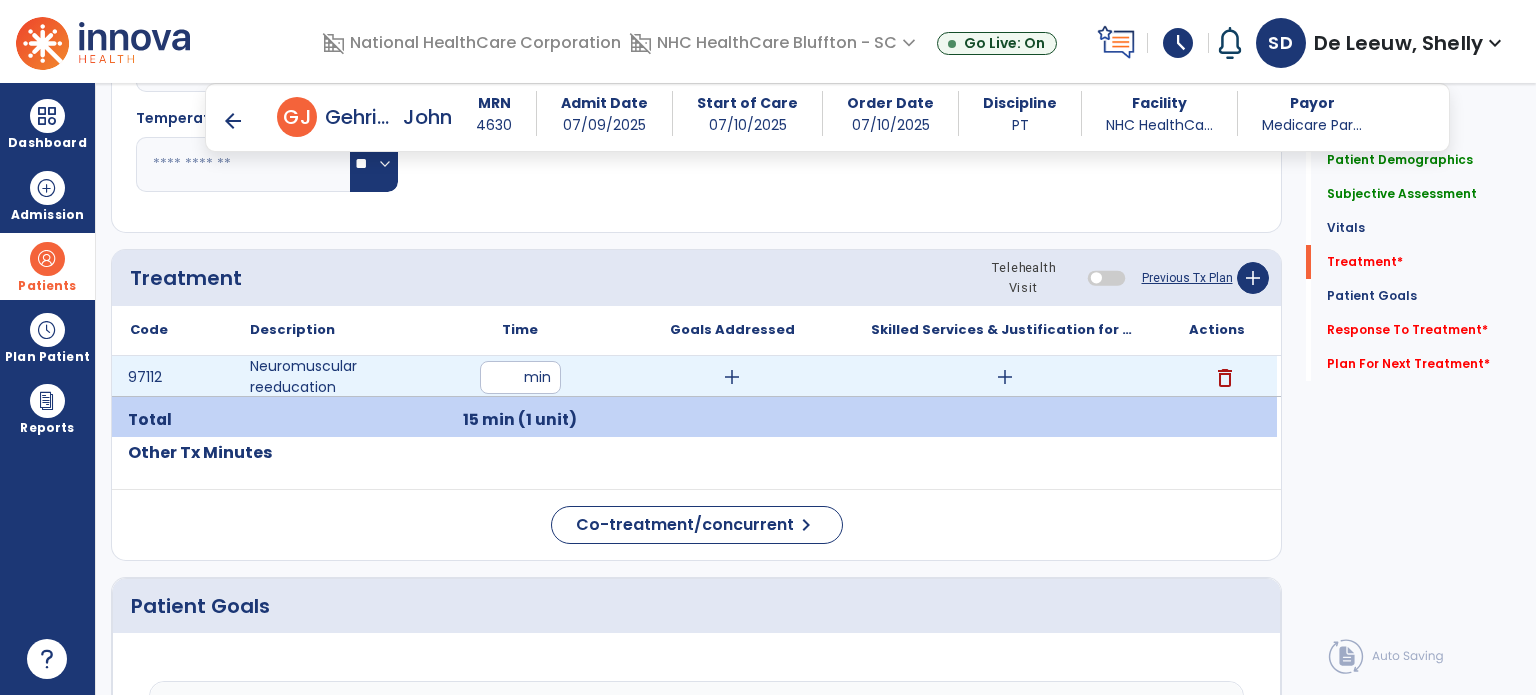 click on "add" at bounding box center [1005, 377] 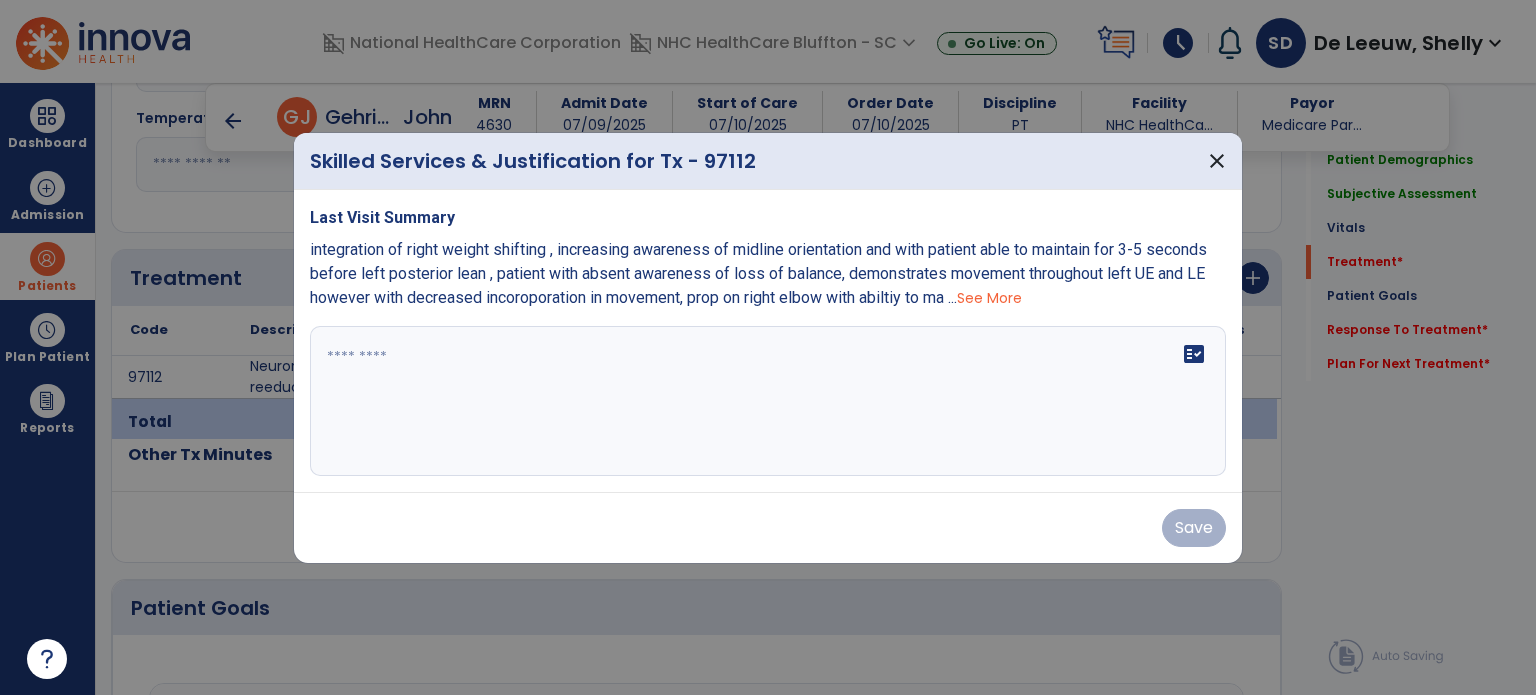 click on "fact_check" at bounding box center [768, 401] 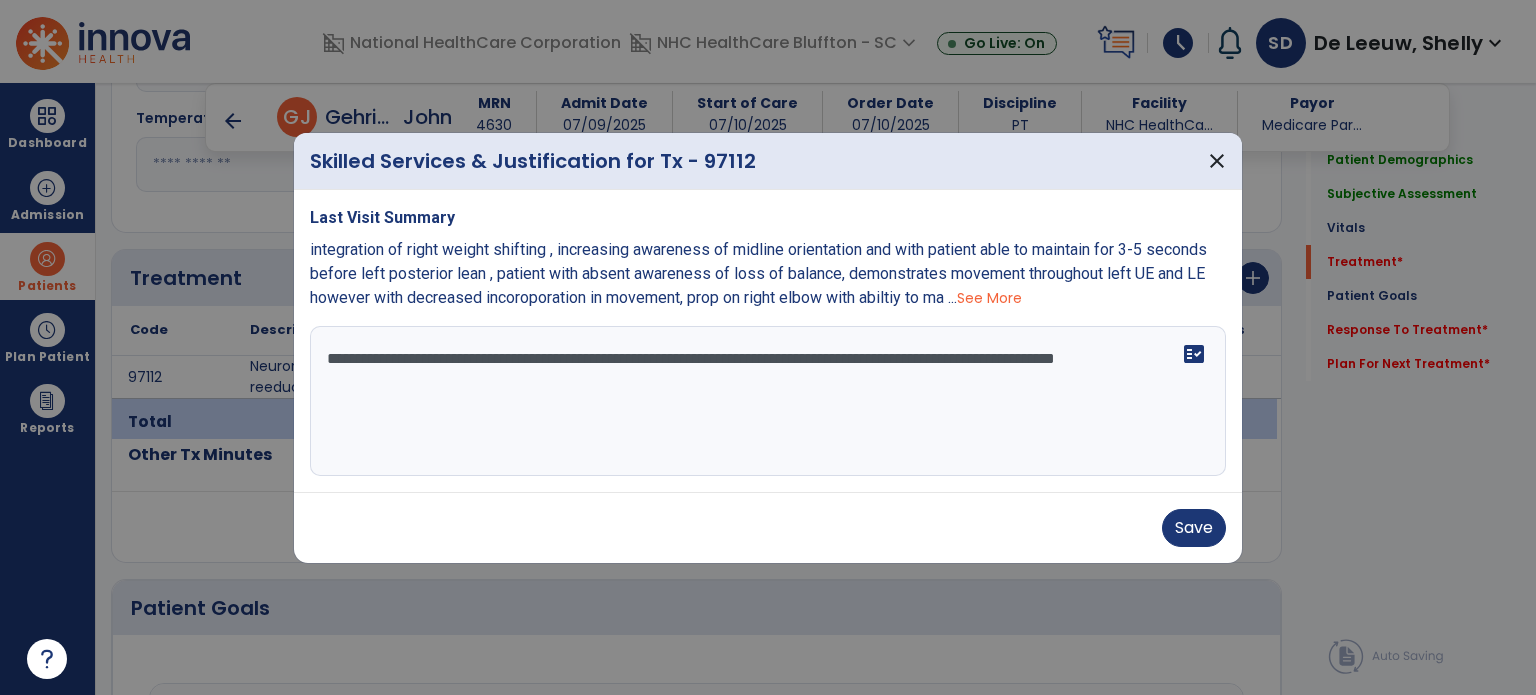 click on "**********" at bounding box center [768, 401] 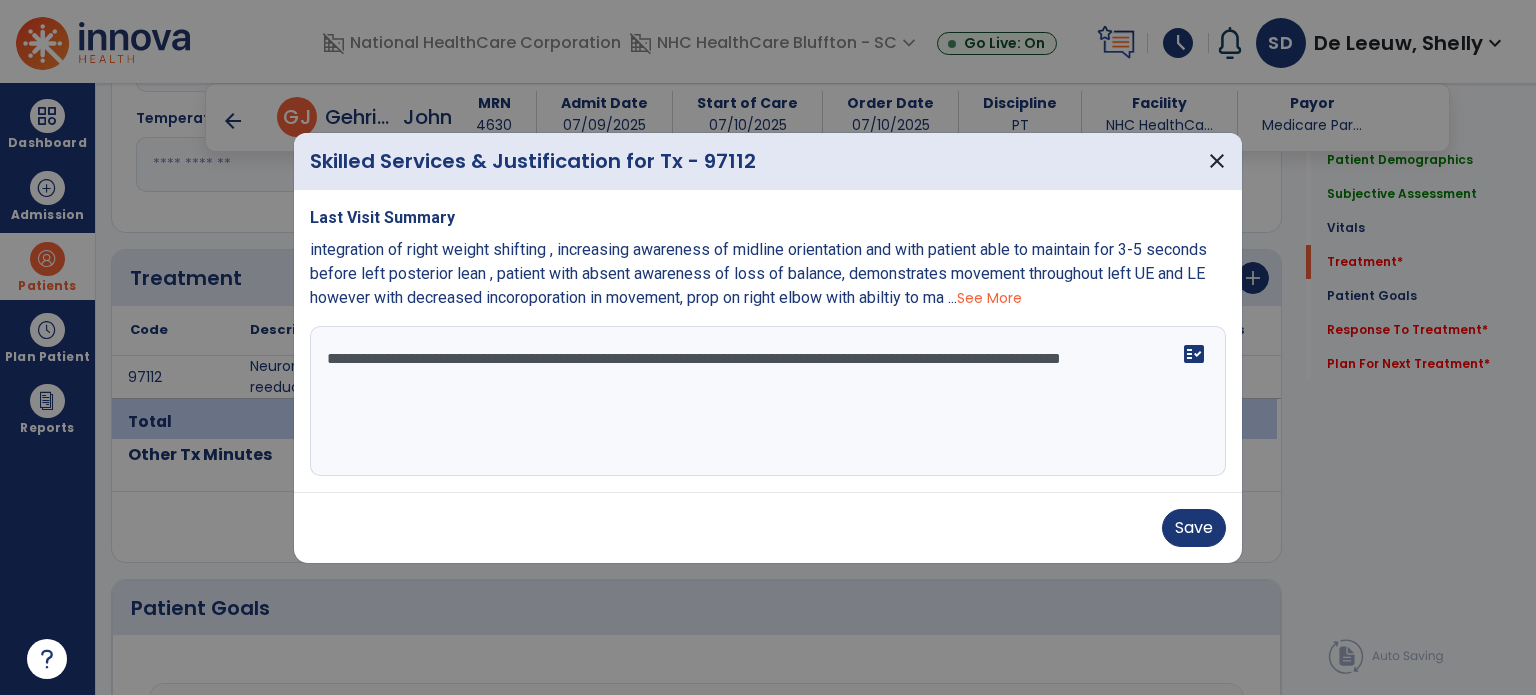 click on "**********" at bounding box center (768, 401) 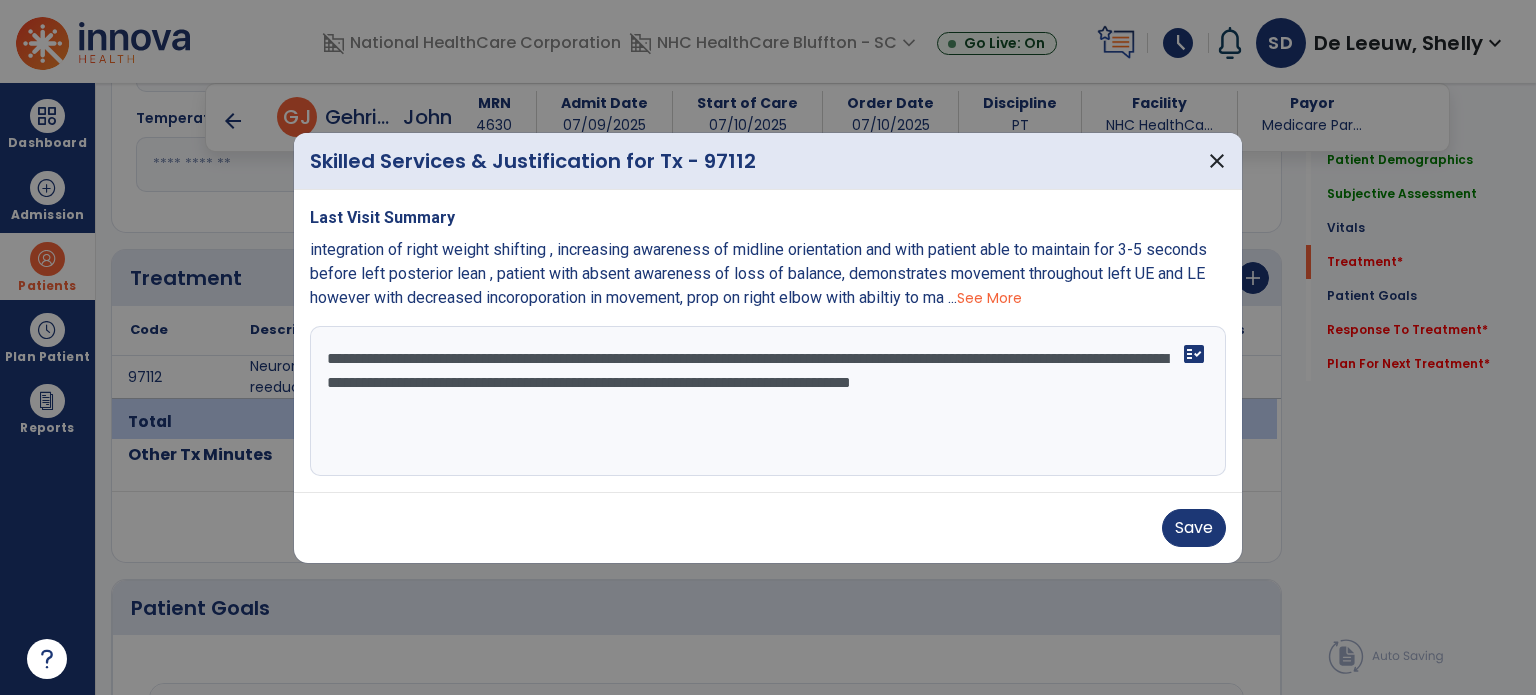 click on "**********" at bounding box center [768, 401] 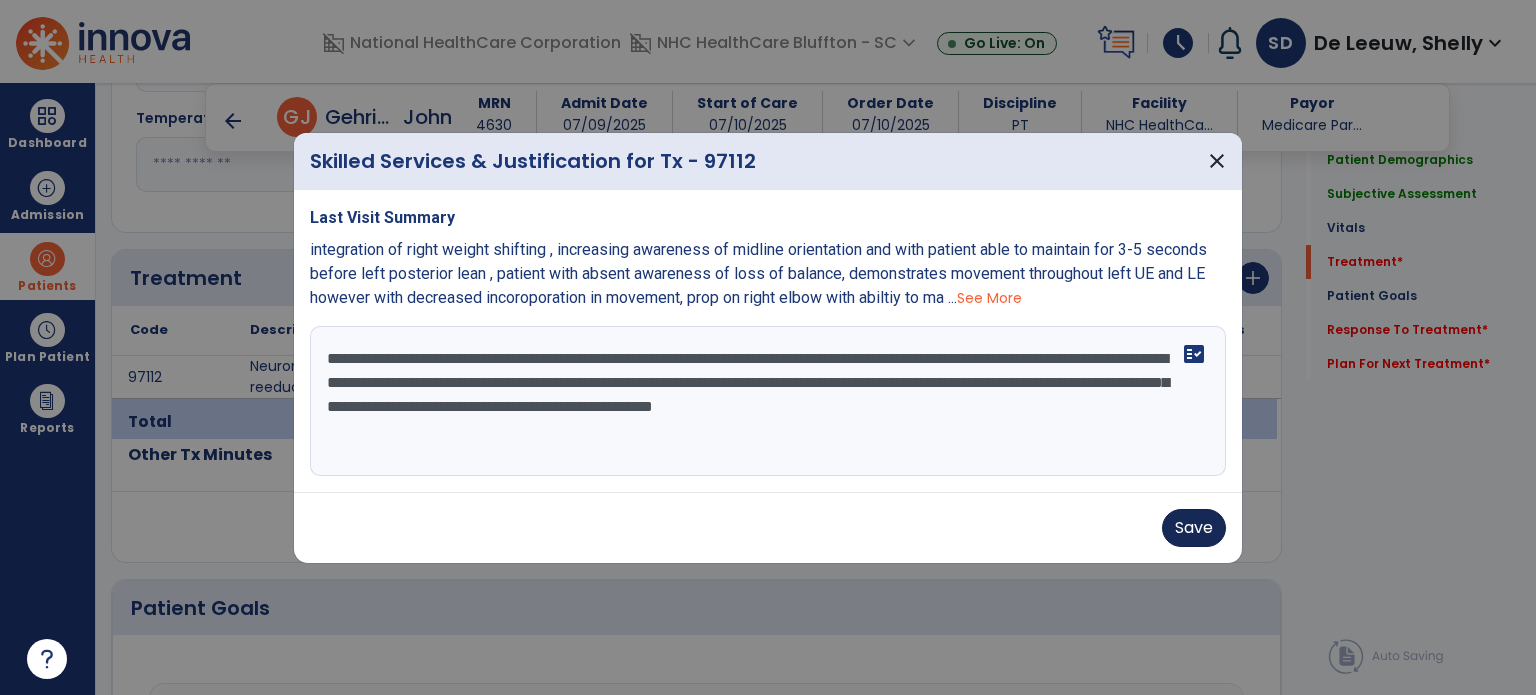 type on "**********" 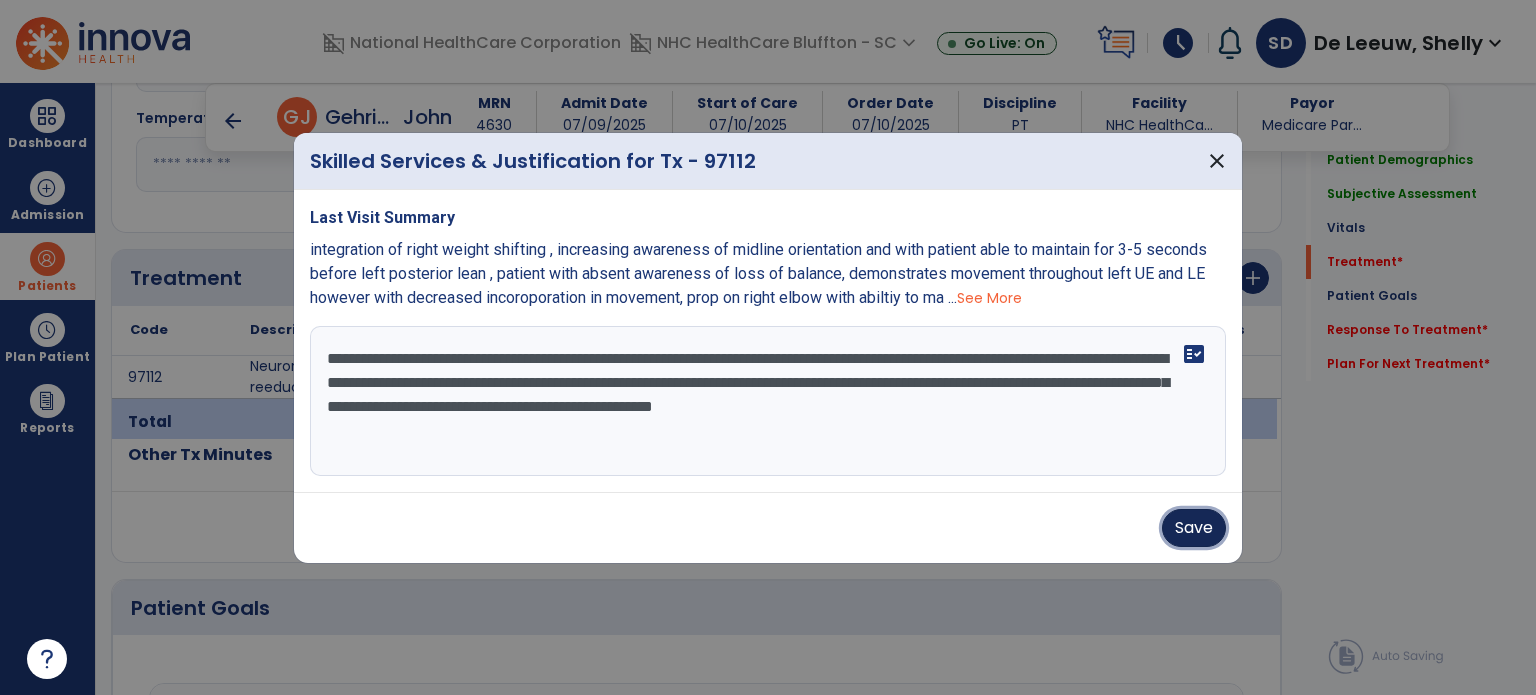 click on "Save" at bounding box center (1194, 528) 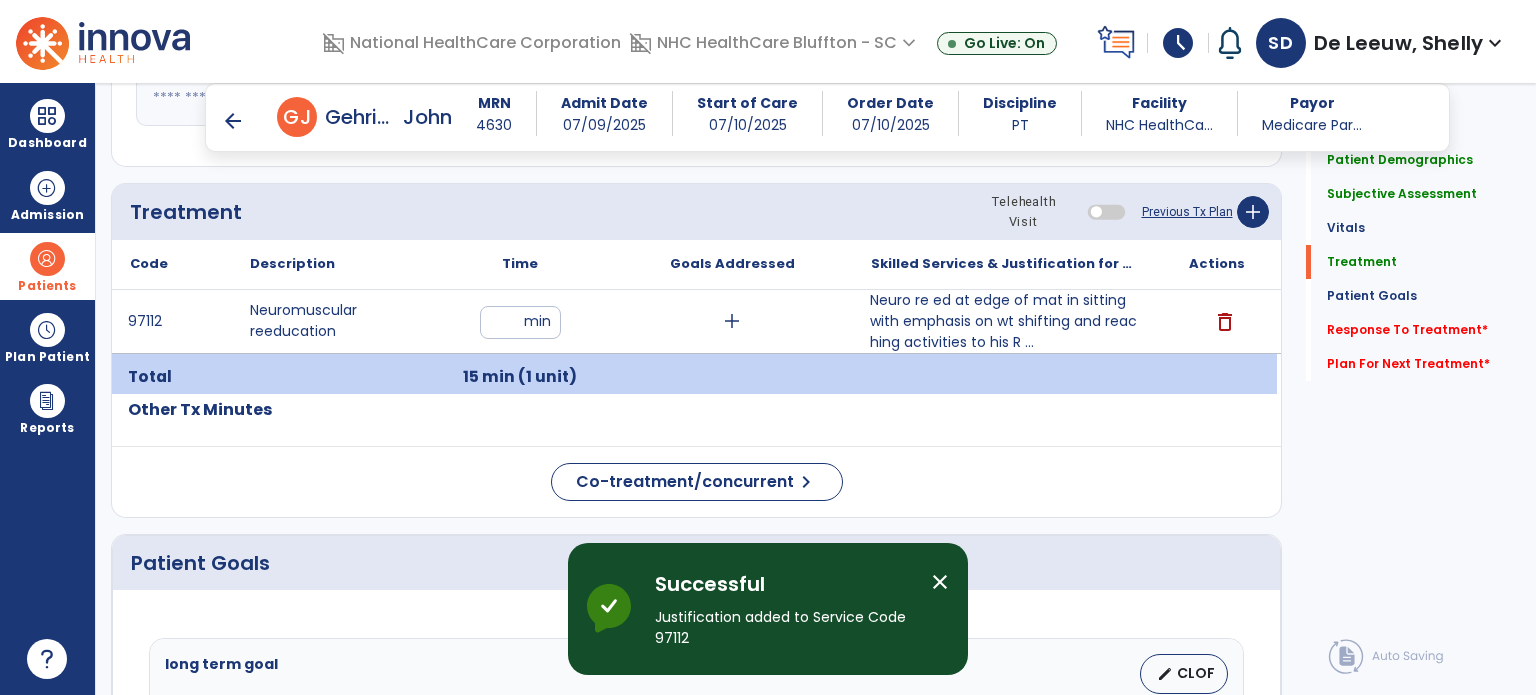 scroll, scrollTop: 1100, scrollLeft: 0, axis: vertical 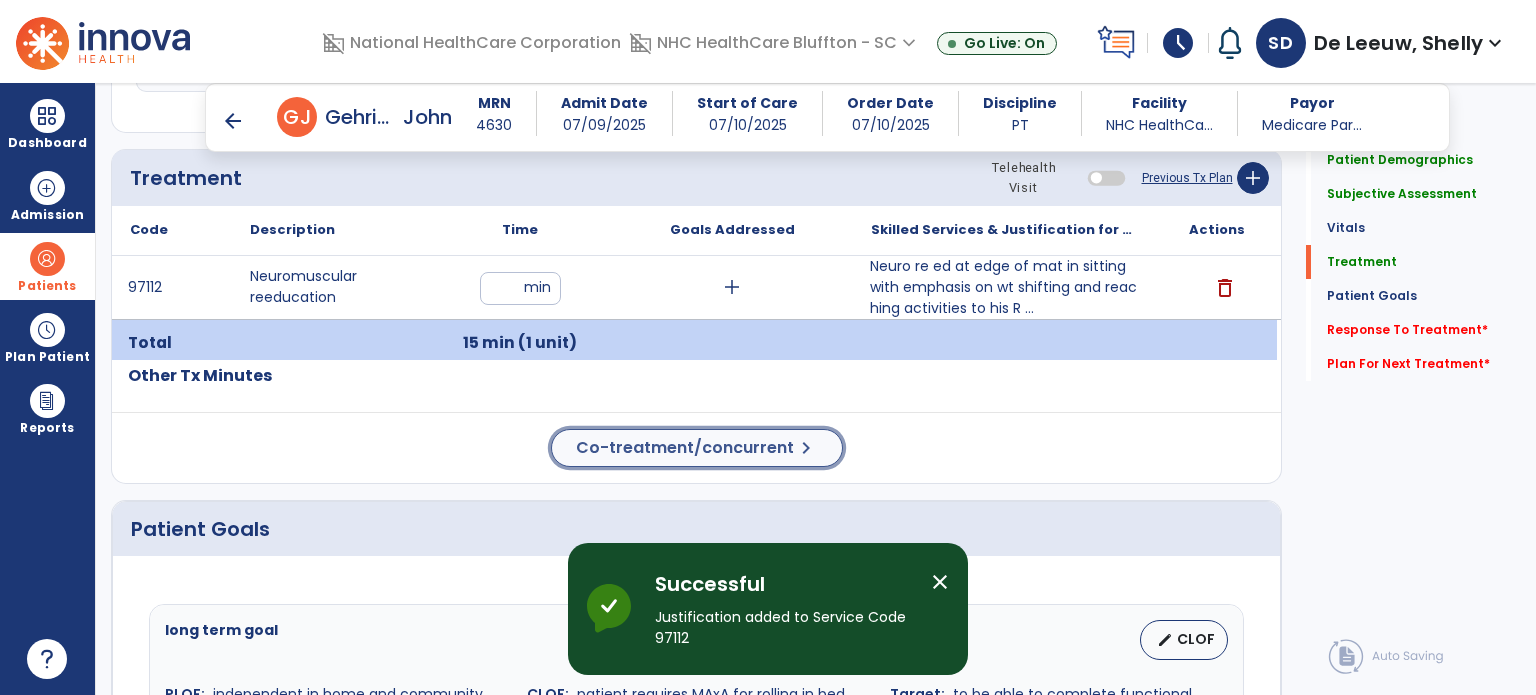 click on "Co-treatment/concurrent" 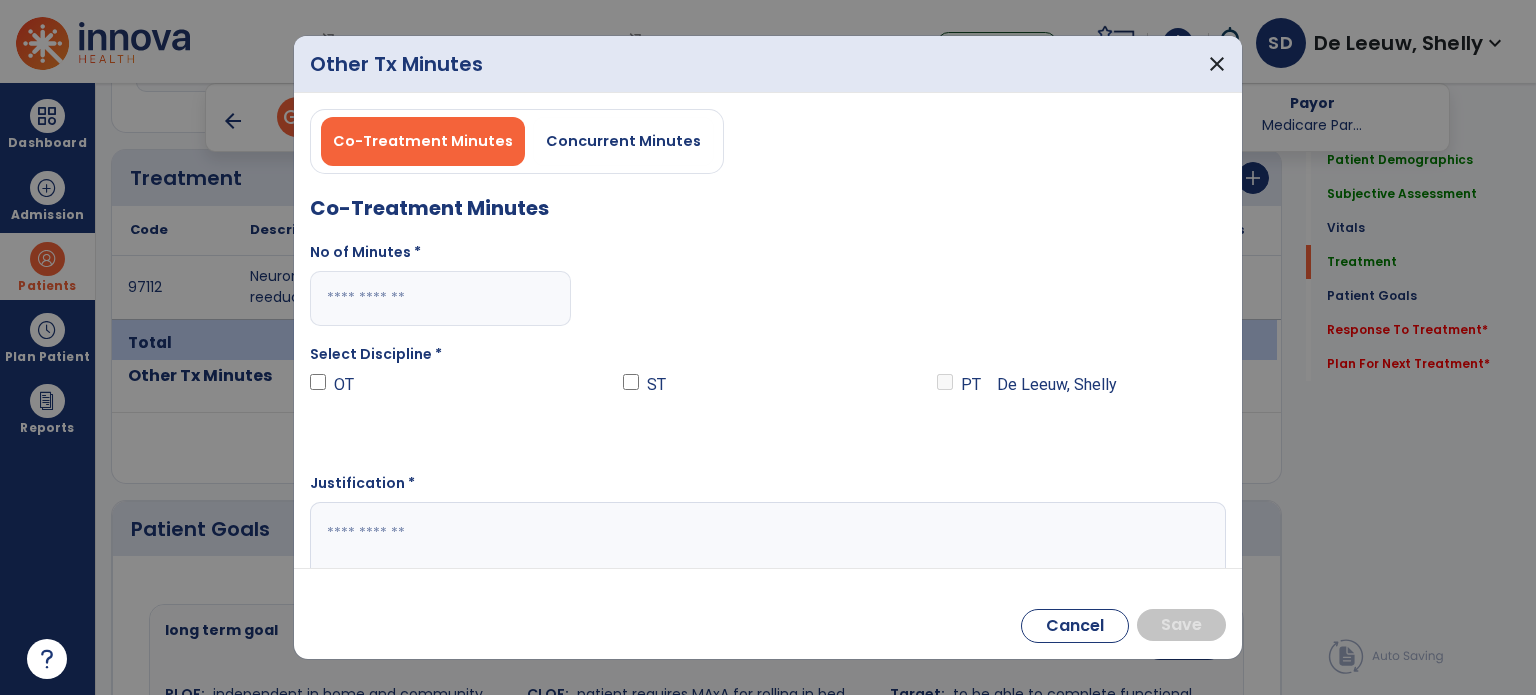 click at bounding box center (440, 298) 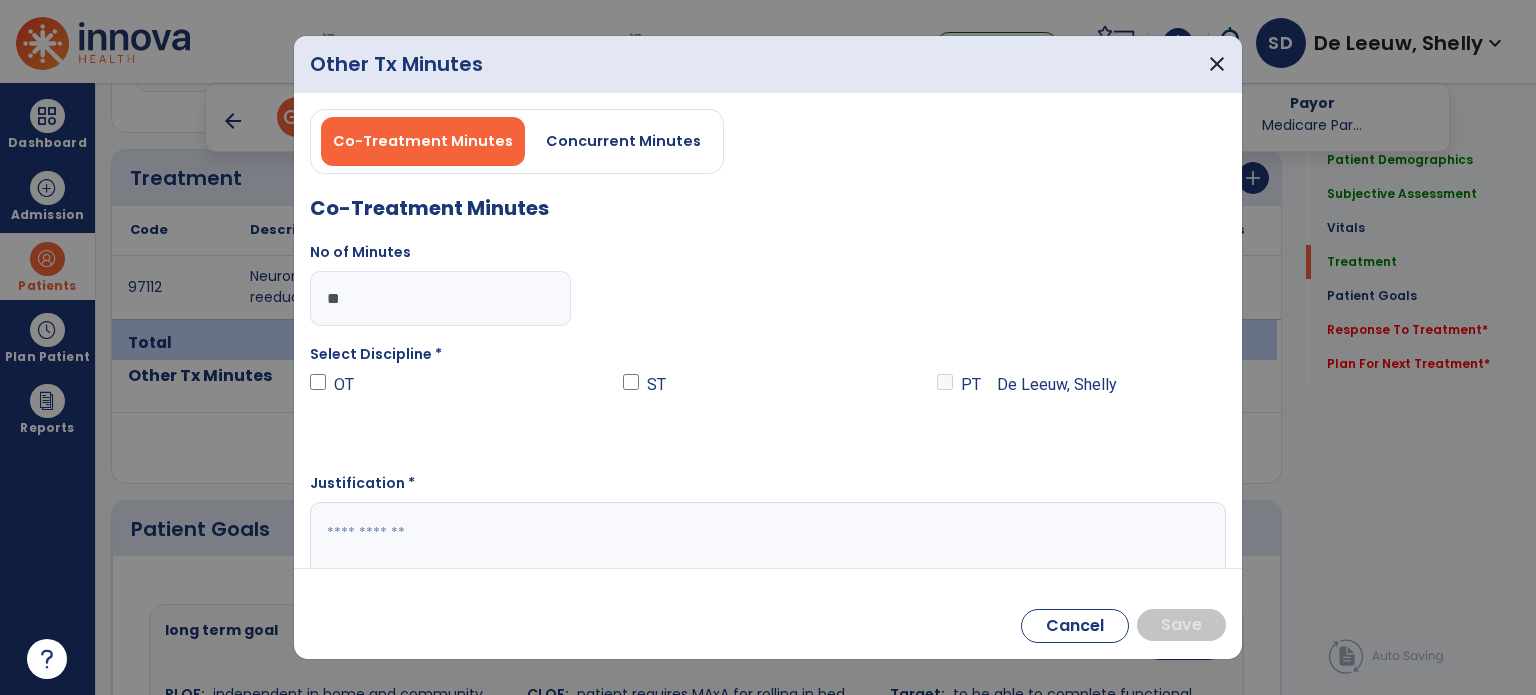 type on "**" 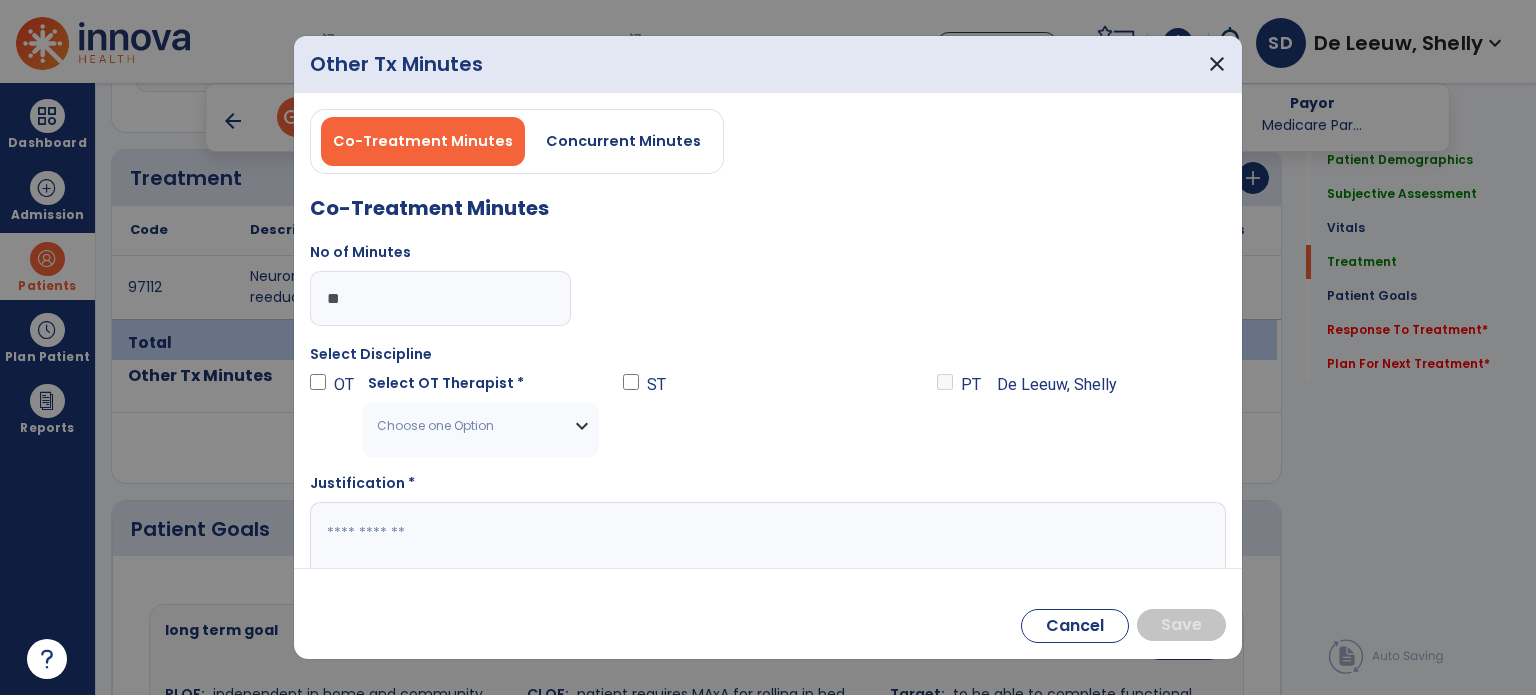 click on "Choose one Option" at bounding box center (468, 426) 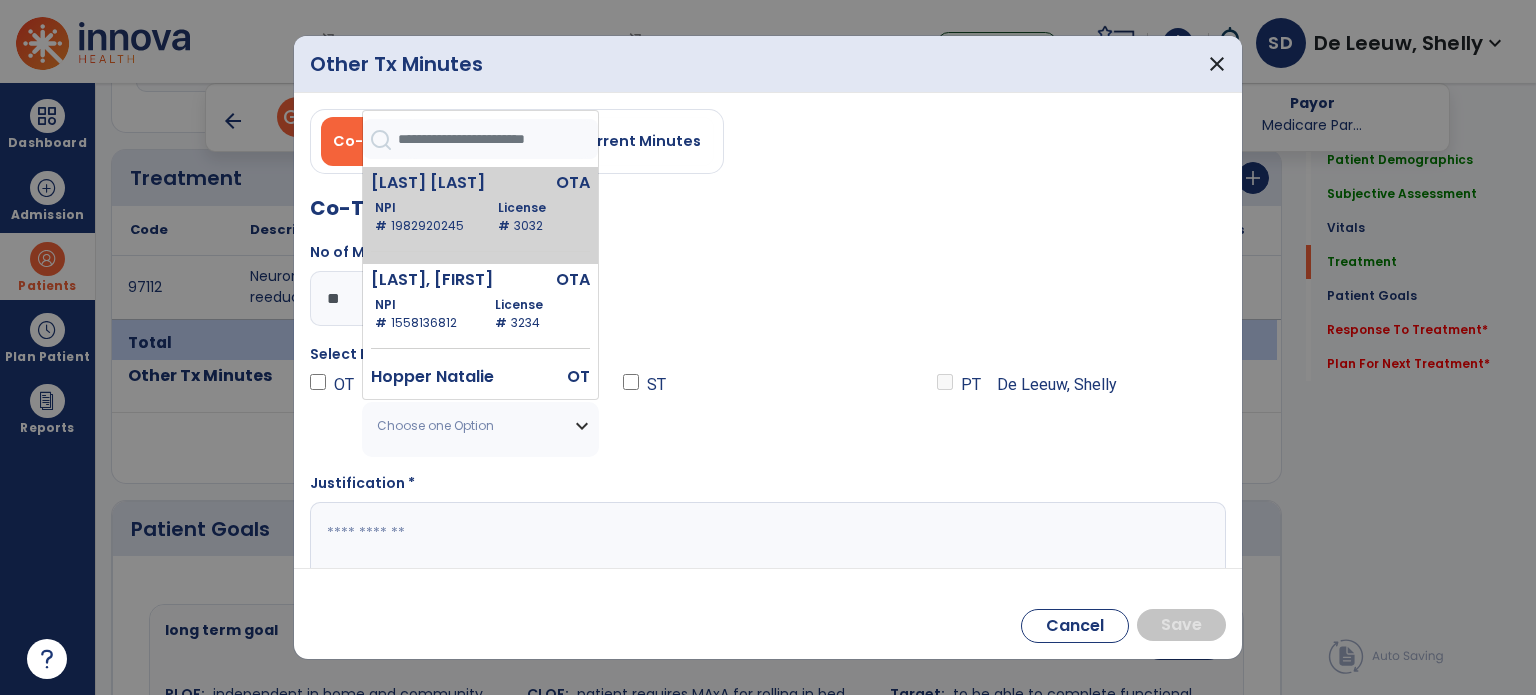 click on "OTA" at bounding box center (561, 183) 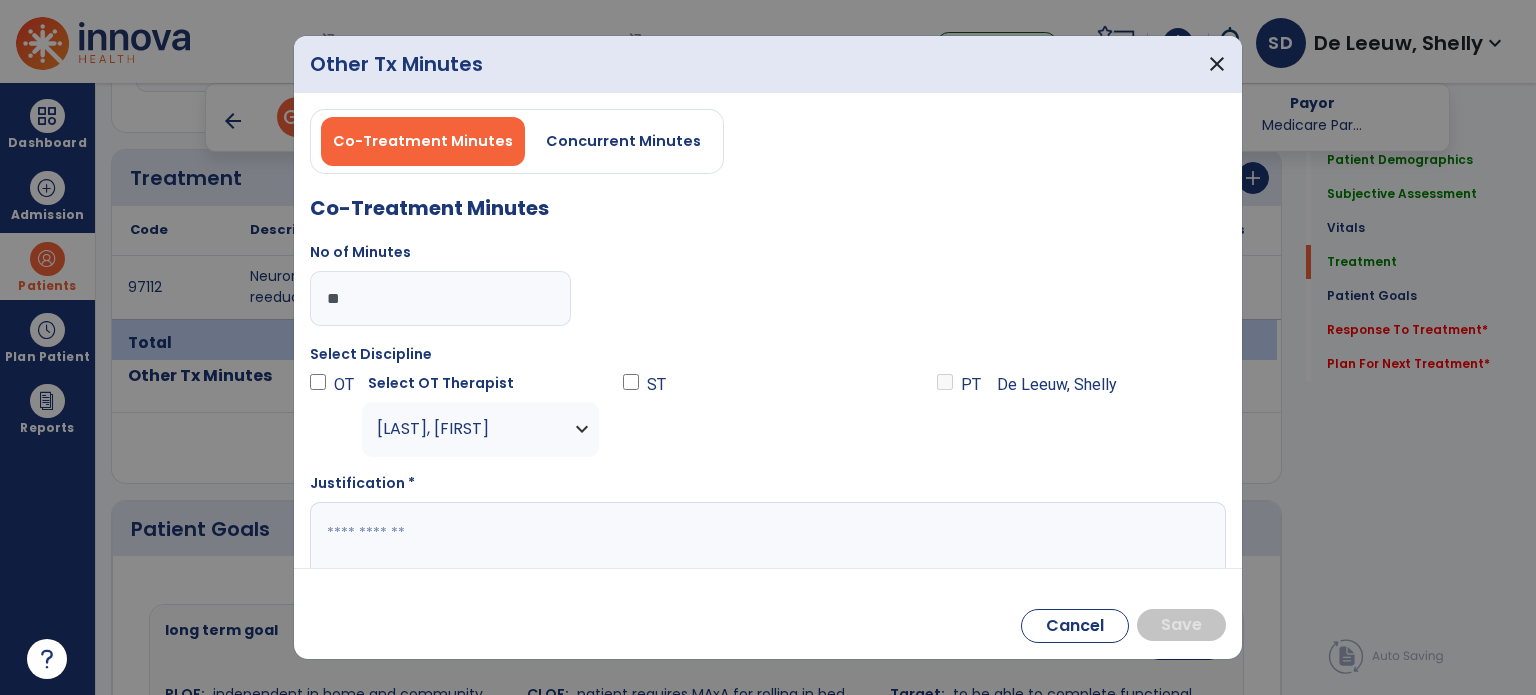 click at bounding box center (766, 541) 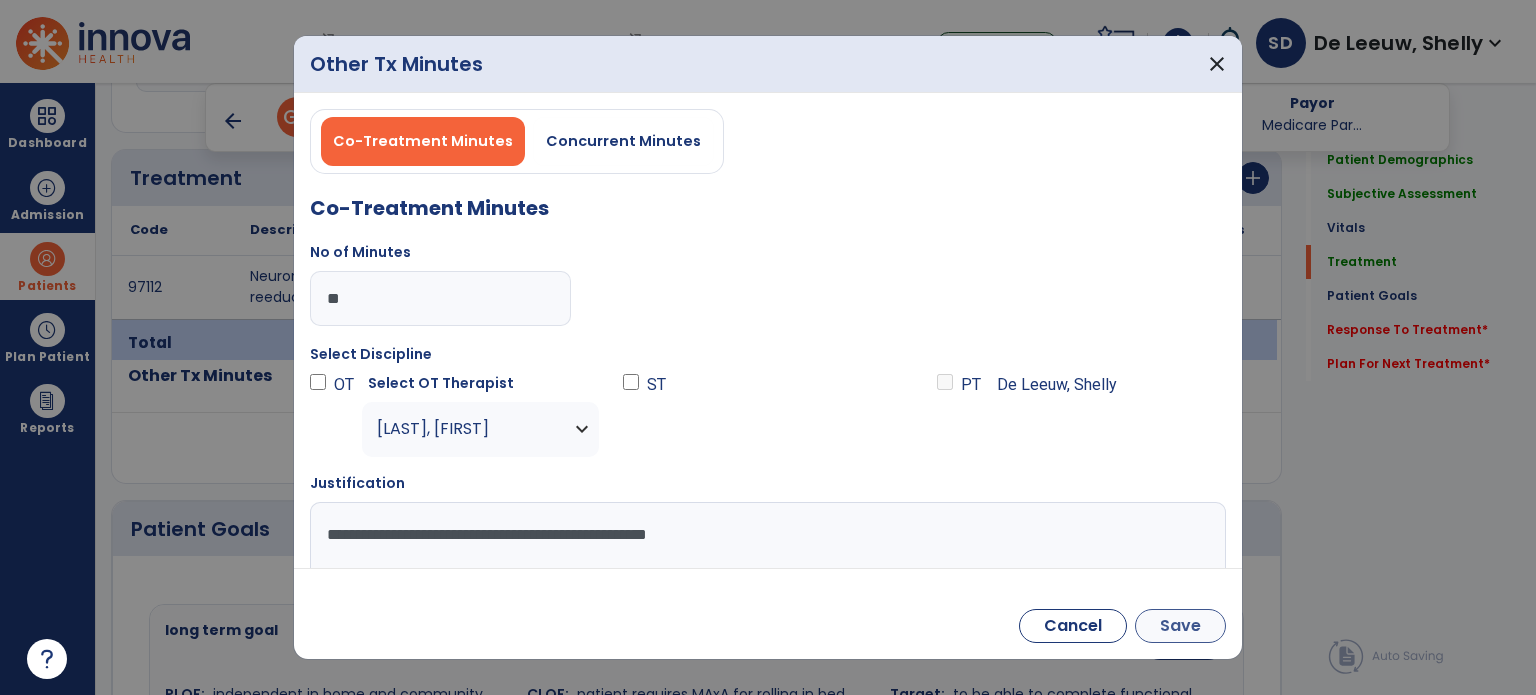 type on "**********" 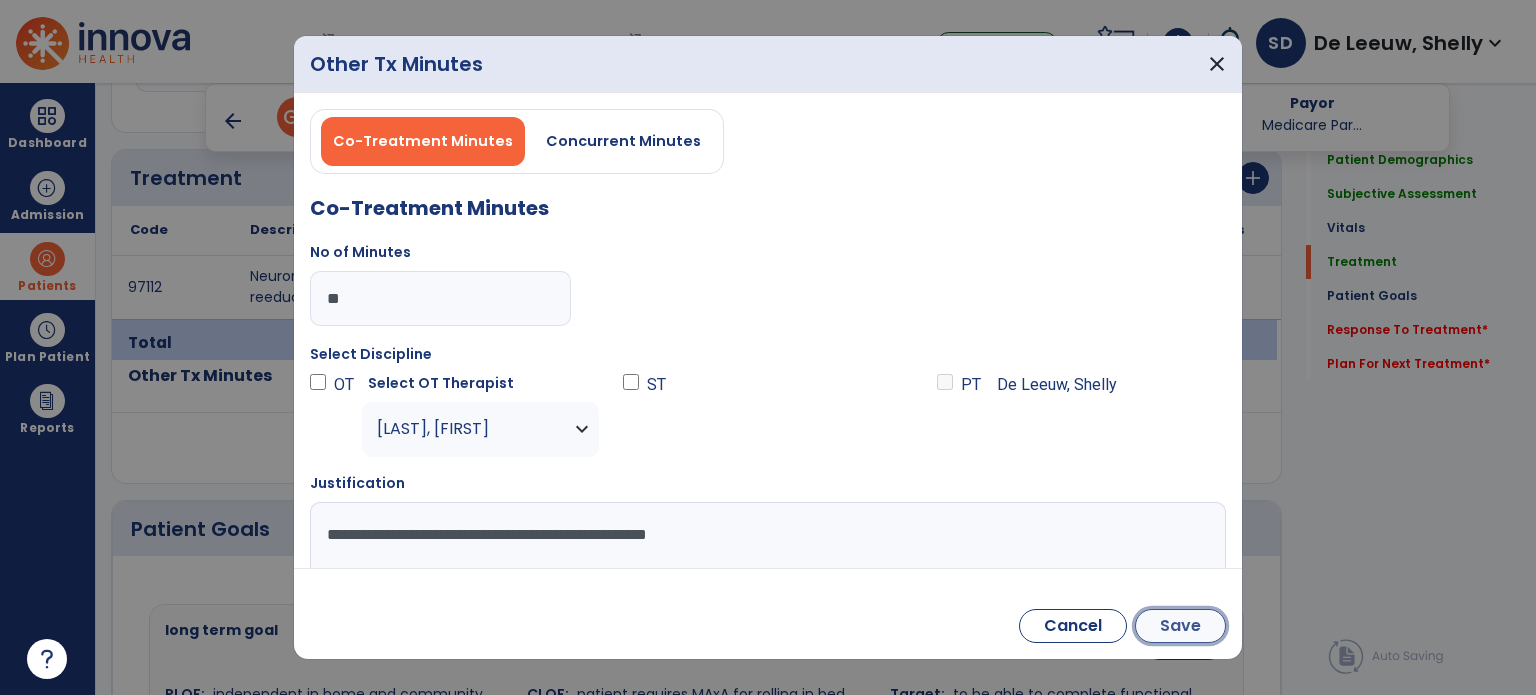 click on "Save" at bounding box center (1180, 626) 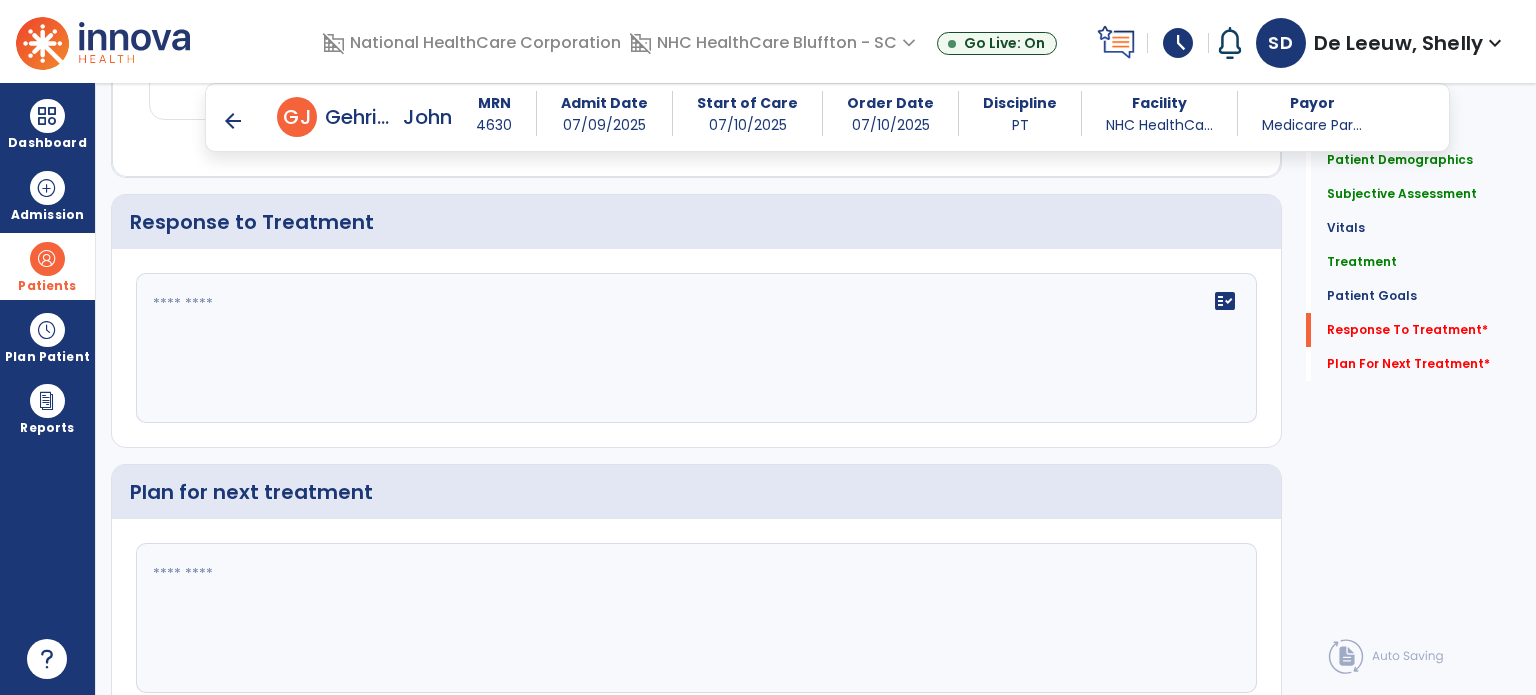 scroll, scrollTop: 2600, scrollLeft: 0, axis: vertical 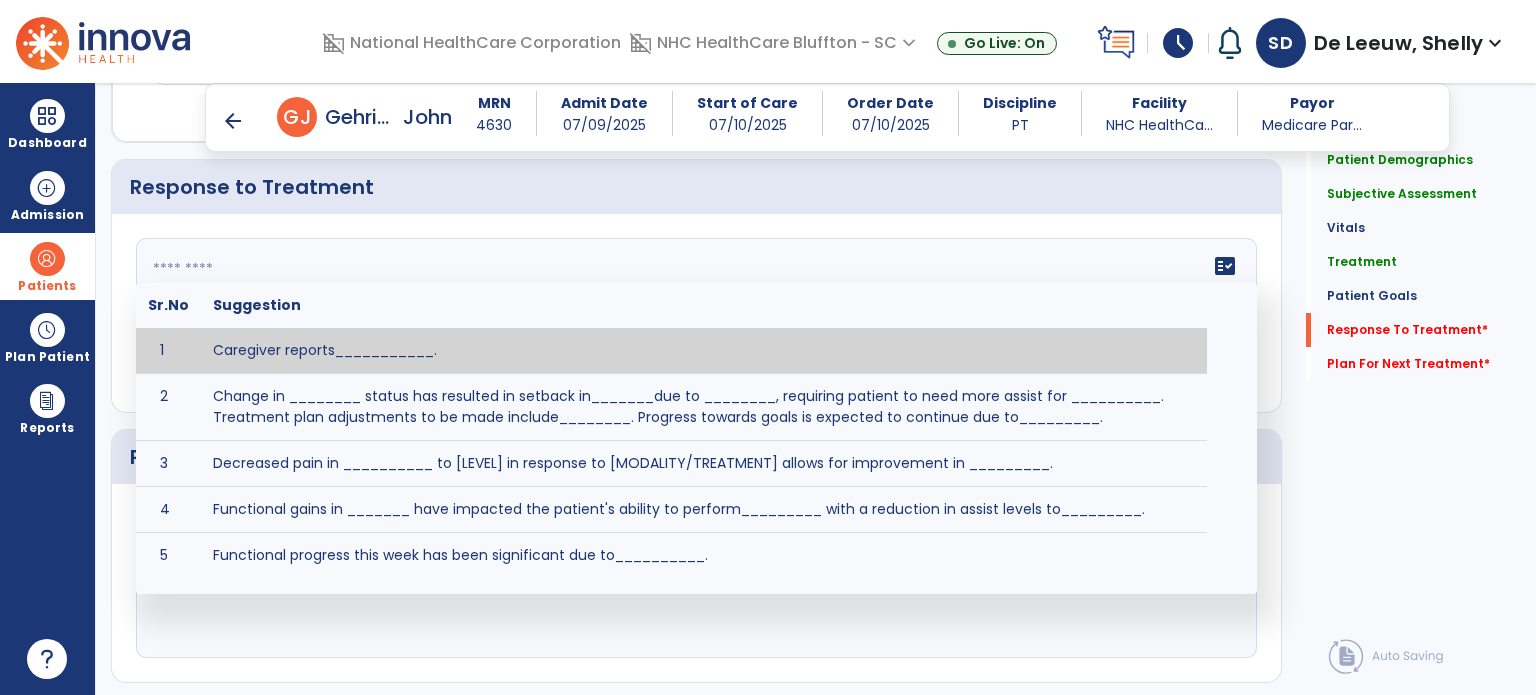 click on "fact_check  Sr.No Suggestion 1 Caregiver reports___________. 2 Change in ________ status has resulted in setback in_______due to ________, requiring patient to need more assist for __________.   Treatment plan adjustments to be made include________.  Progress towards goals is expected to continue due to_________. 3 Decreased pain in __________ to [LEVEL] in response to [MODALITY/TREATMENT] allows for improvement in _________. 4 Functional gains in _______ have impacted the patient's ability to perform_________ with a reduction in assist levels to_________. 5 Functional progress this week has been significant due to__________. 6 Gains in ________ have improved the patient's ability to perform ______with decreased levels of assist to___________. 7 Improvement in ________allows patient to tolerate higher levels of challenges in_________. 8 Pain in [AREA] has decreased to [LEVEL] in response to [TREATMENT/MODALITY], allowing fore ease in completing__________. 9 10 11 12 13 14 15 16 17 18 19 20 21" 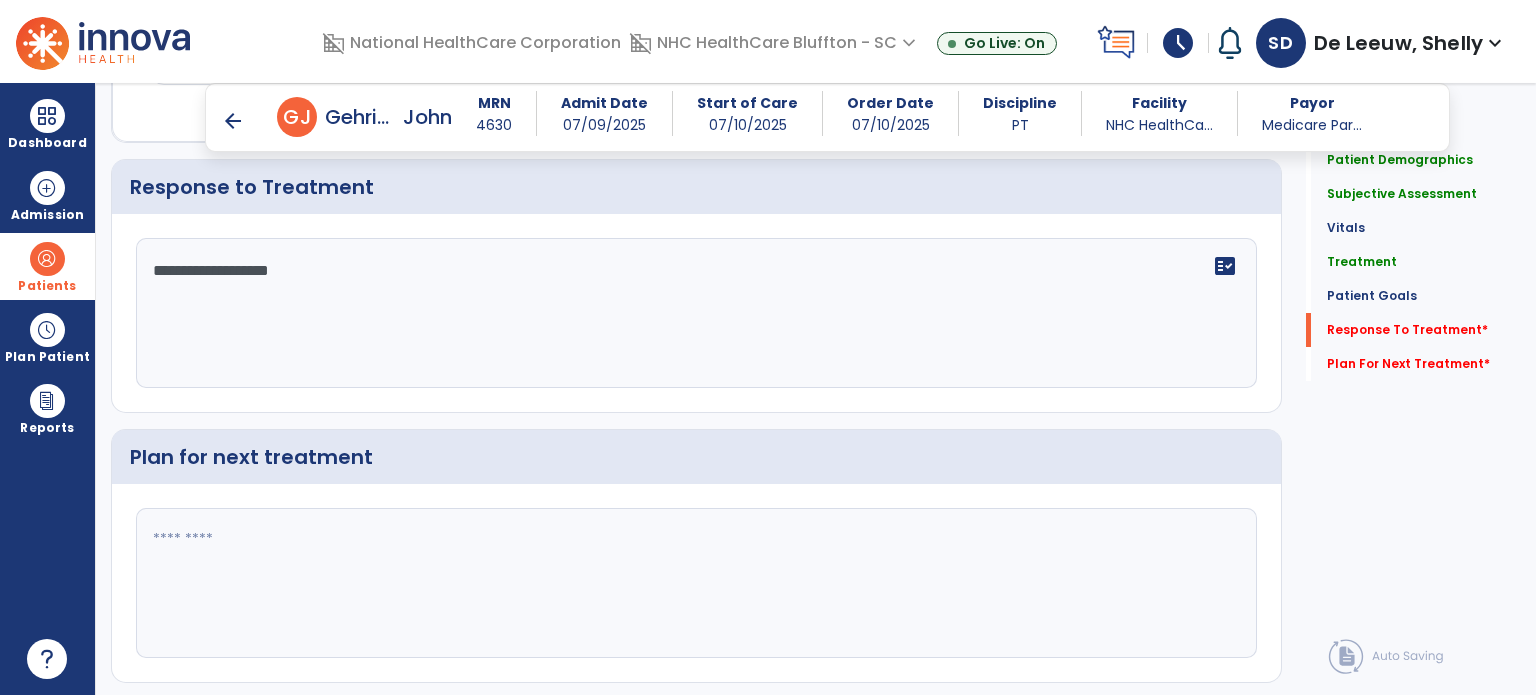 type on "**********" 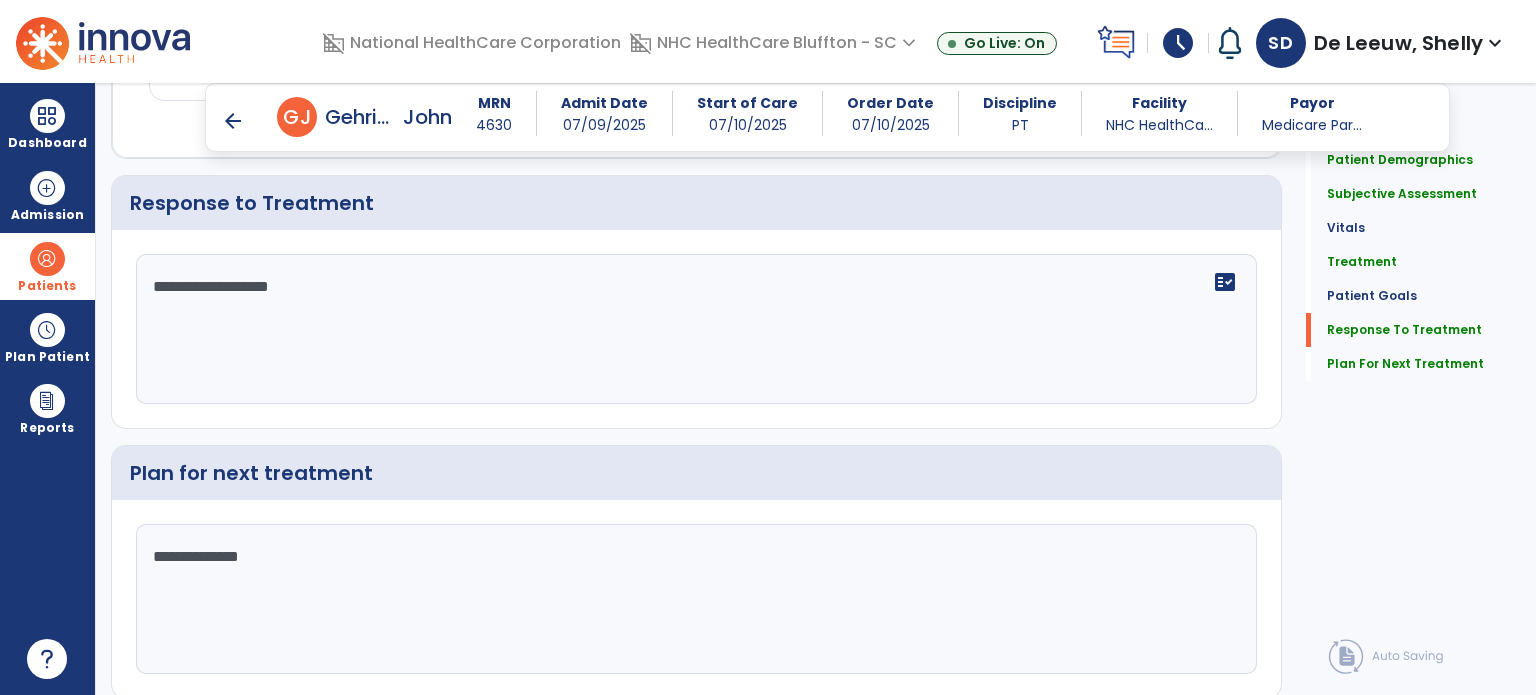 scroll, scrollTop: 2648, scrollLeft: 0, axis: vertical 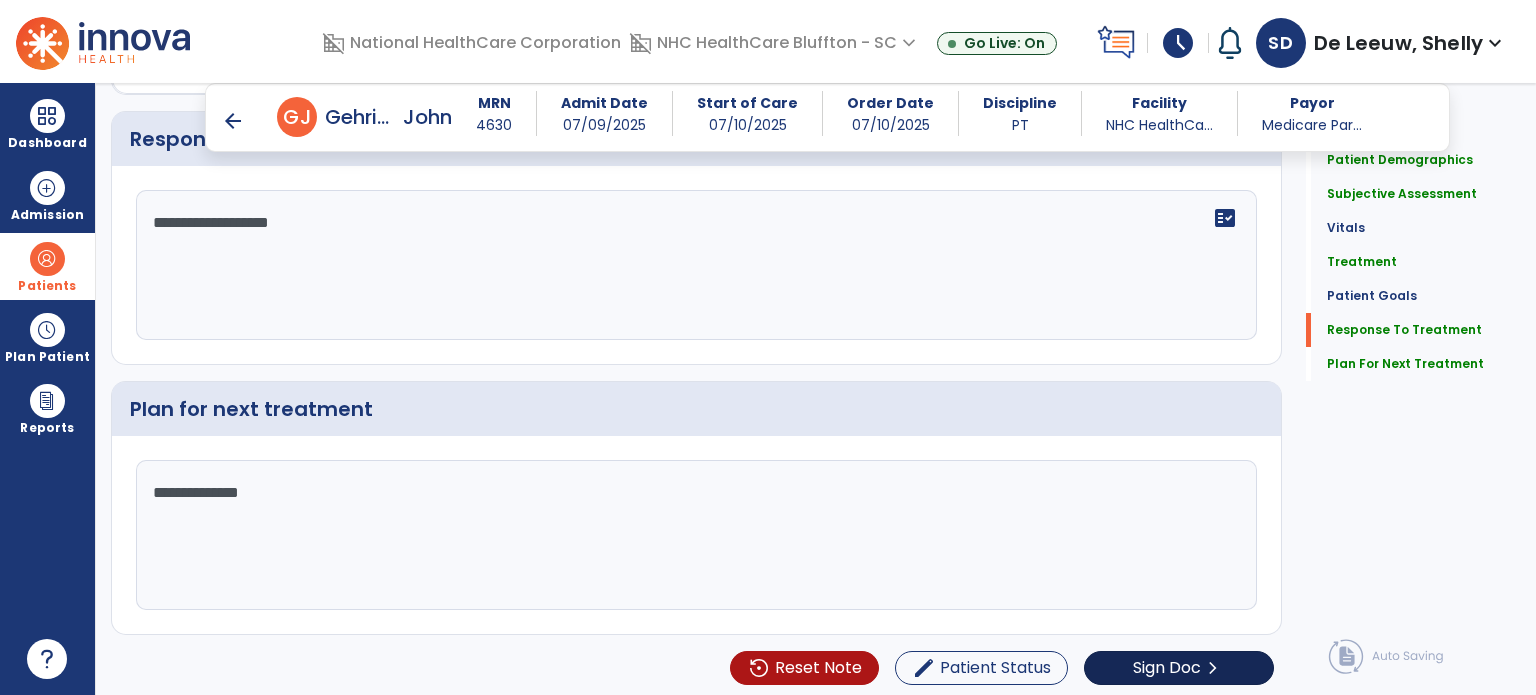 type on "**********" 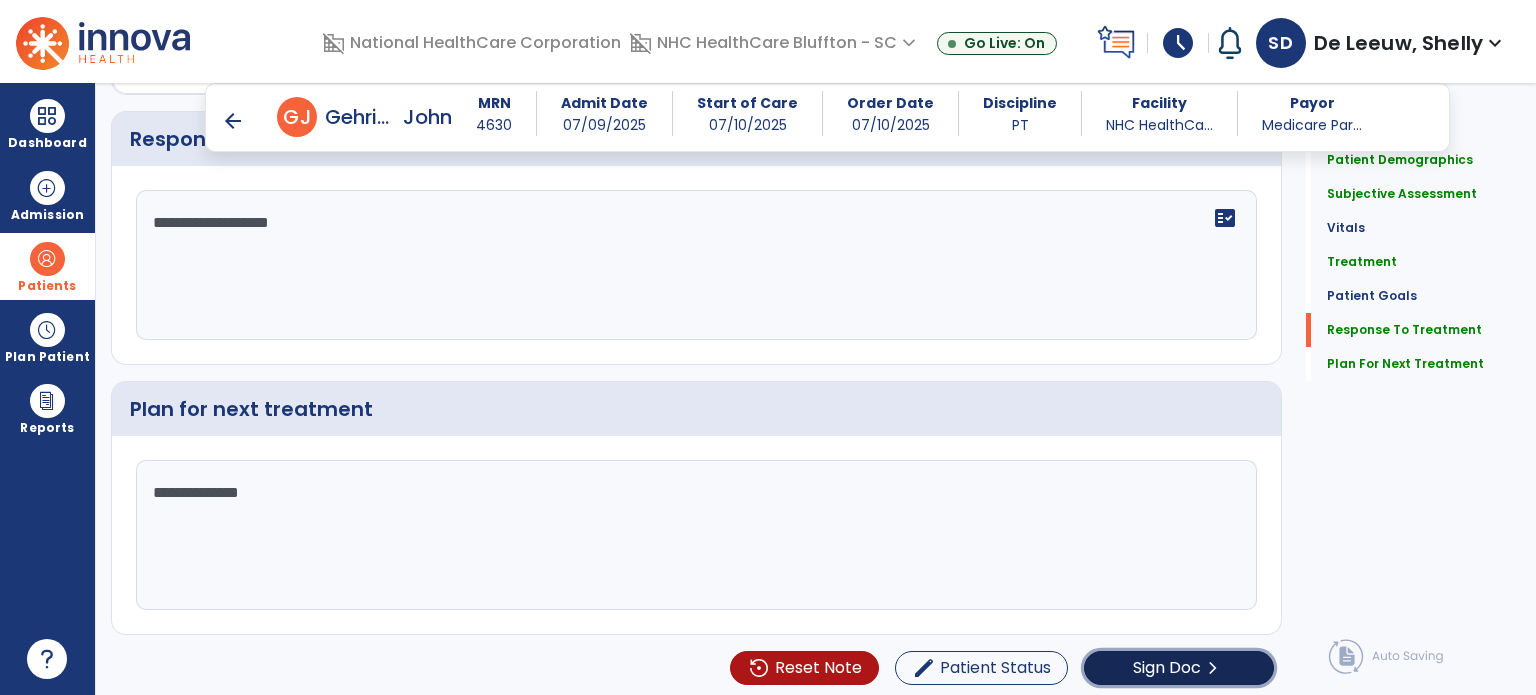 click on "Sign Doc" 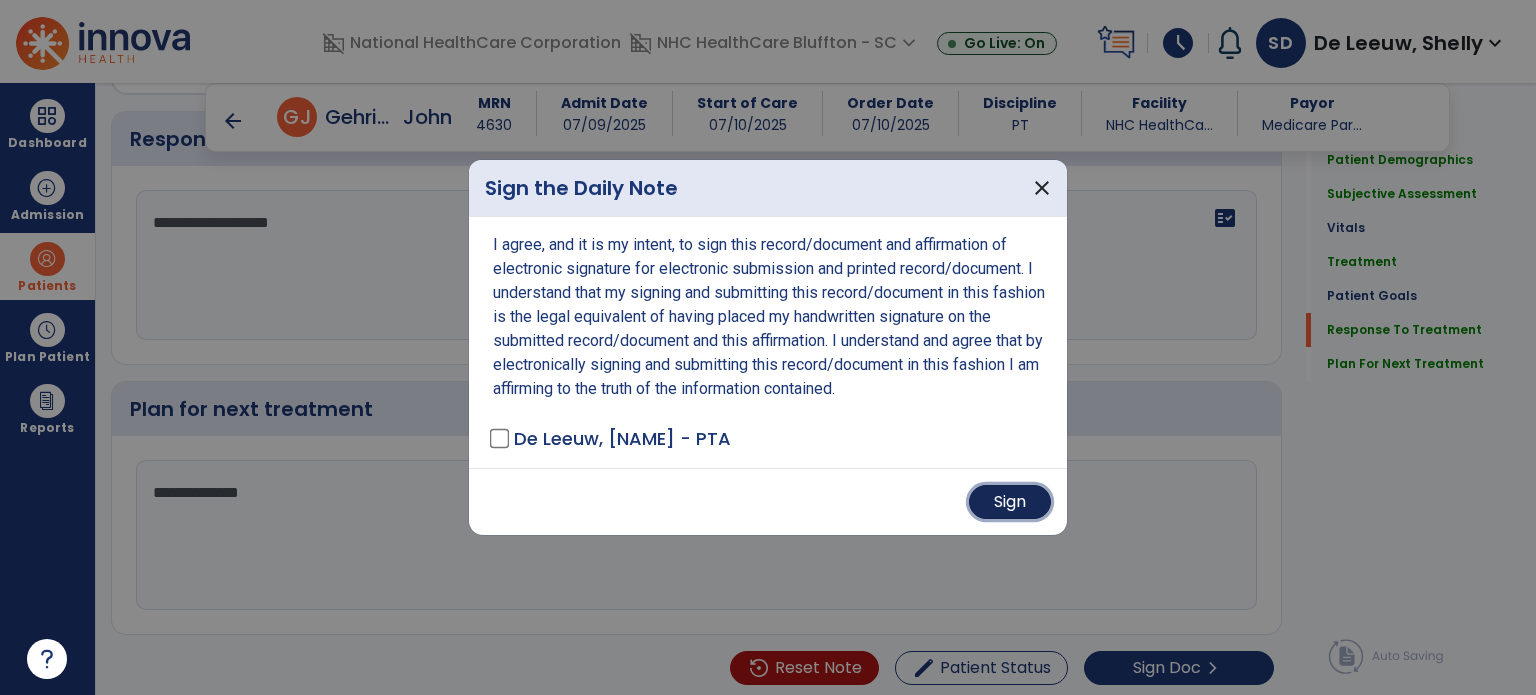 click on "Sign" at bounding box center (1010, 502) 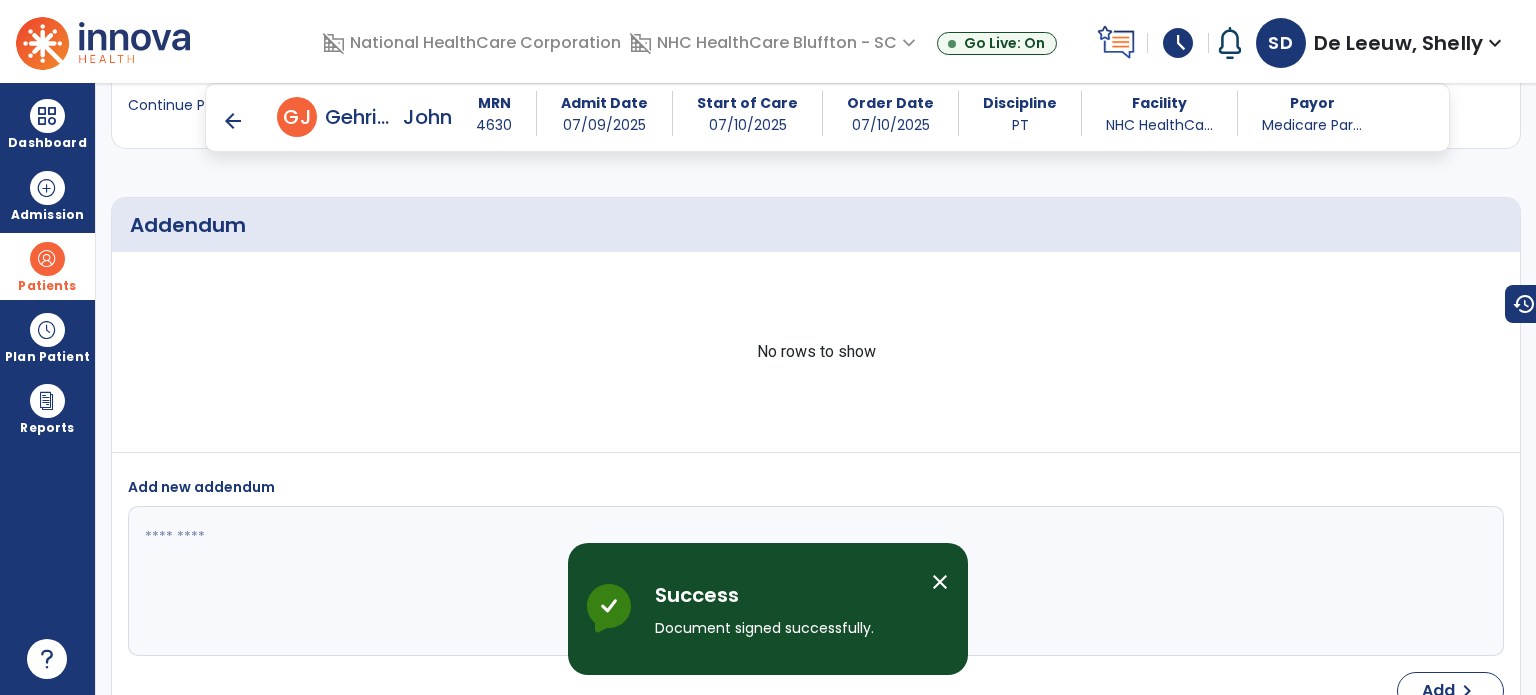 scroll, scrollTop: 3578, scrollLeft: 0, axis: vertical 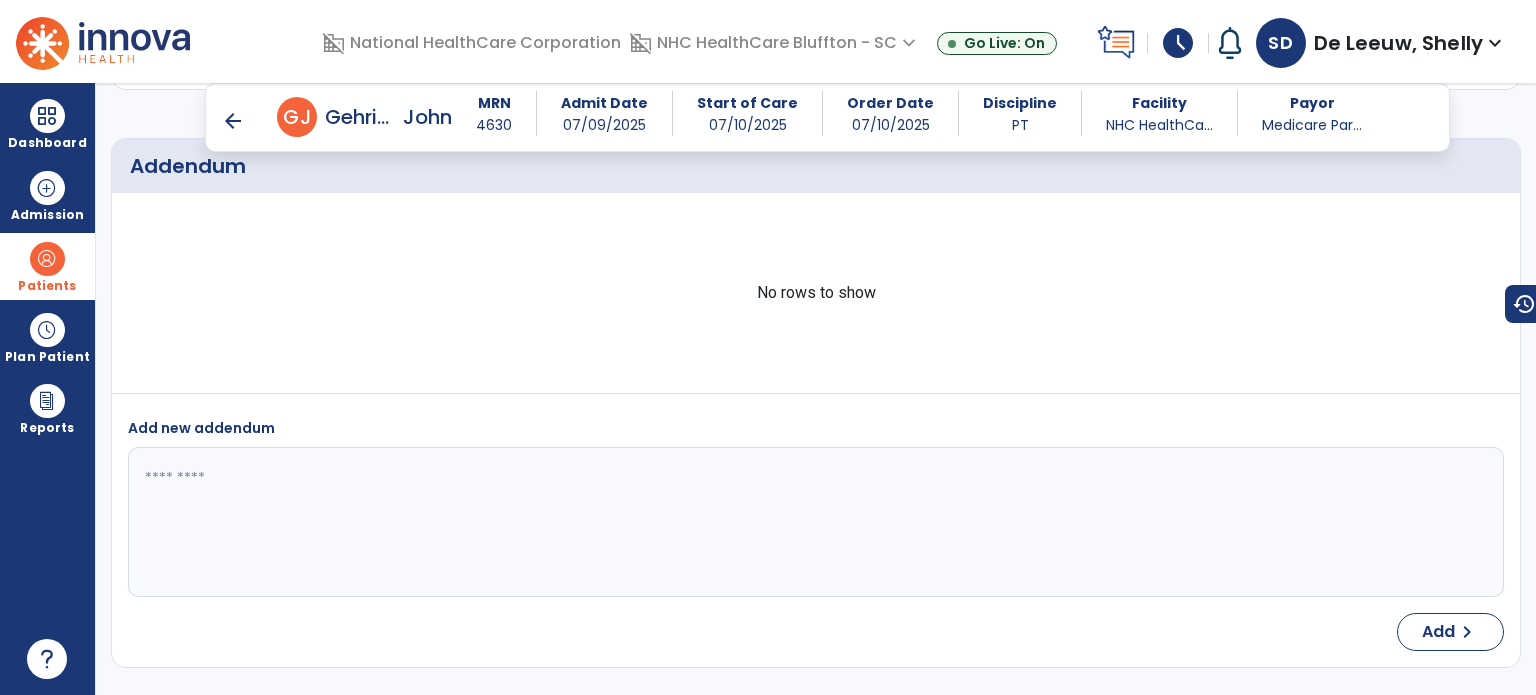 click on "arrow_back" at bounding box center (233, 121) 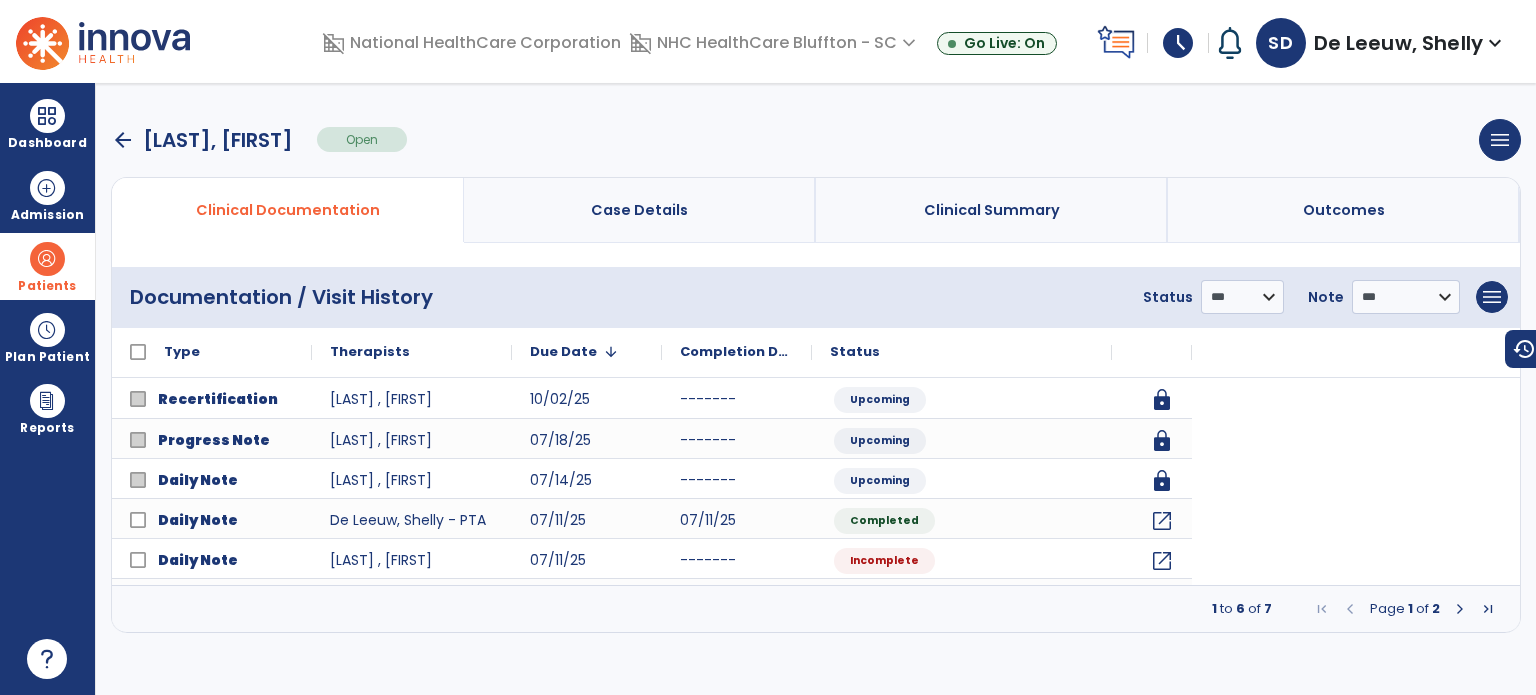 scroll, scrollTop: 0, scrollLeft: 0, axis: both 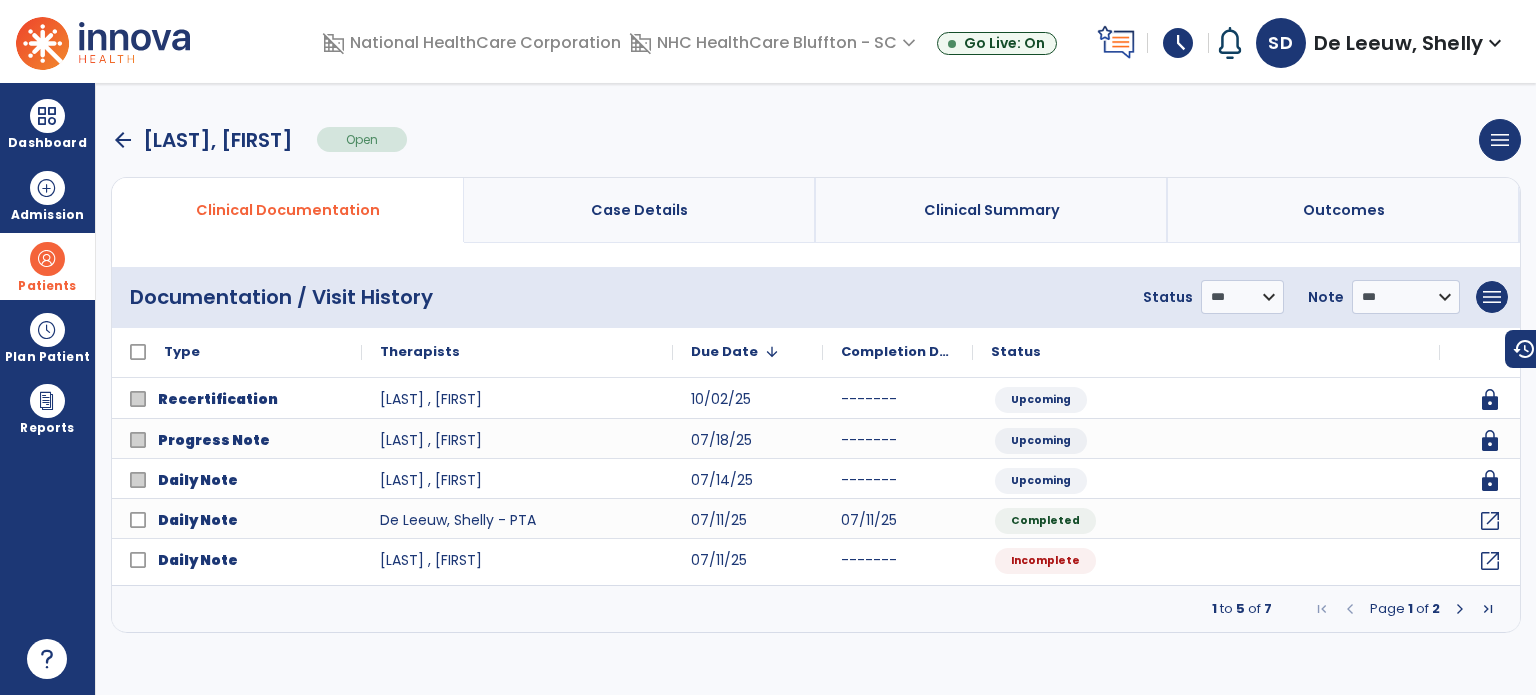 click on "arrow_back" at bounding box center [123, 140] 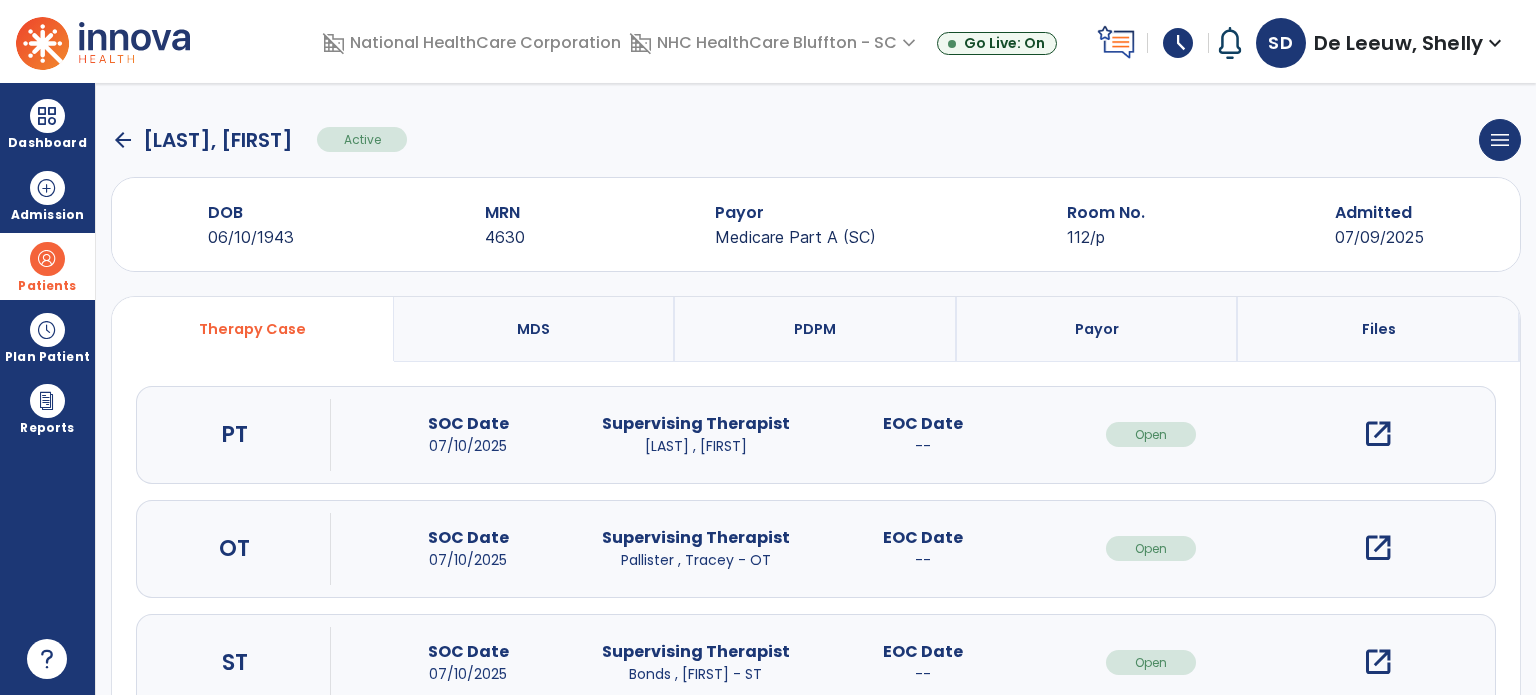 click on "arrow_back" 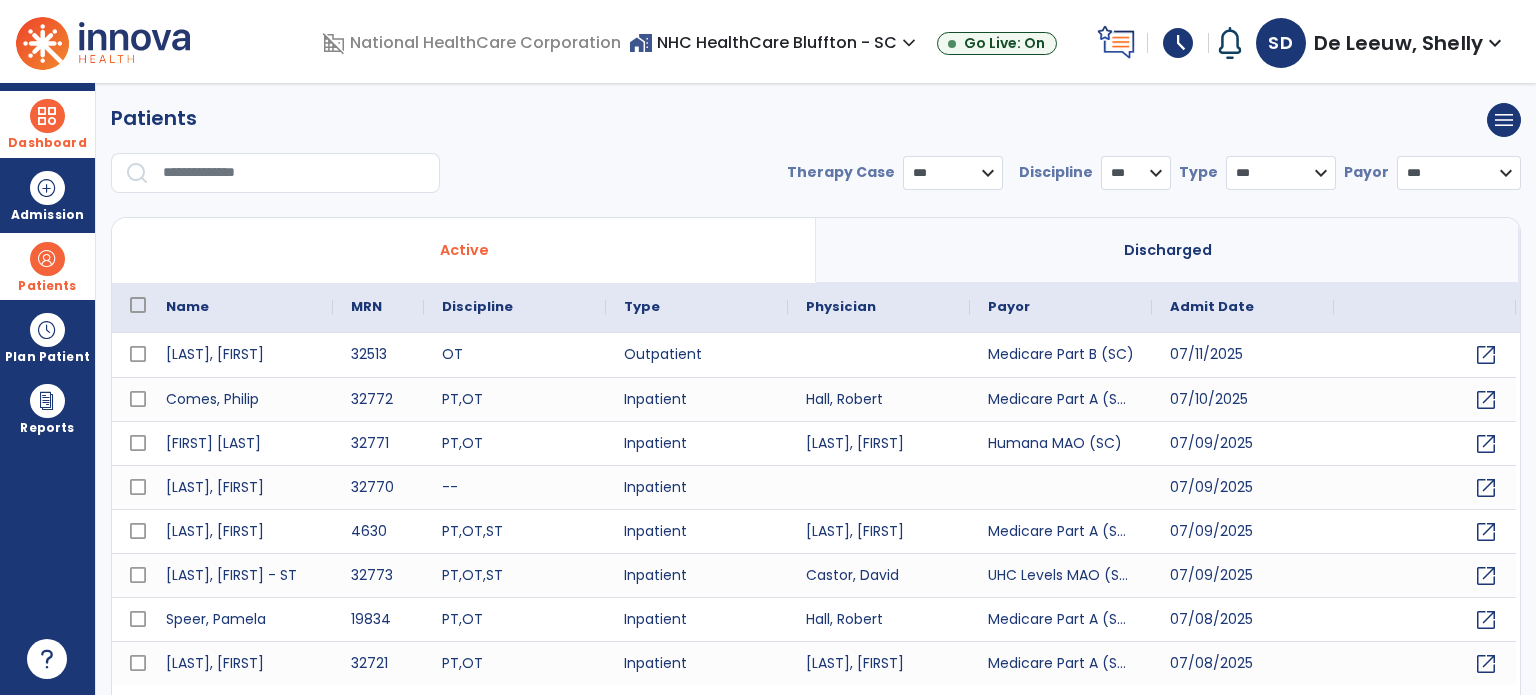 click at bounding box center [47, 116] 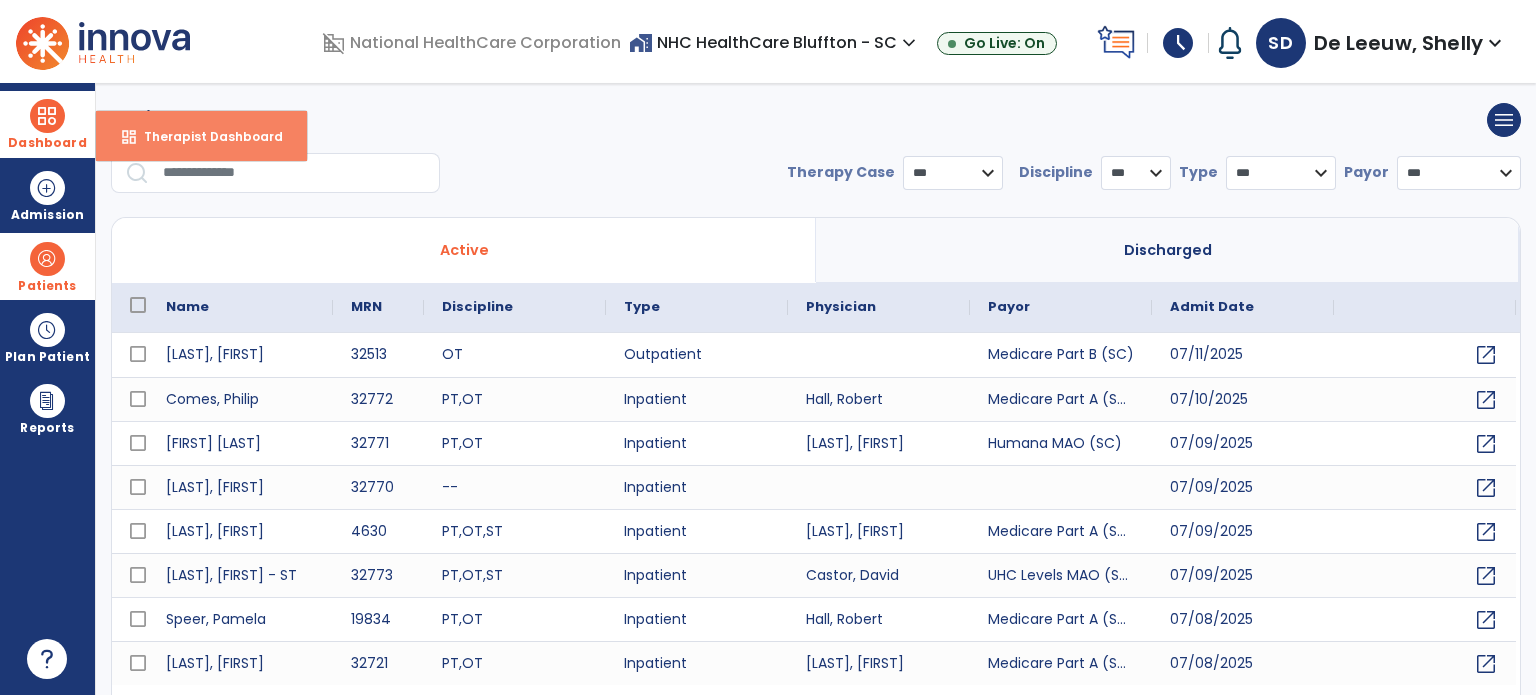 click on "dashboard  Therapist Dashboard" at bounding box center [201, 136] 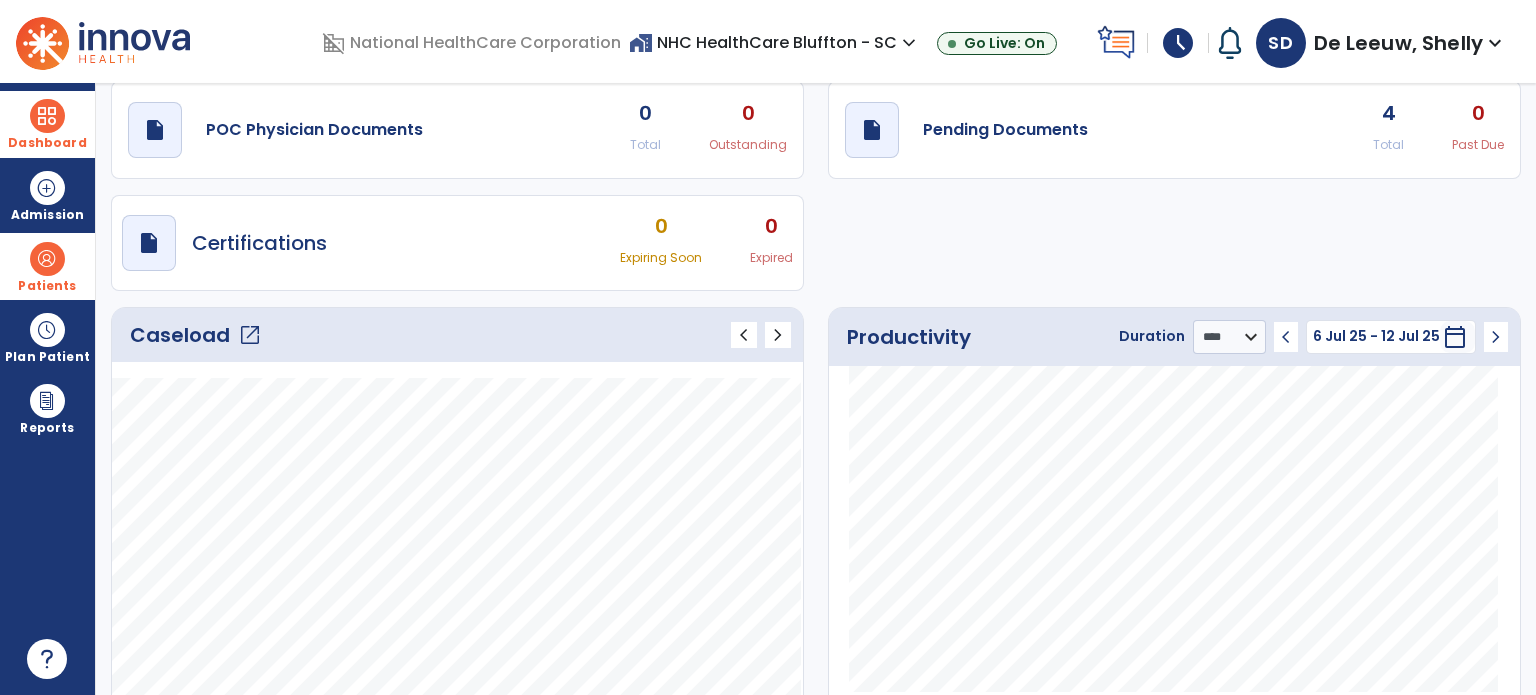 scroll, scrollTop: 0, scrollLeft: 0, axis: both 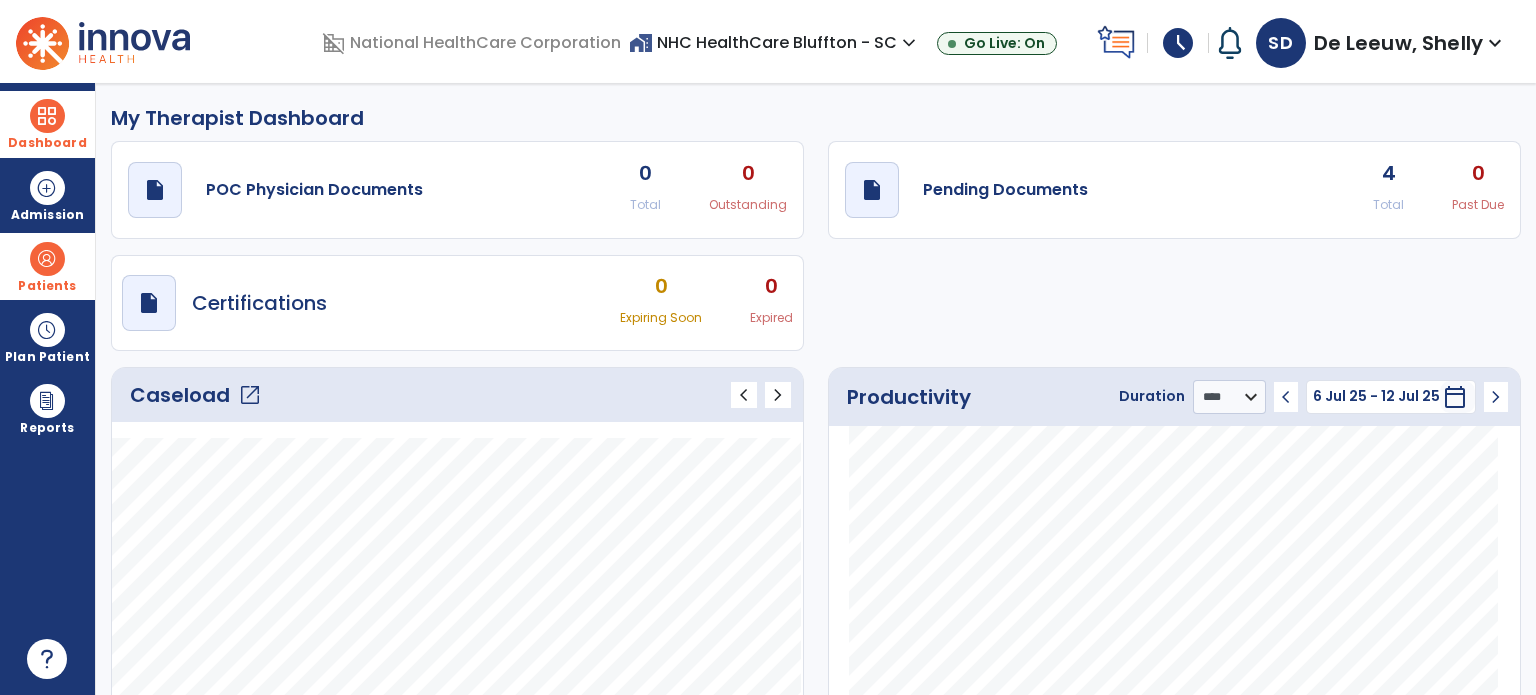 click on "open_in_new" 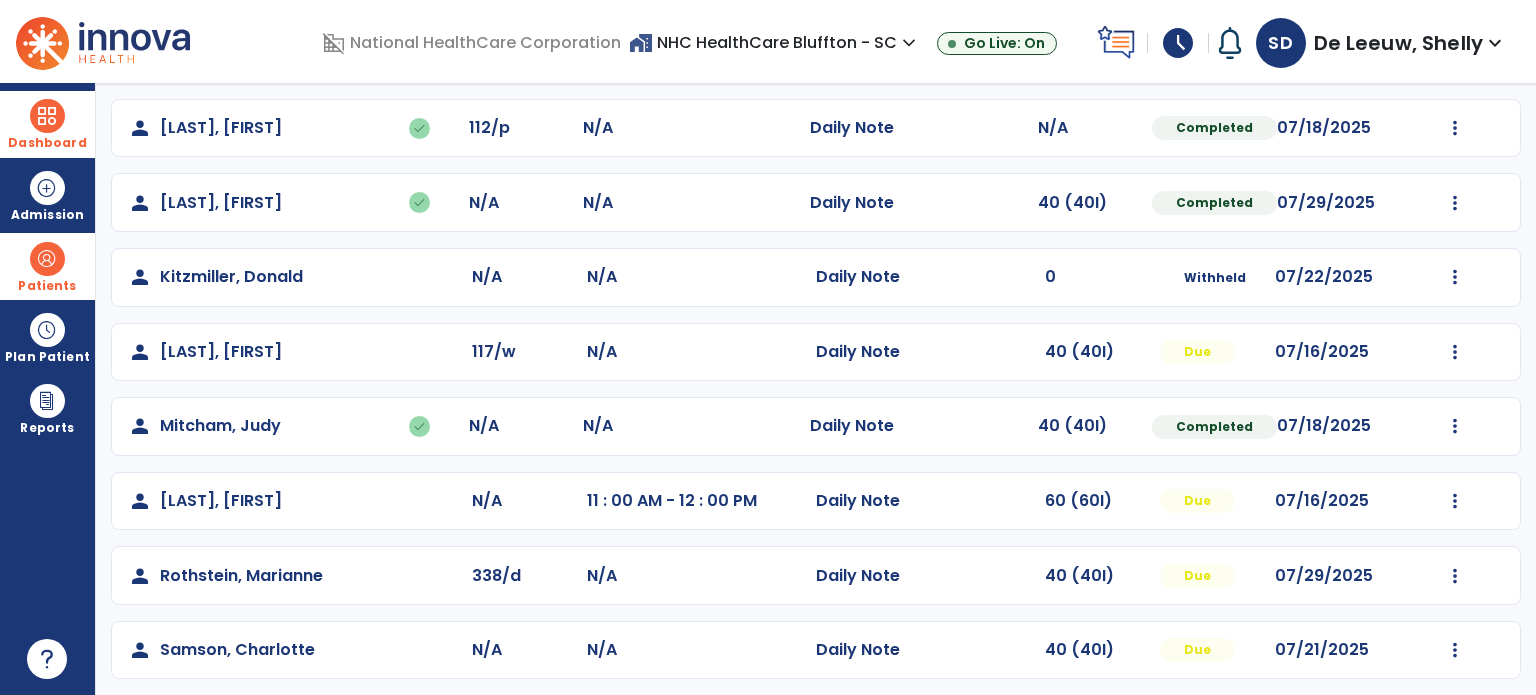 scroll, scrollTop: 389, scrollLeft: 0, axis: vertical 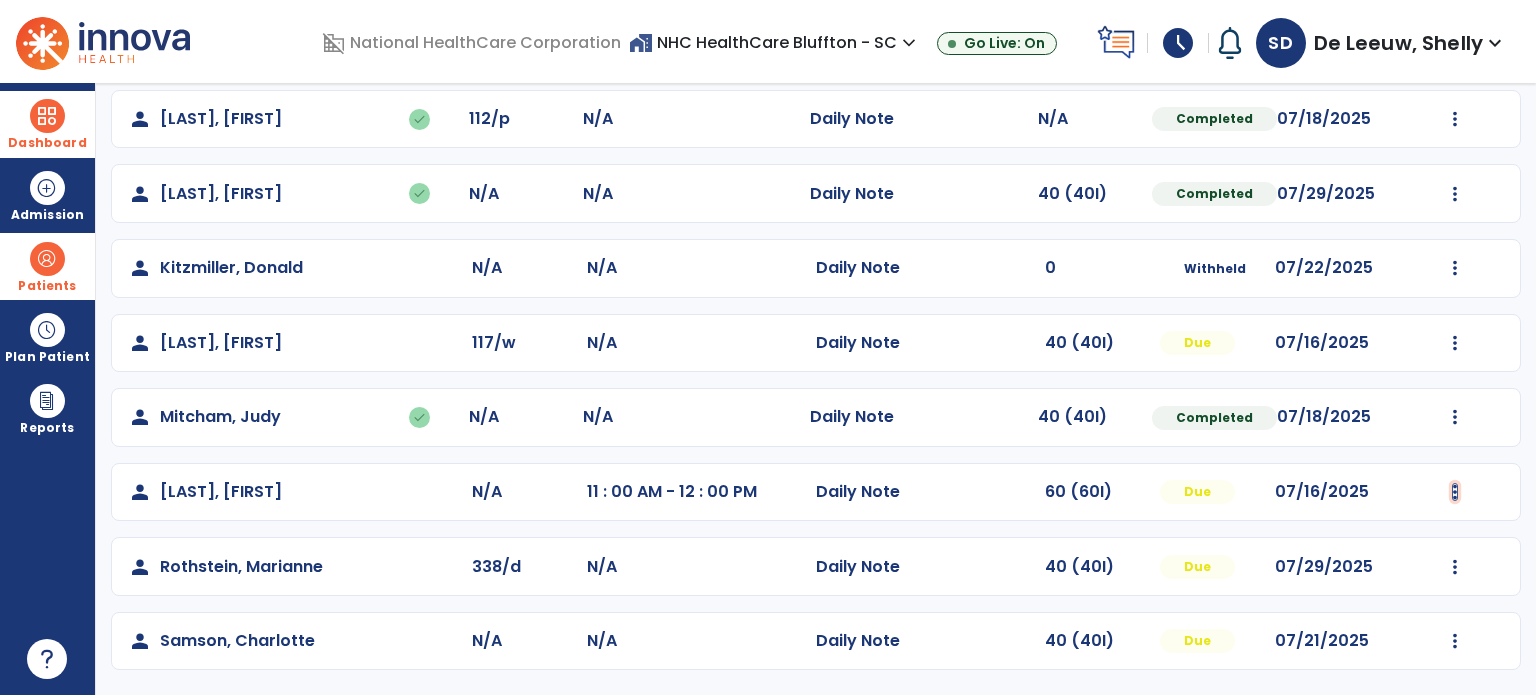 click at bounding box center [1455, -30] 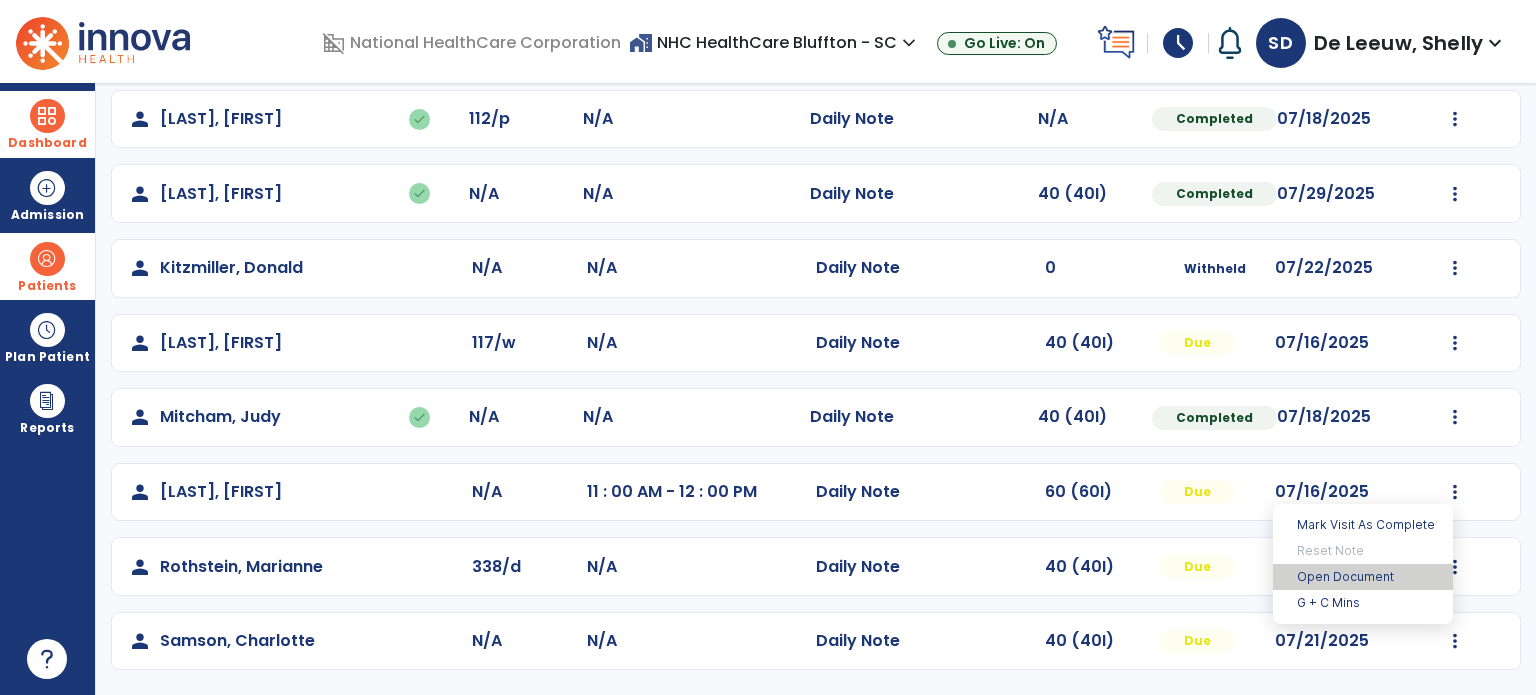 click on "Open Document" at bounding box center (1363, 577) 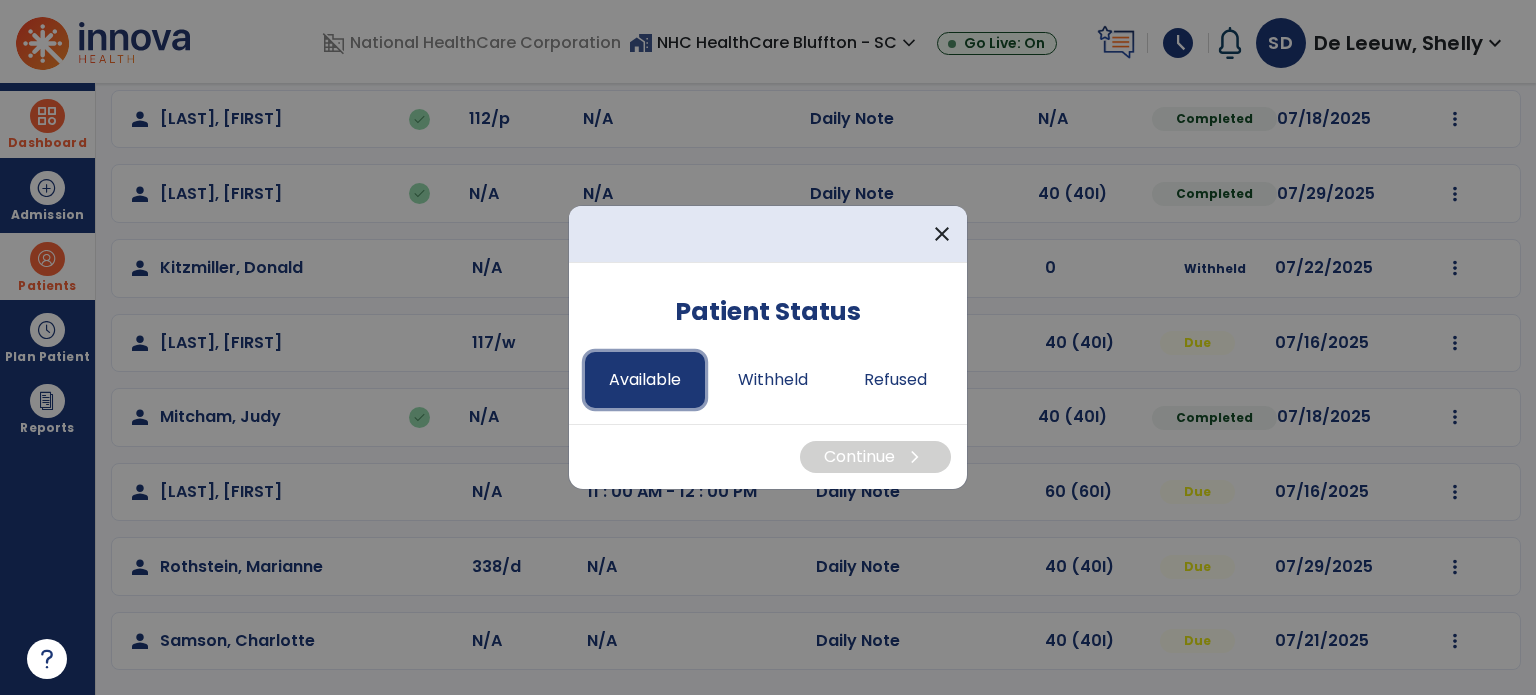 click on "Available" at bounding box center [645, 380] 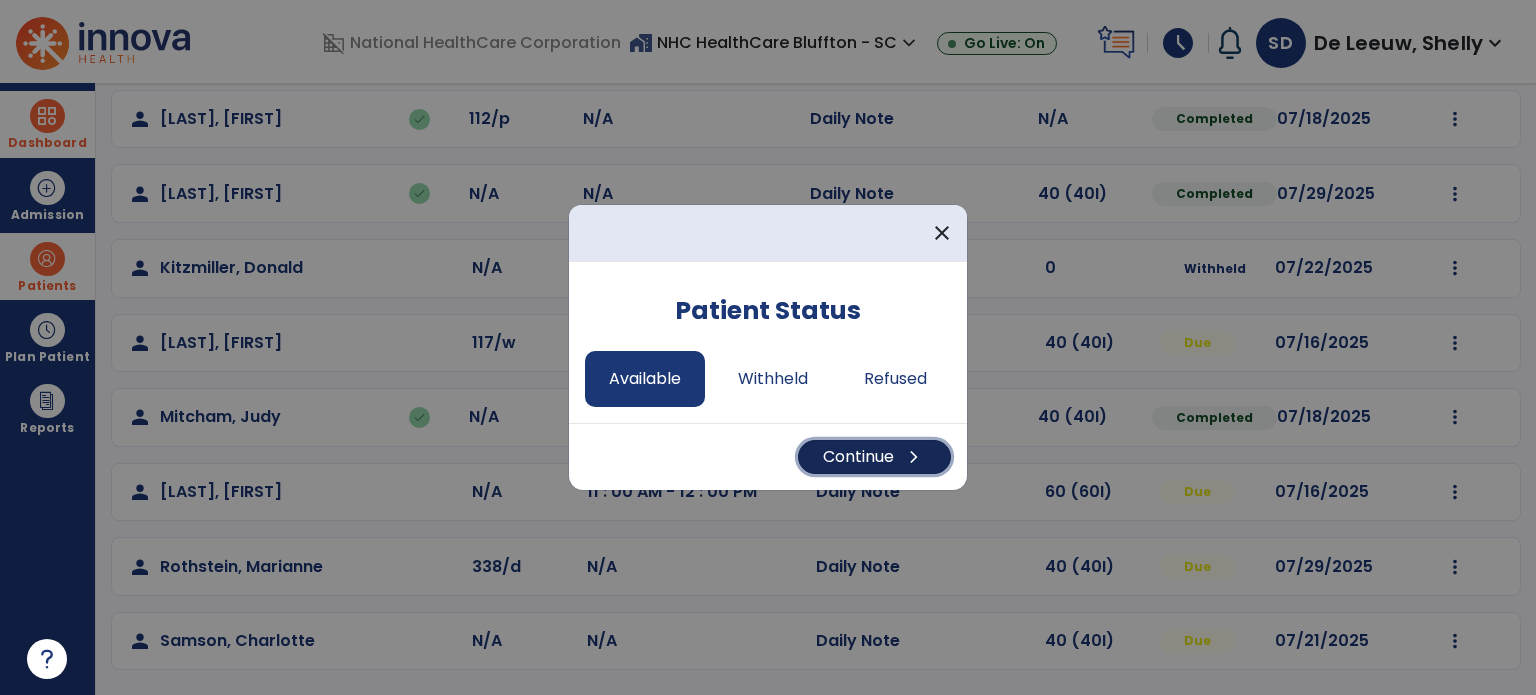 click on "Continue   chevron_right" at bounding box center [874, 457] 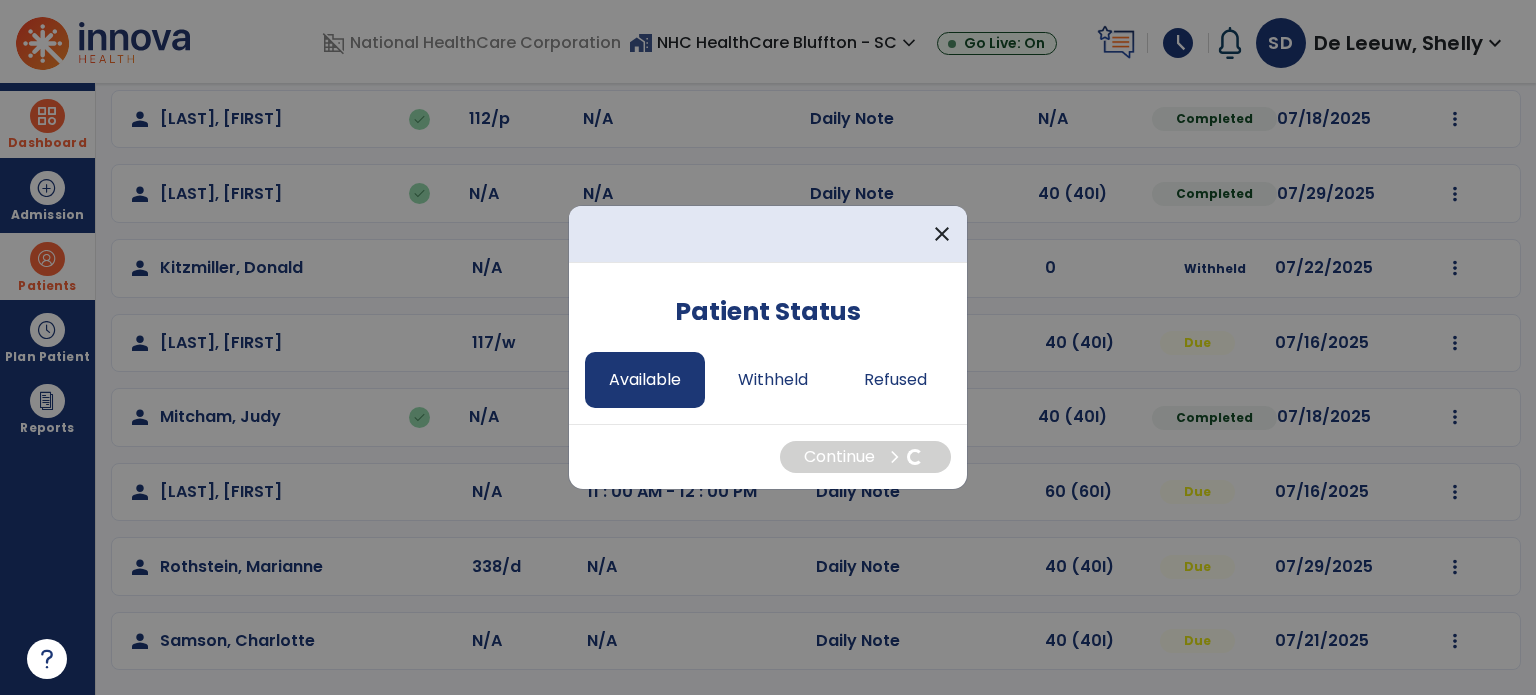 select on "*" 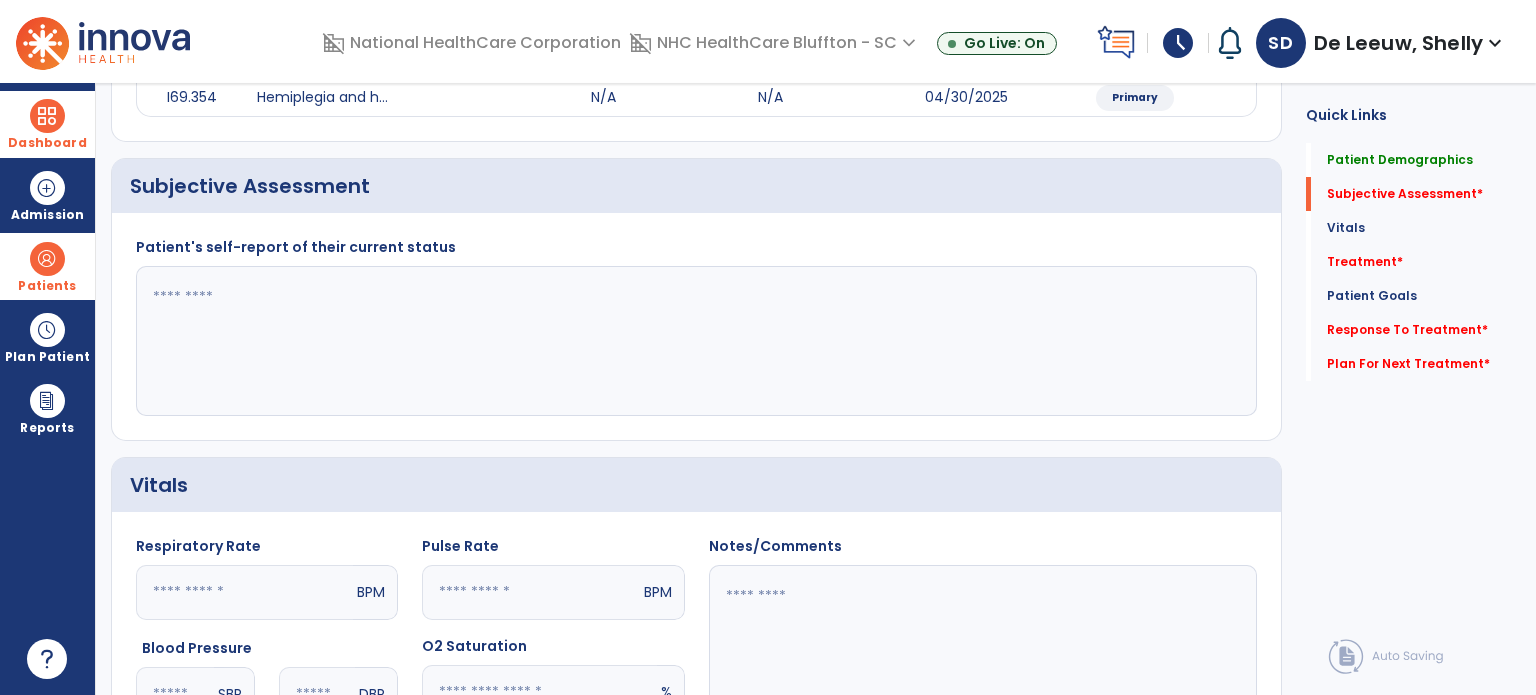 click 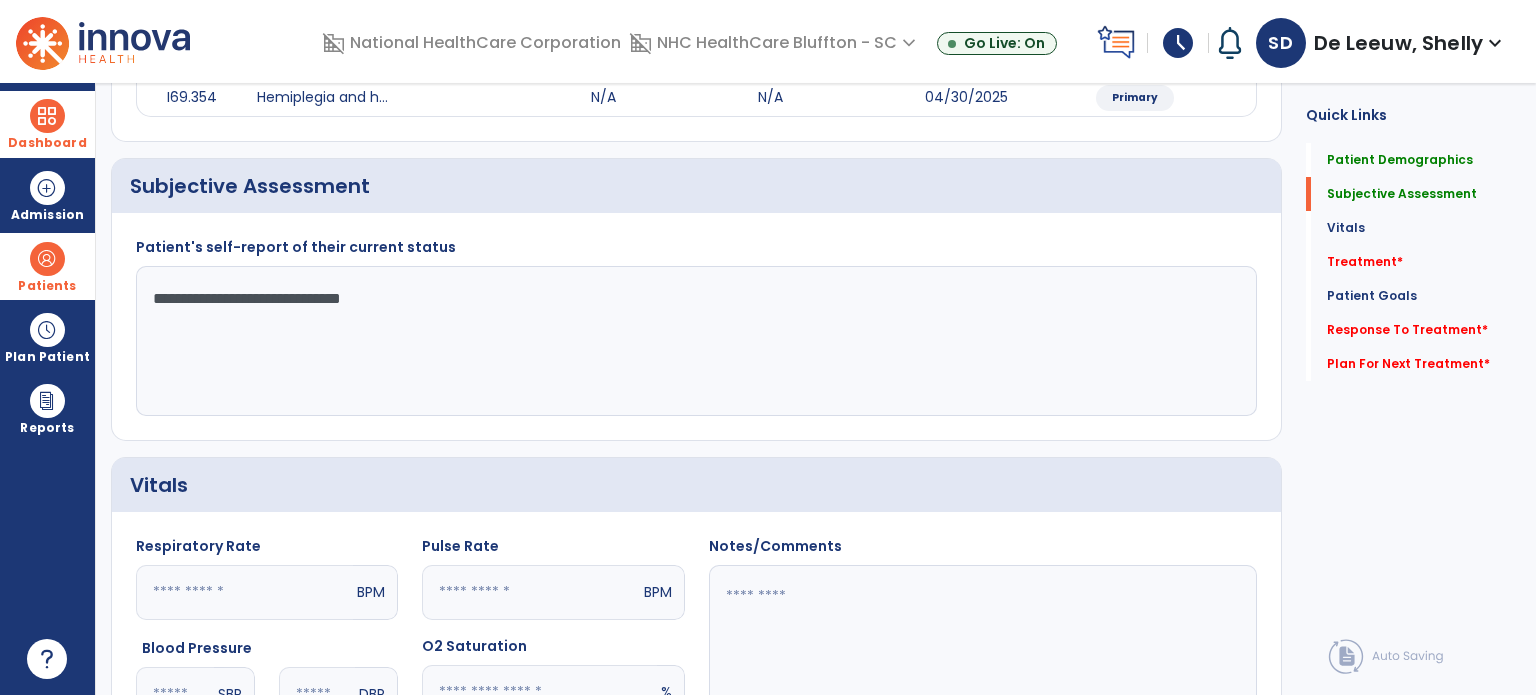 click on "**********" 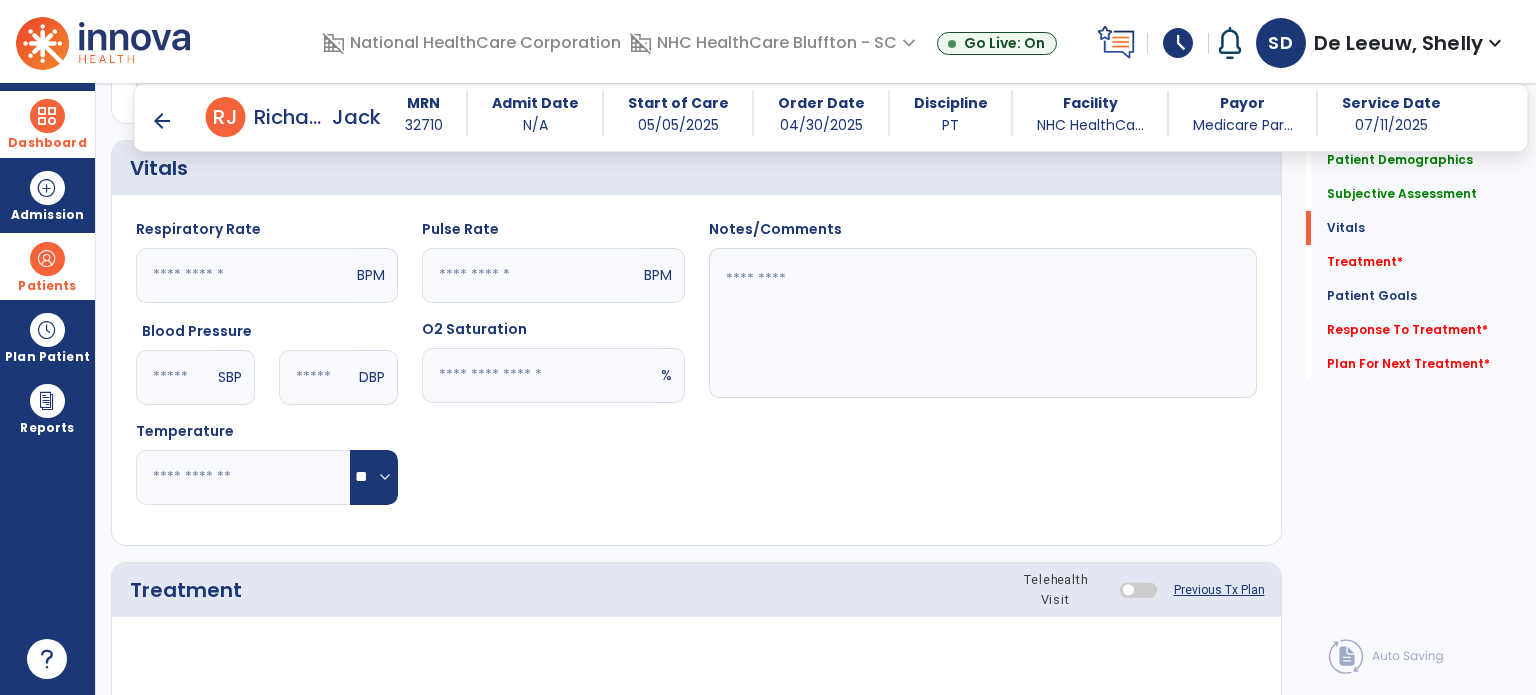 scroll, scrollTop: 689, scrollLeft: 0, axis: vertical 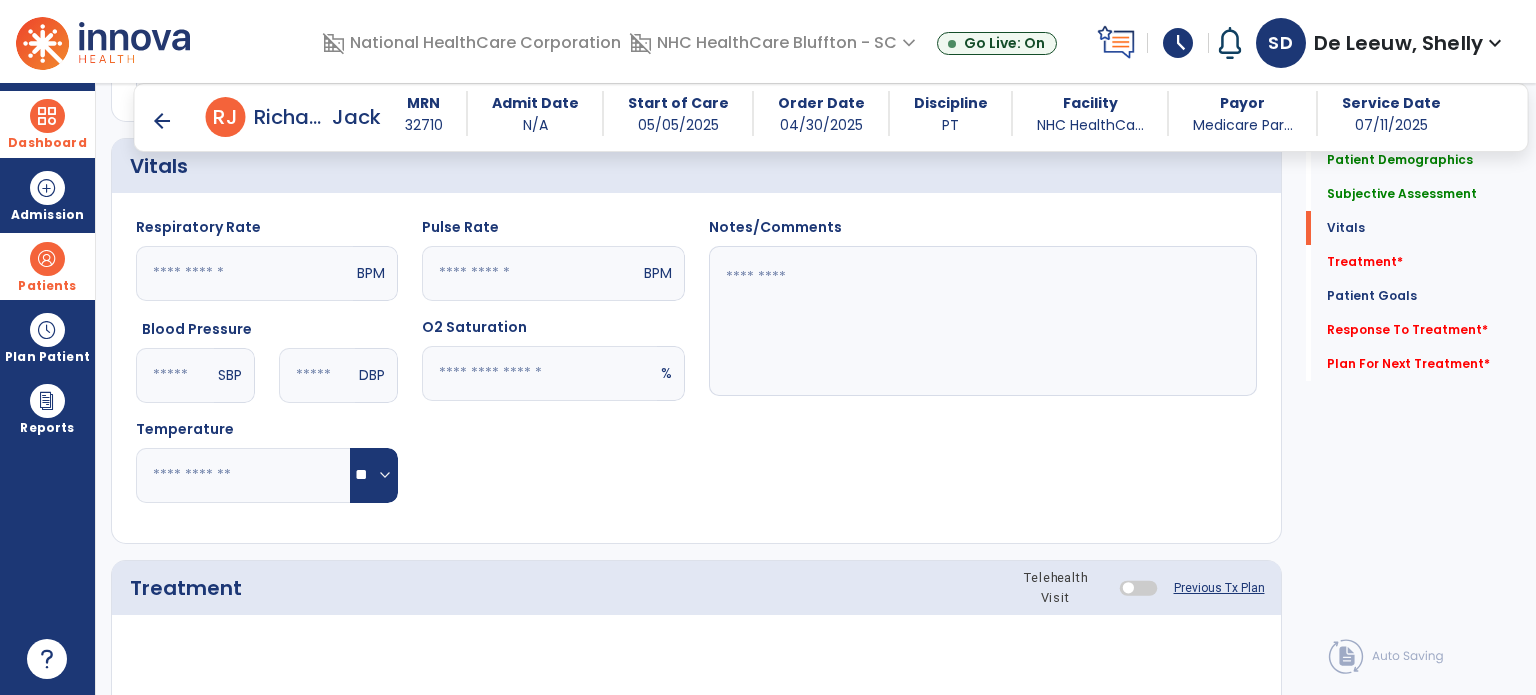 type on "**********" 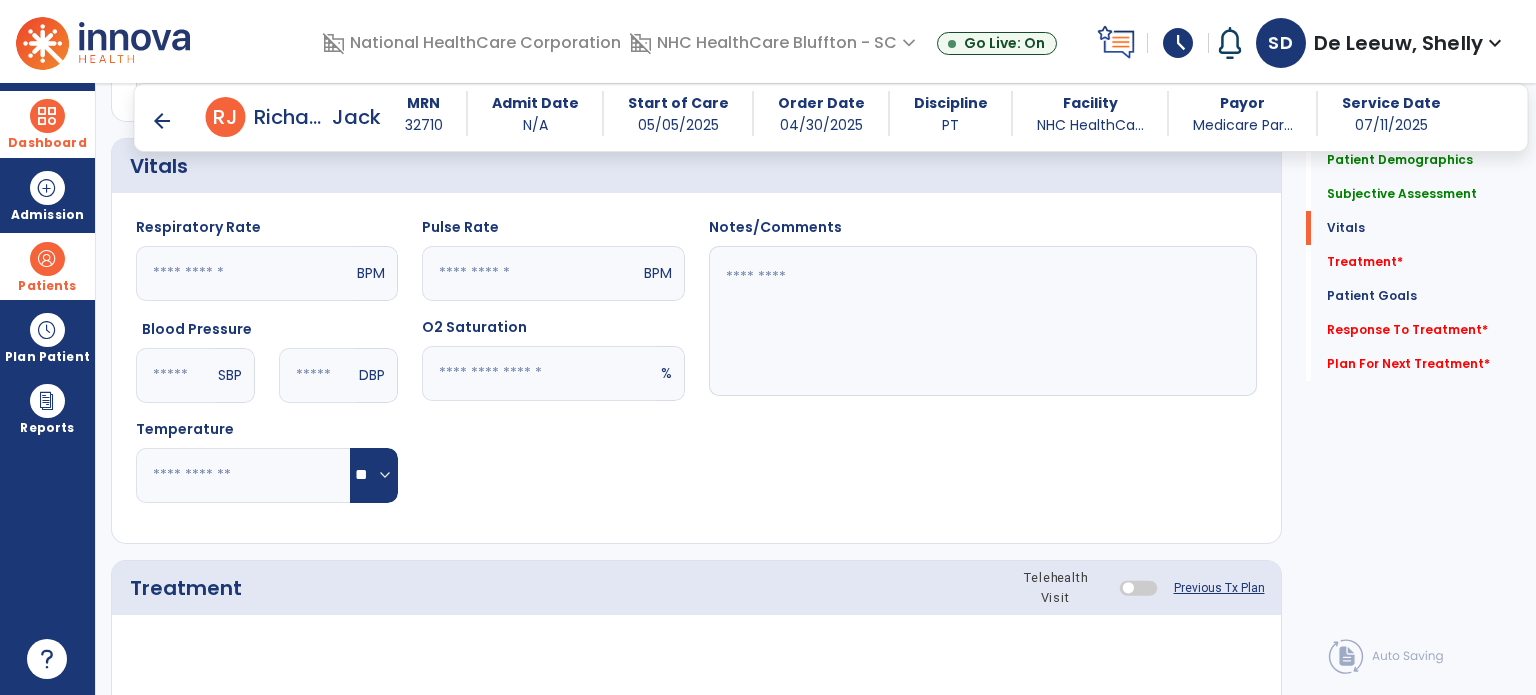 click 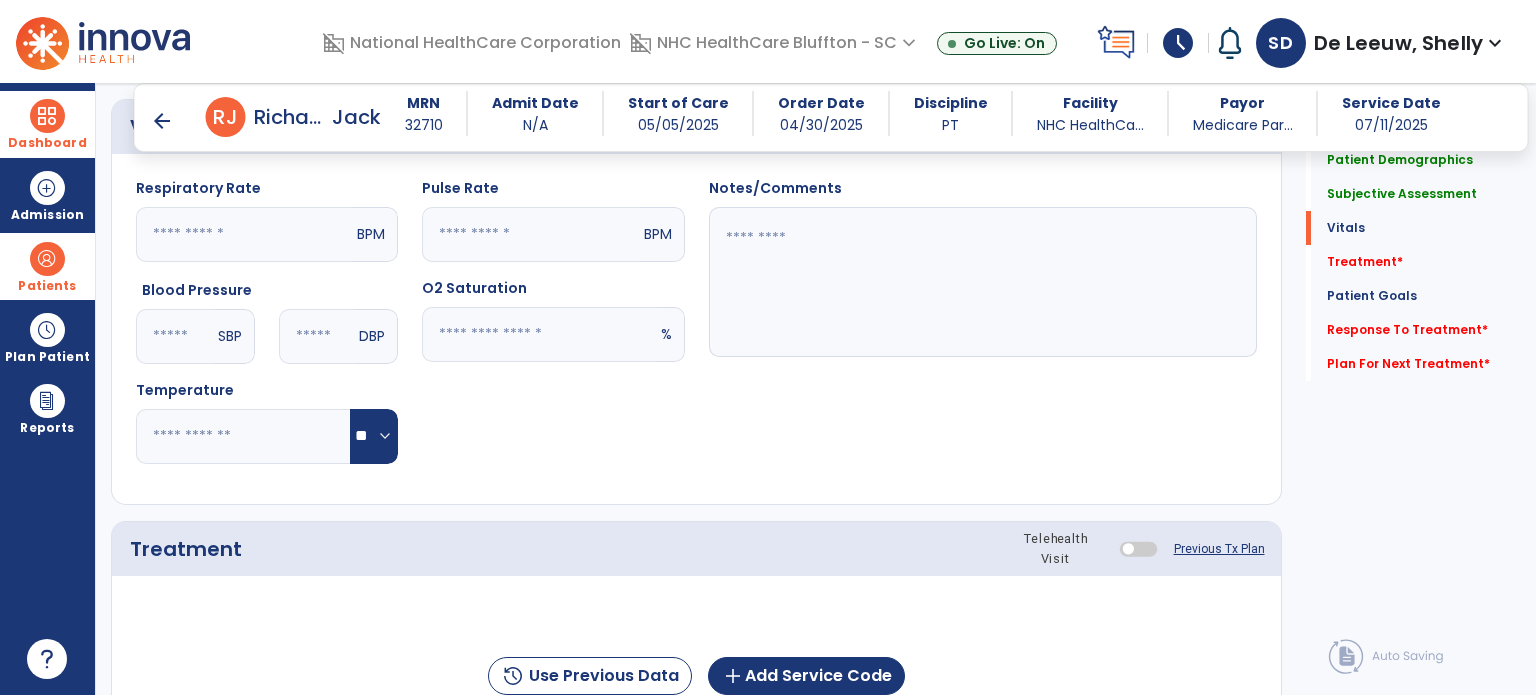 scroll, scrollTop: 889, scrollLeft: 0, axis: vertical 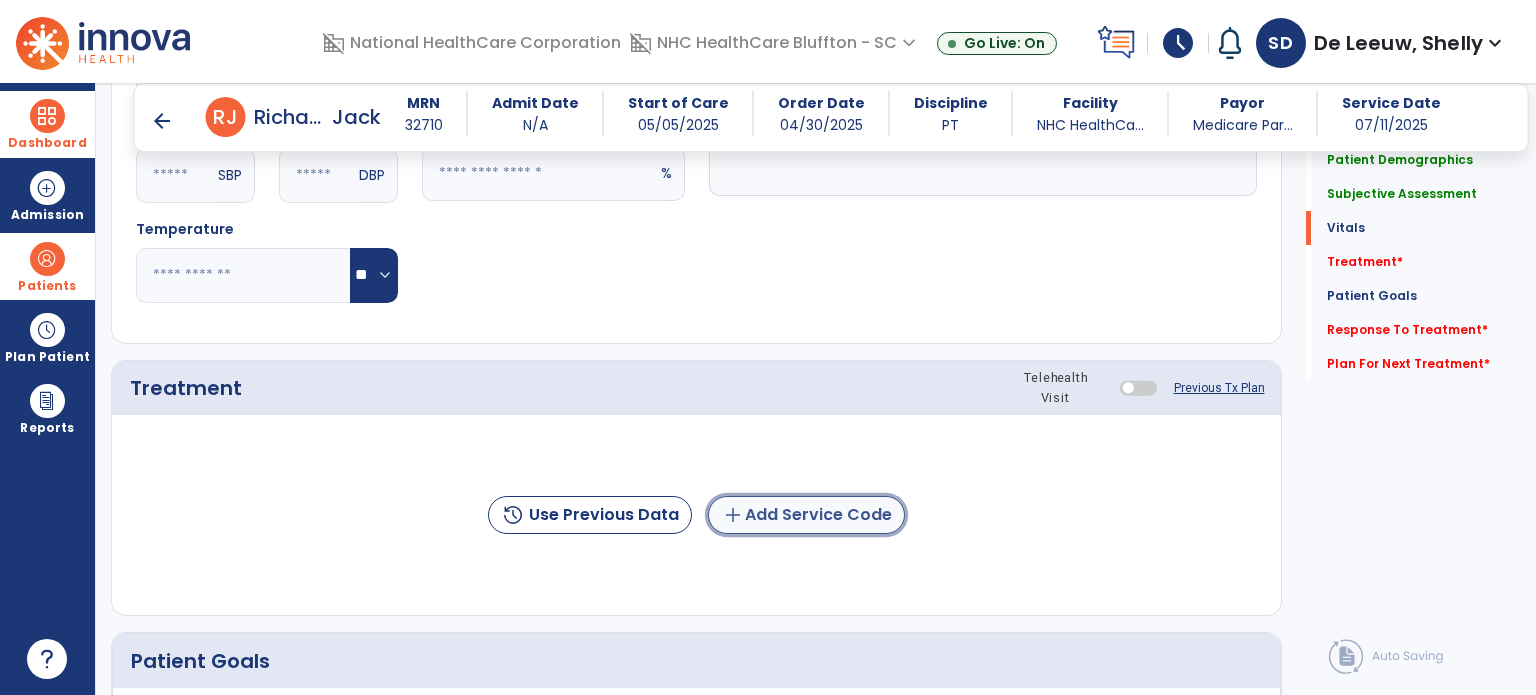 click on "add  Add Service Code" 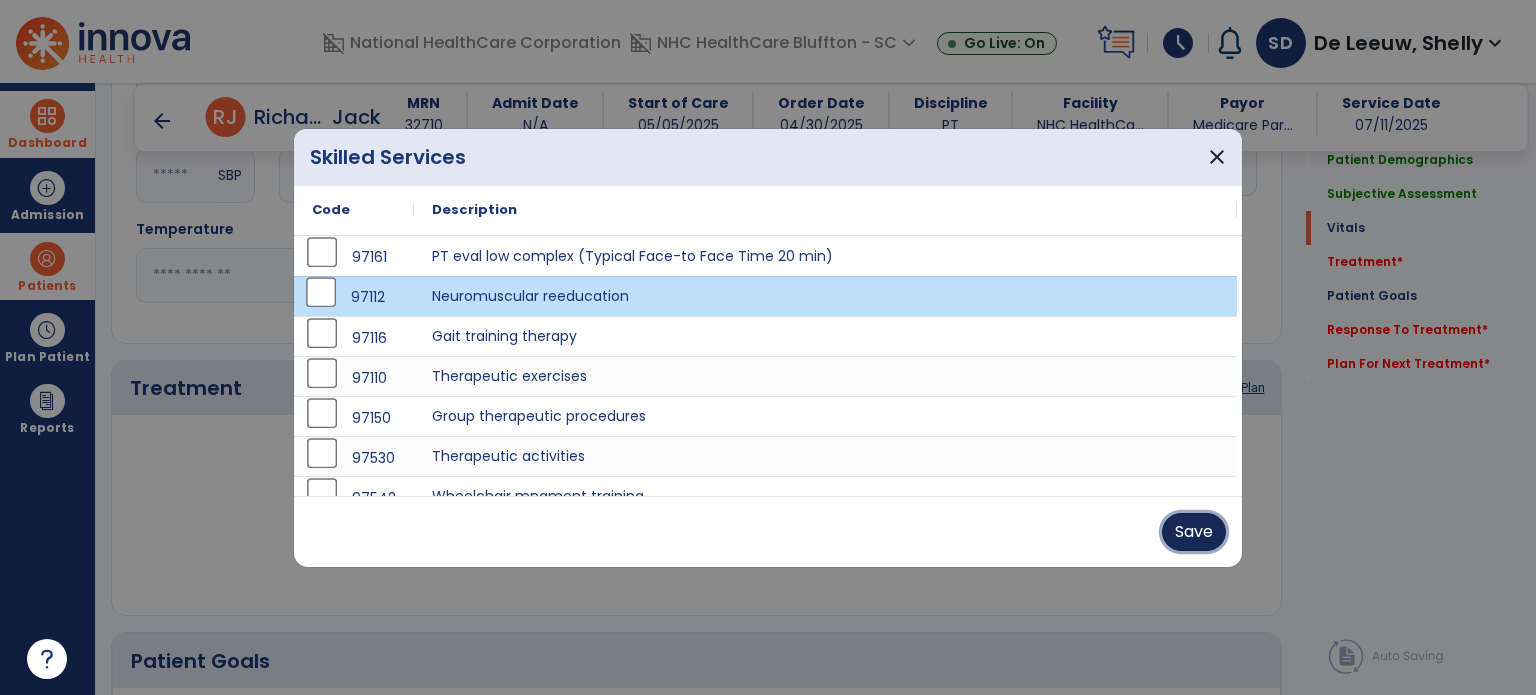 click on "Save" at bounding box center [1194, 532] 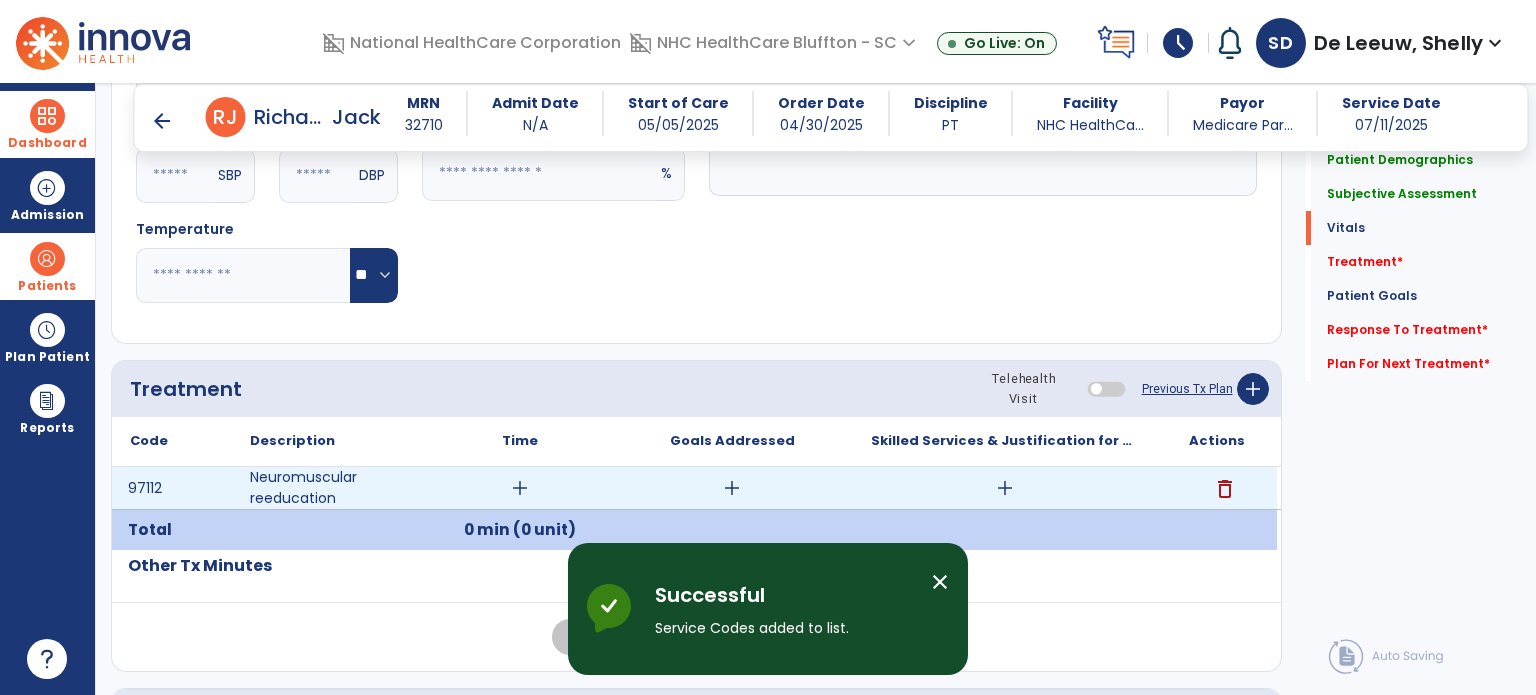 click on "add" at bounding box center (520, 488) 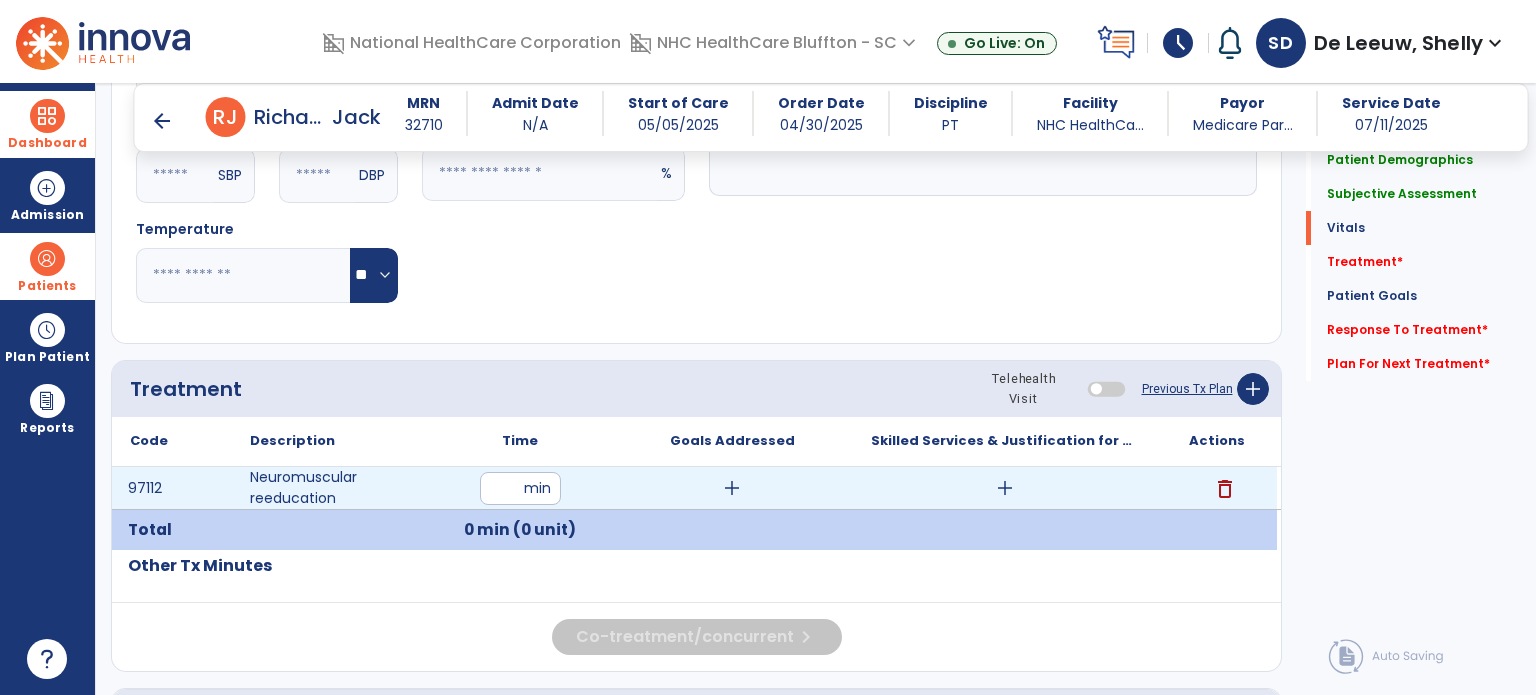 type on "**" 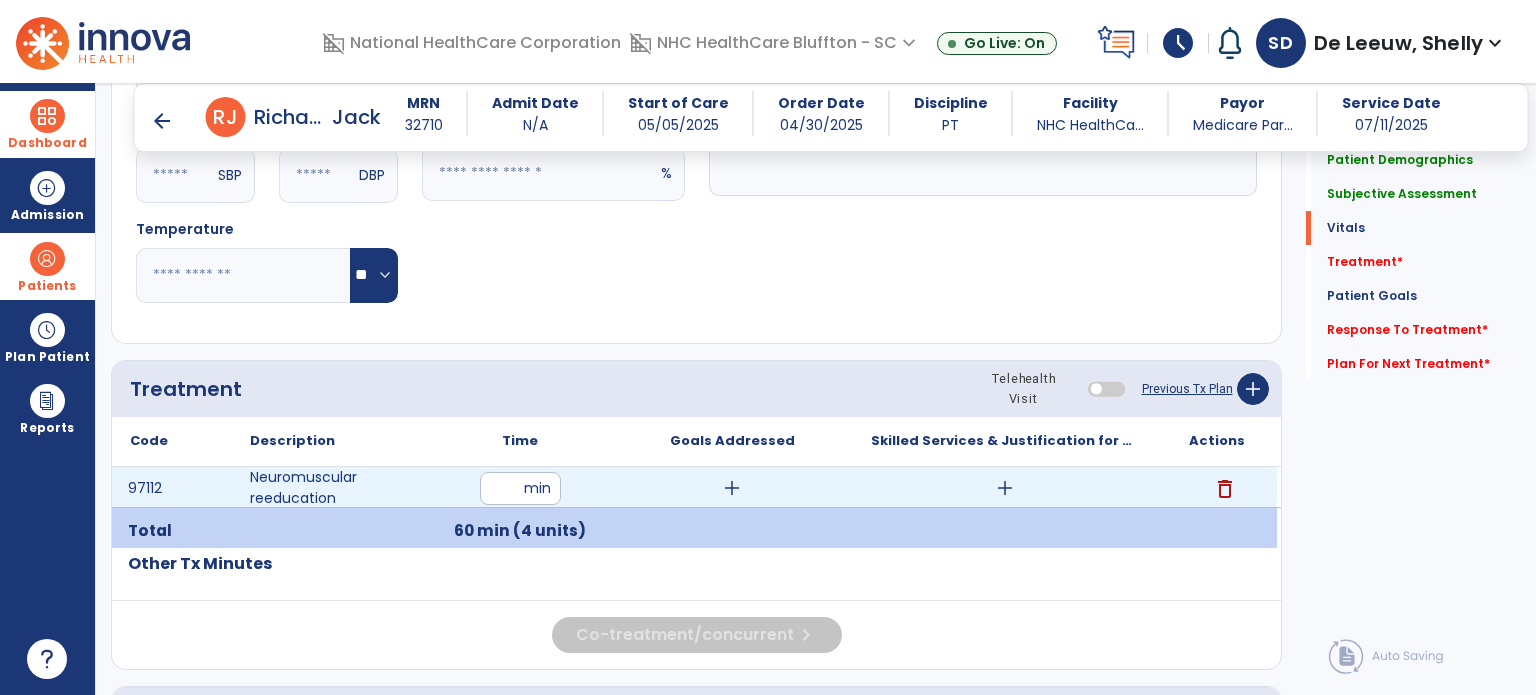 click on "add" at bounding box center [1005, 488] 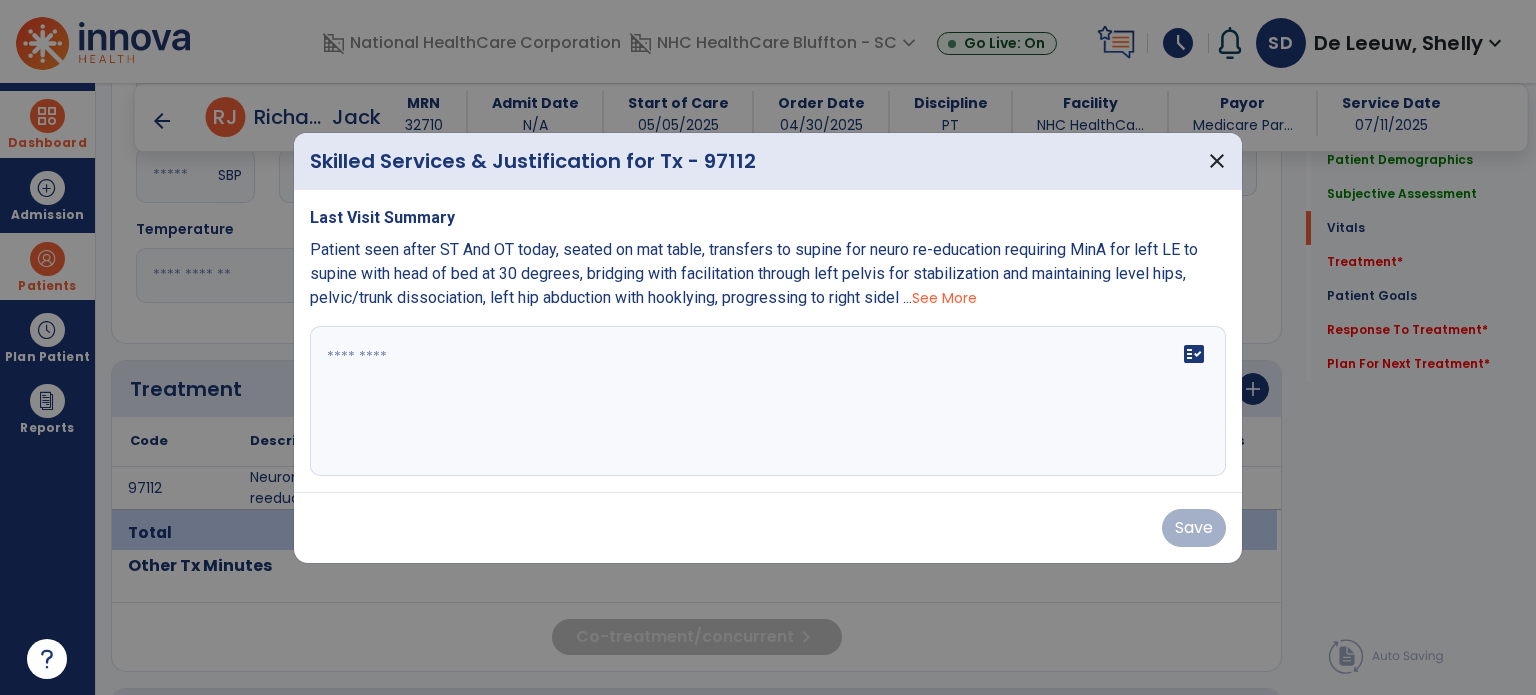 click on "fact_check" at bounding box center [768, 401] 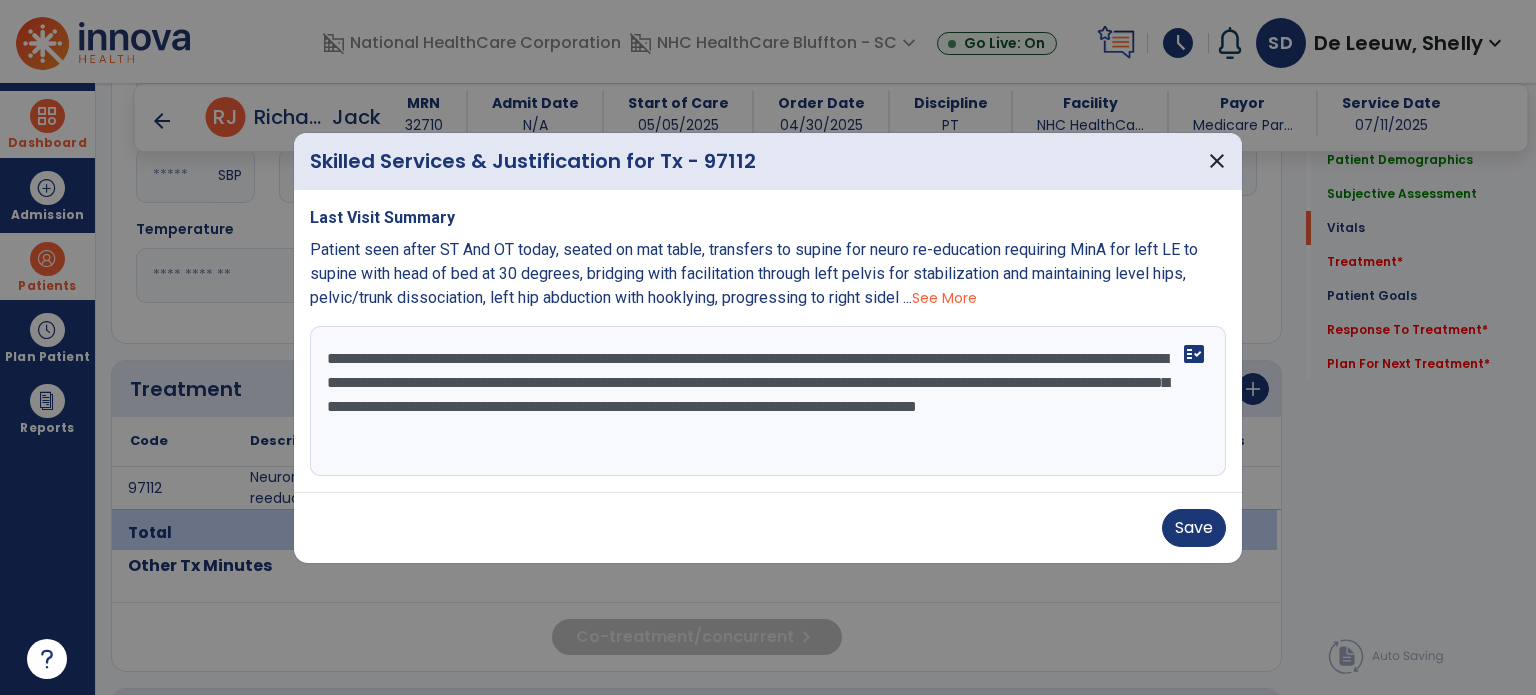 click on "**********" at bounding box center (768, 401) 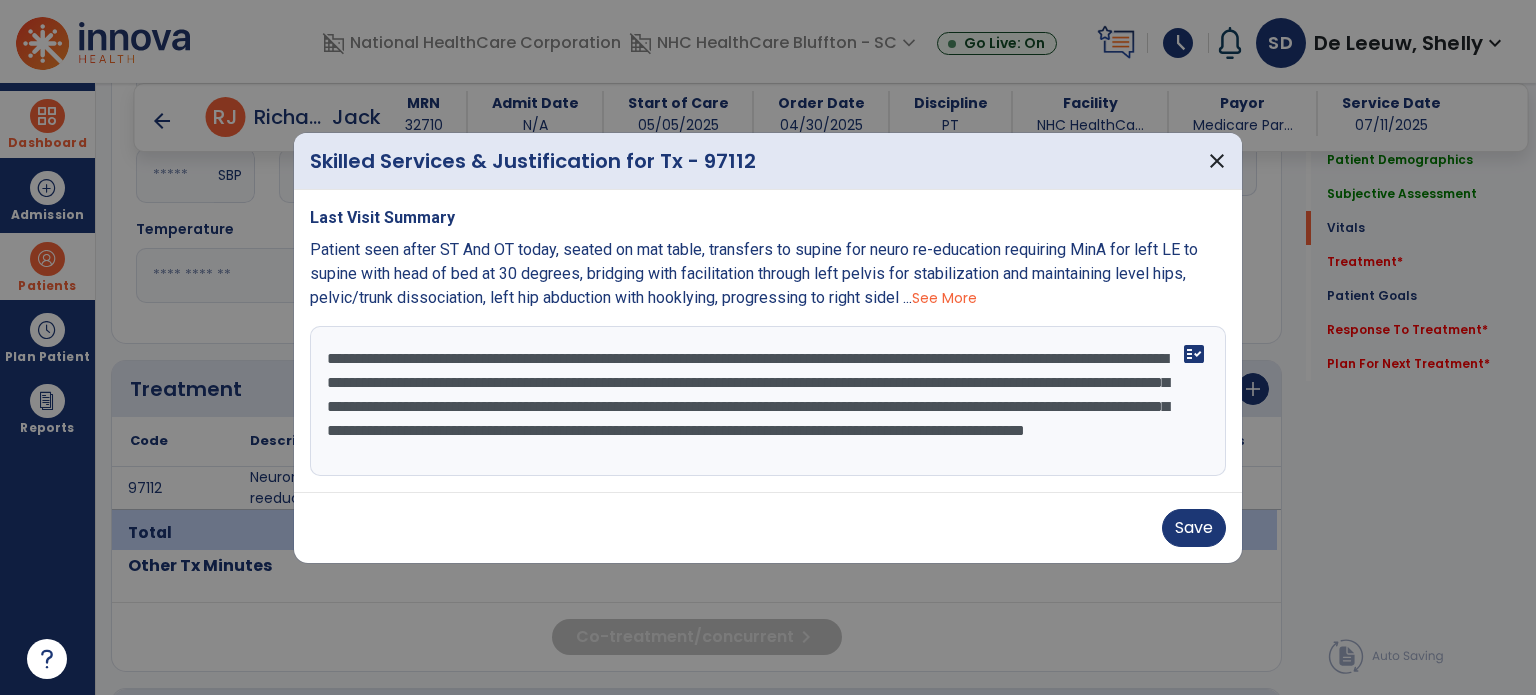 scroll, scrollTop: 15, scrollLeft: 0, axis: vertical 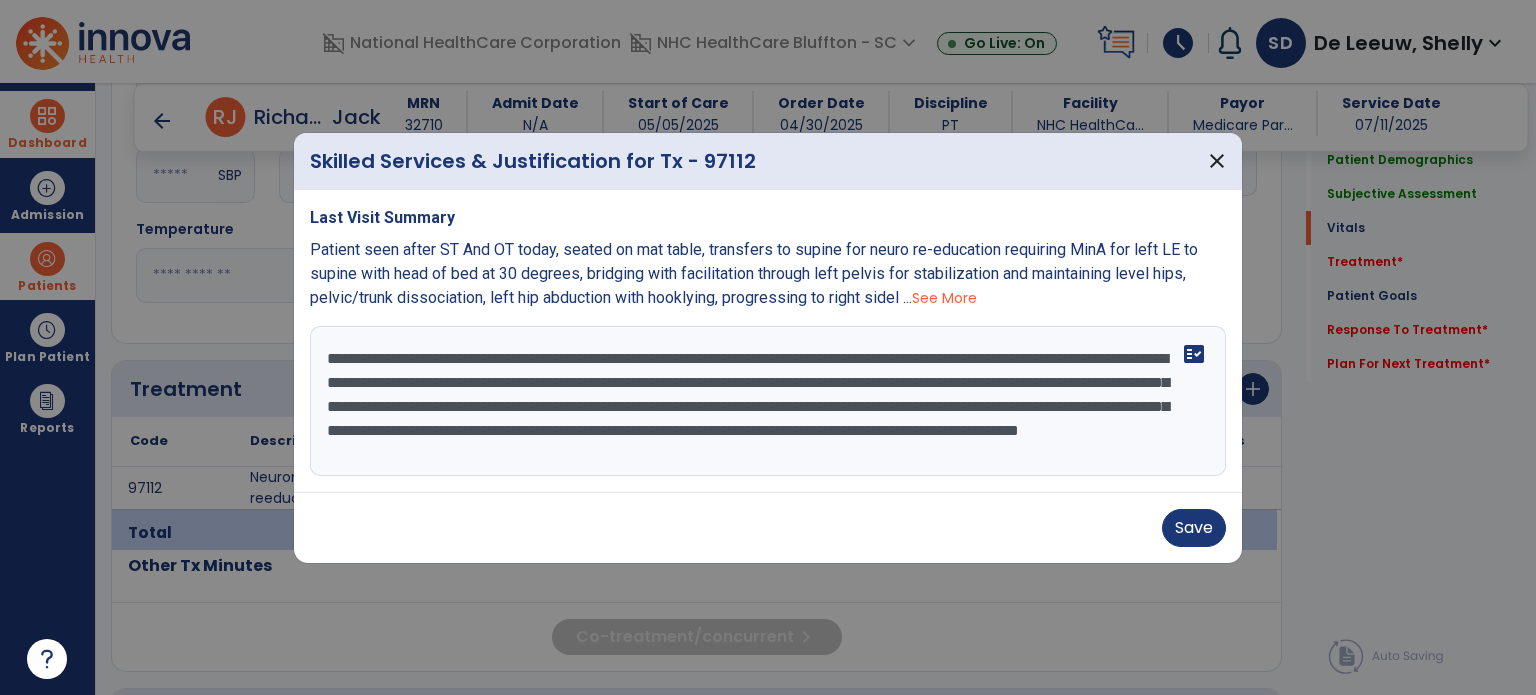 click on "**********" at bounding box center [768, 401] 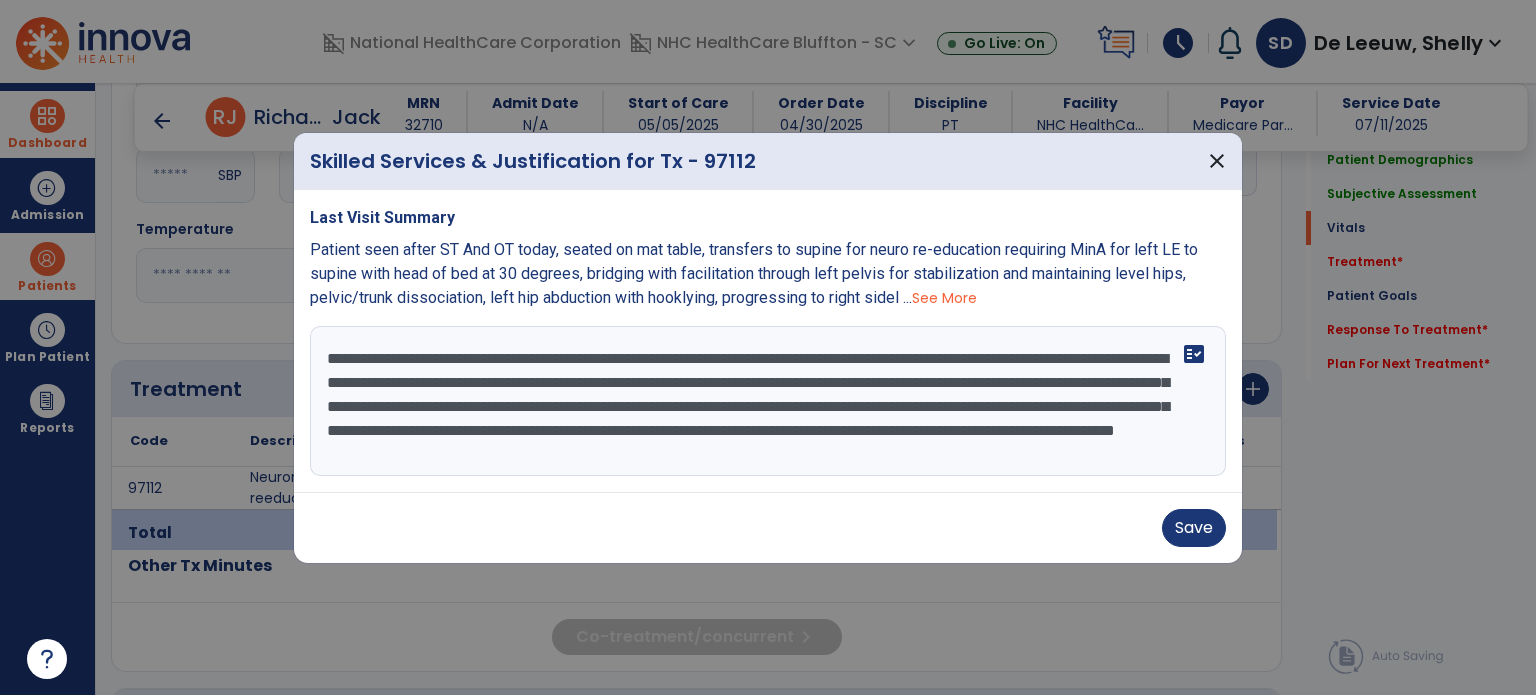 scroll, scrollTop: 21, scrollLeft: 0, axis: vertical 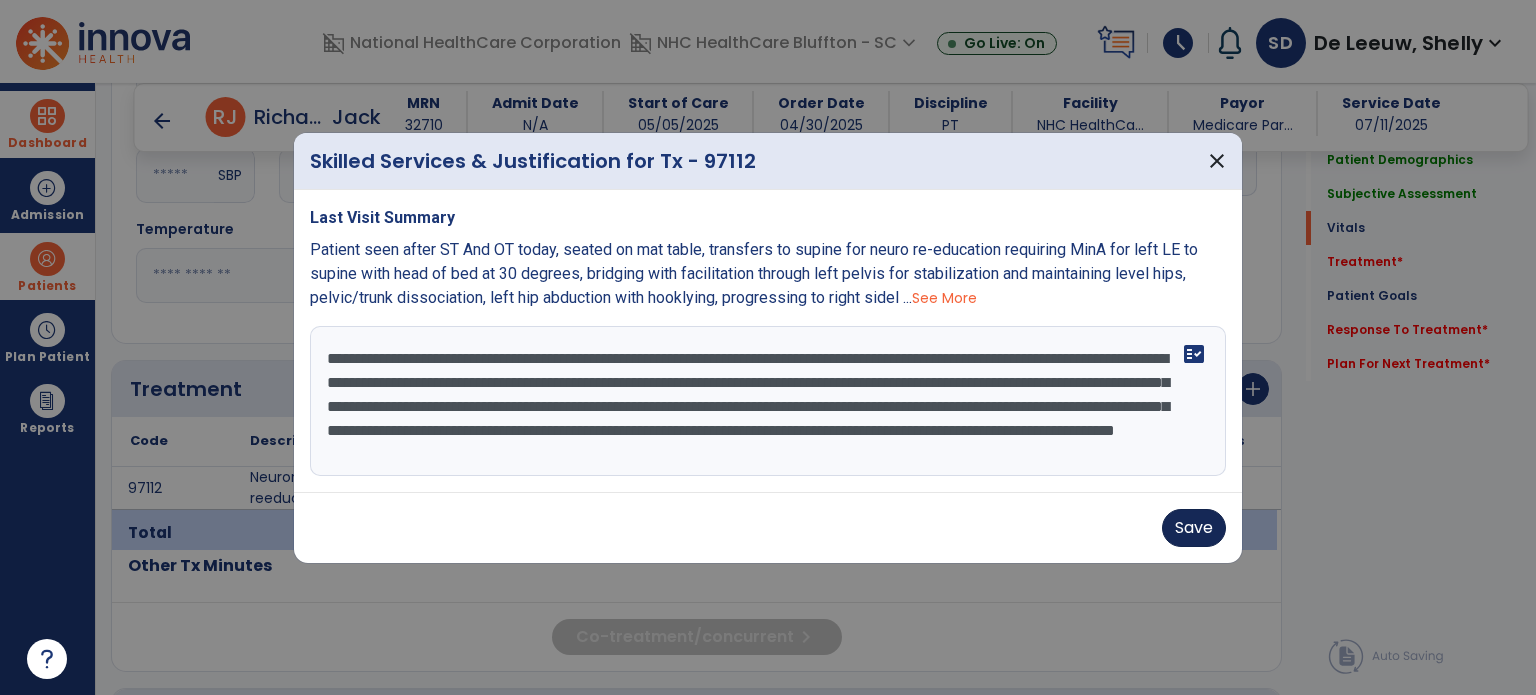 type on "**********" 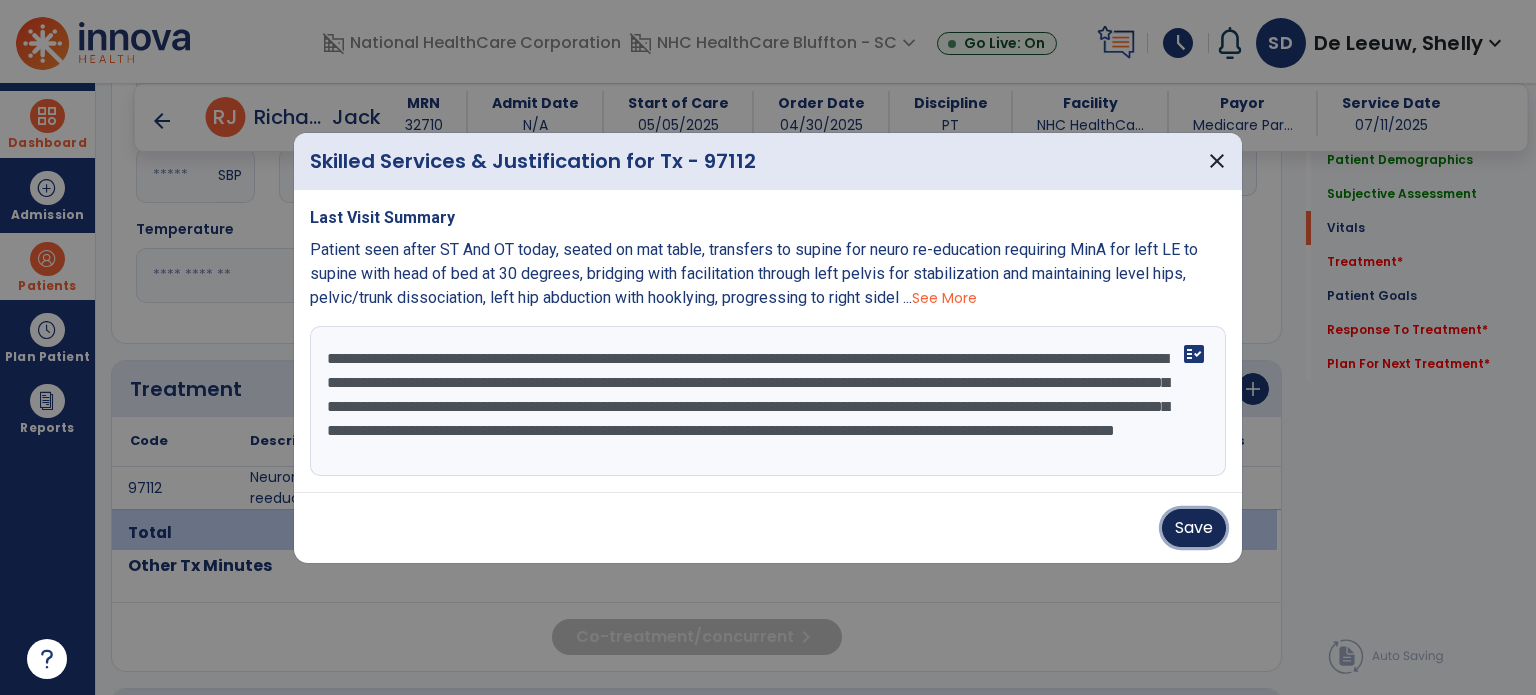 click on "Save" at bounding box center (1194, 528) 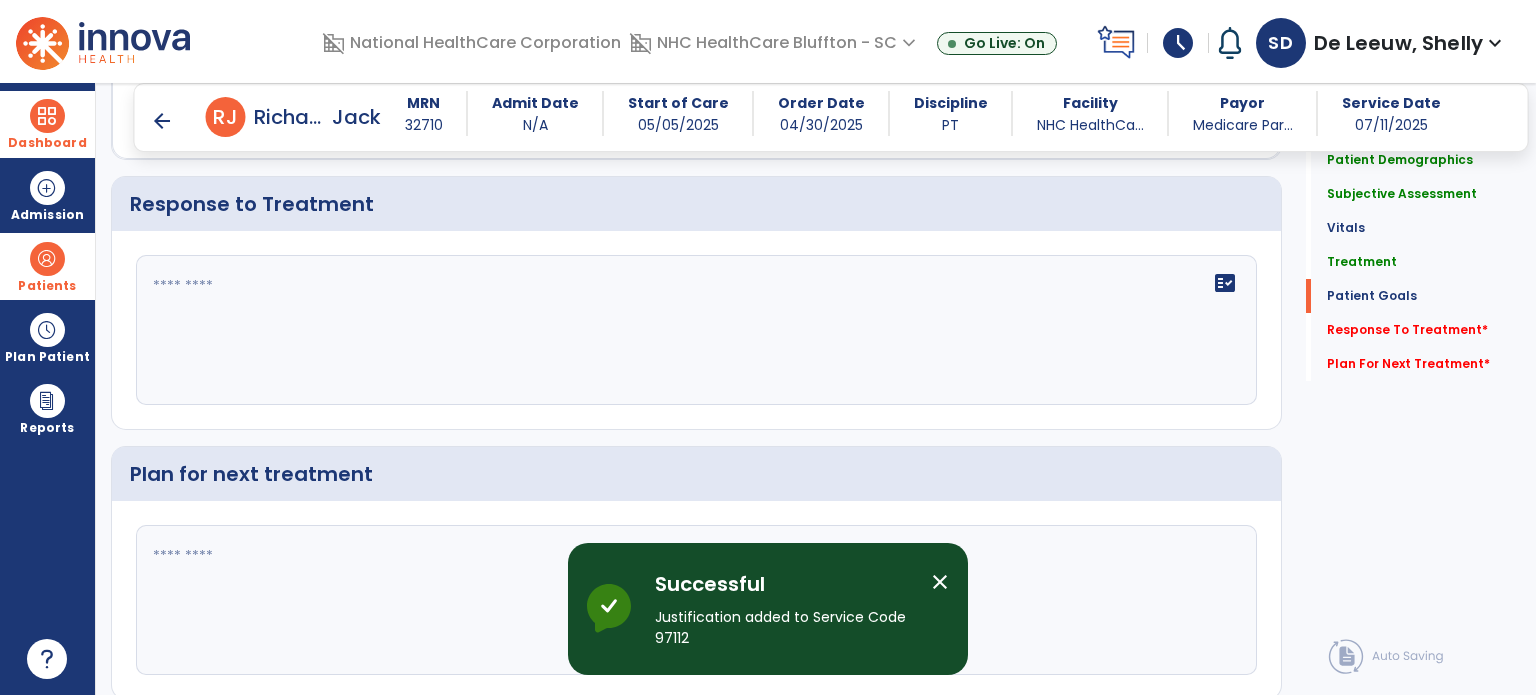 scroll, scrollTop: 2489, scrollLeft: 0, axis: vertical 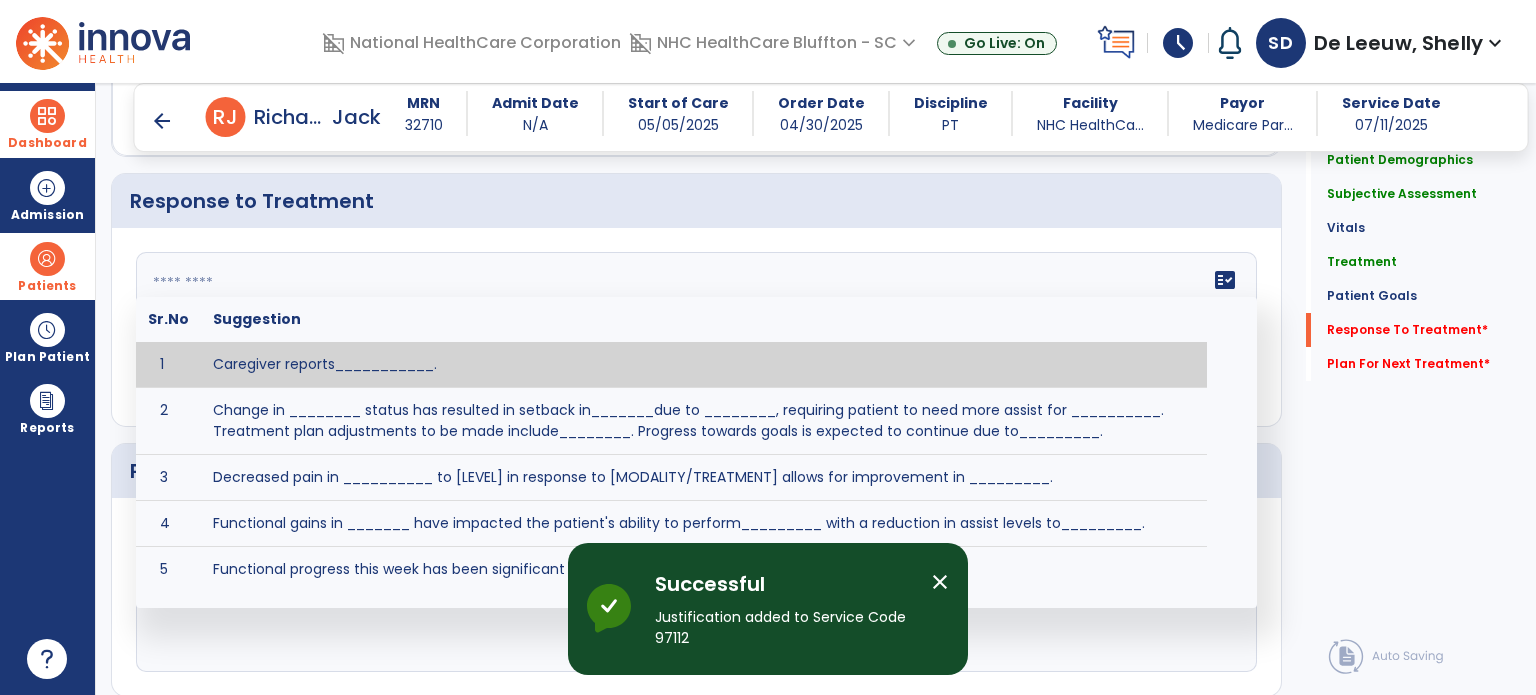 click on "fact_check  Sr.No Suggestion 1 Caregiver reports___________. 2 Change in ________ status has resulted in setback in_______due to ________, requiring patient to need more assist for __________.   Treatment plan adjustments to be made include________.  Progress towards goals is expected to continue due to_________. 3 Decreased pain in __________ to [LEVEL] in response to [MODALITY/TREATMENT] allows for improvement in _________. 4 Functional gains in _______ have impacted the patient's ability to perform_________ with a reduction in assist levels to_________. 5 Functional progress this week has been significant due to__________. 6 Gains in ________ have improved the patient's ability to perform ______with decreased levels of assist to___________. 7 Improvement in ________allows patient to tolerate higher levels of challenges in_________. 8 Pain in [AREA] has decreased to [LEVEL] in response to [TREATMENT/MODALITY], allowing fore ease in completing__________. 9 10 11 12 13 14 15 16 17 18 19 20 21" 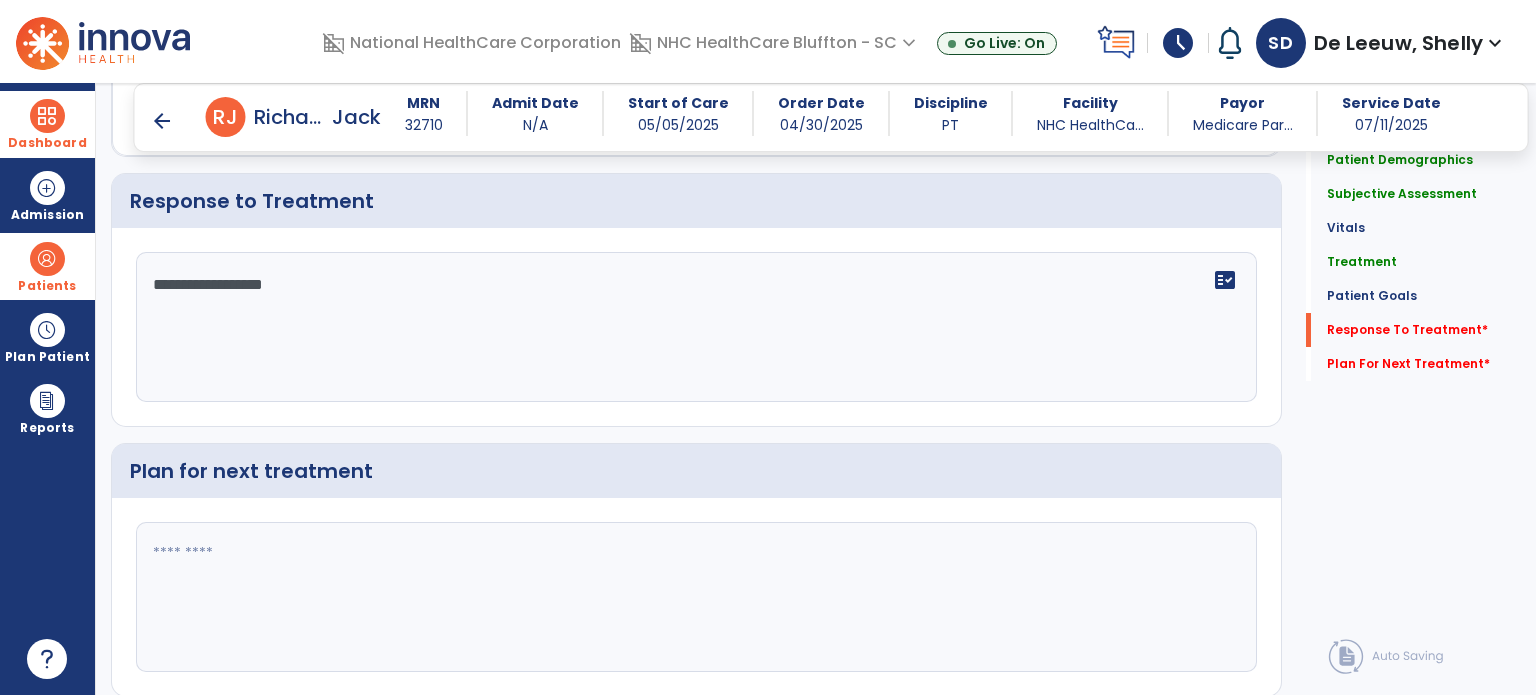 type on "**********" 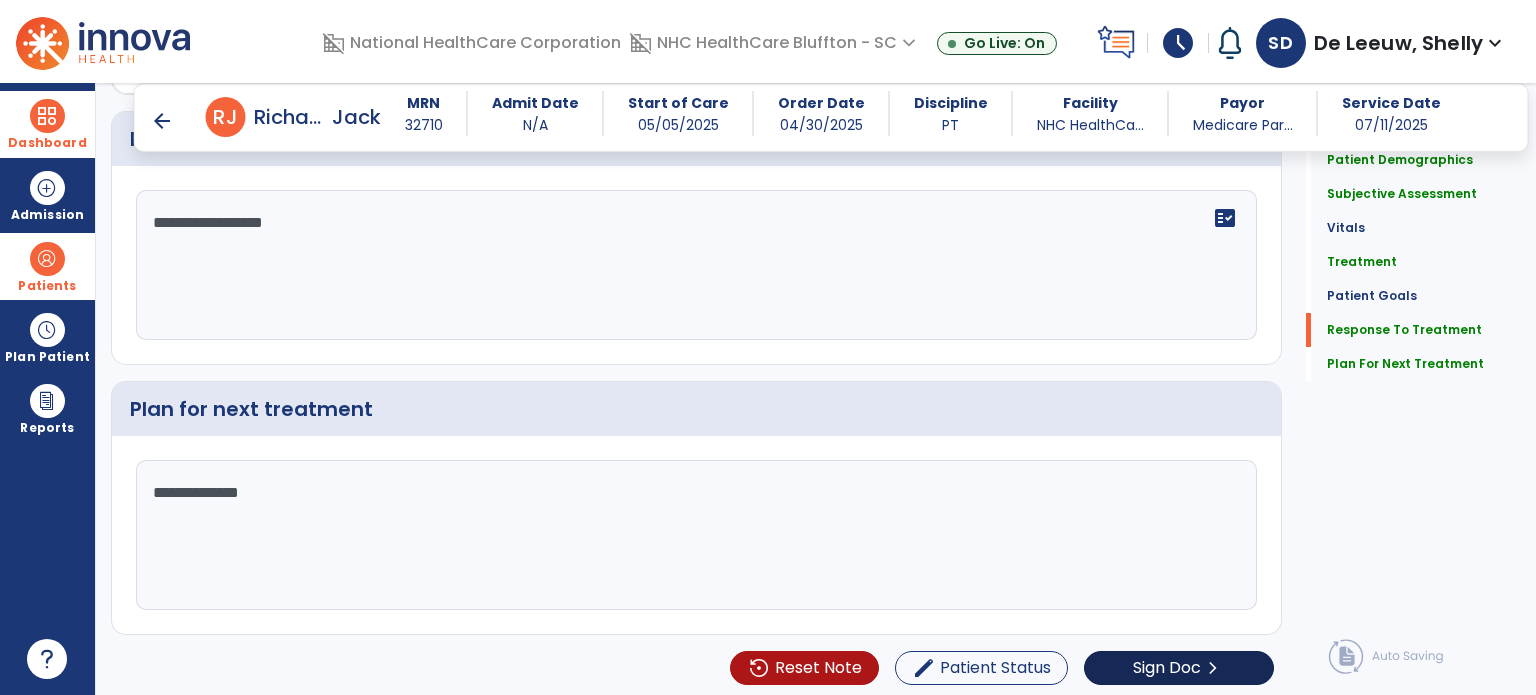 scroll, scrollTop: 2551, scrollLeft: 0, axis: vertical 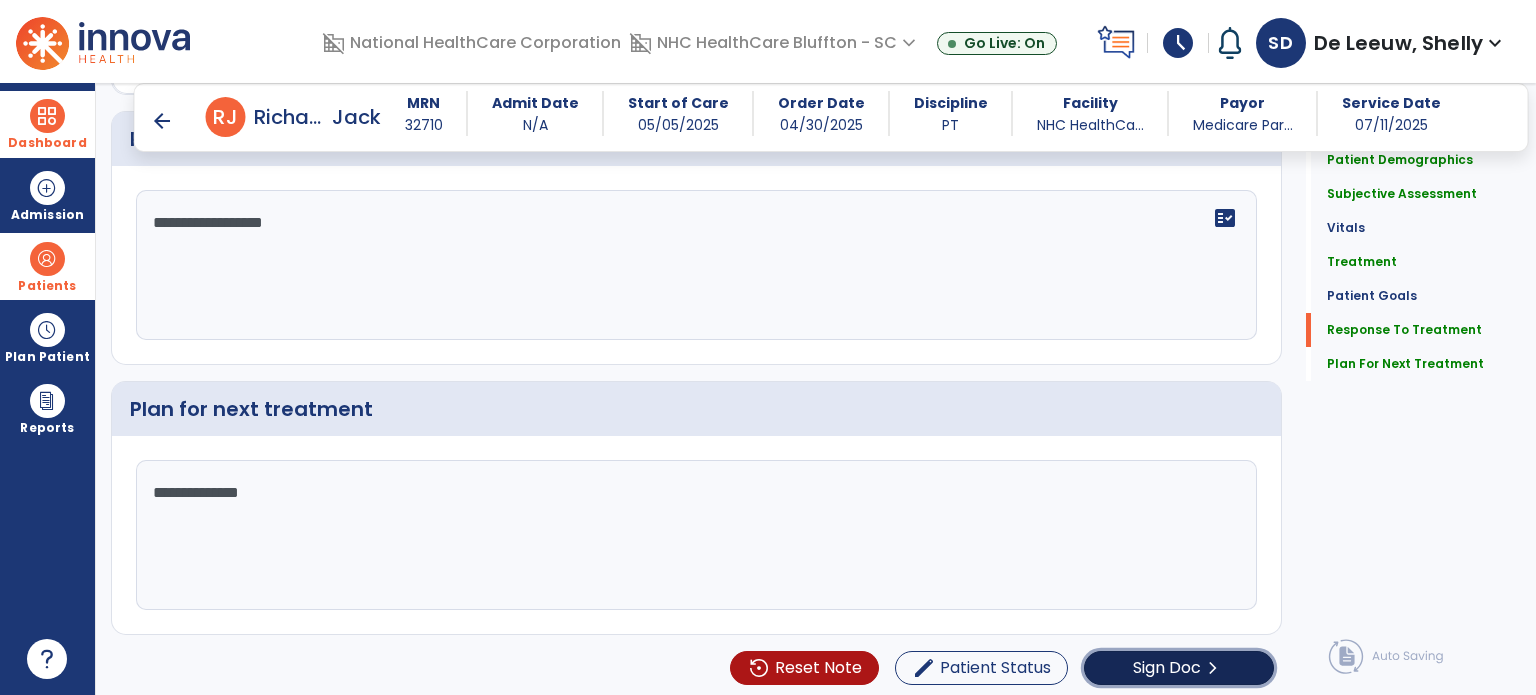 click on "Sign Doc  chevron_right" 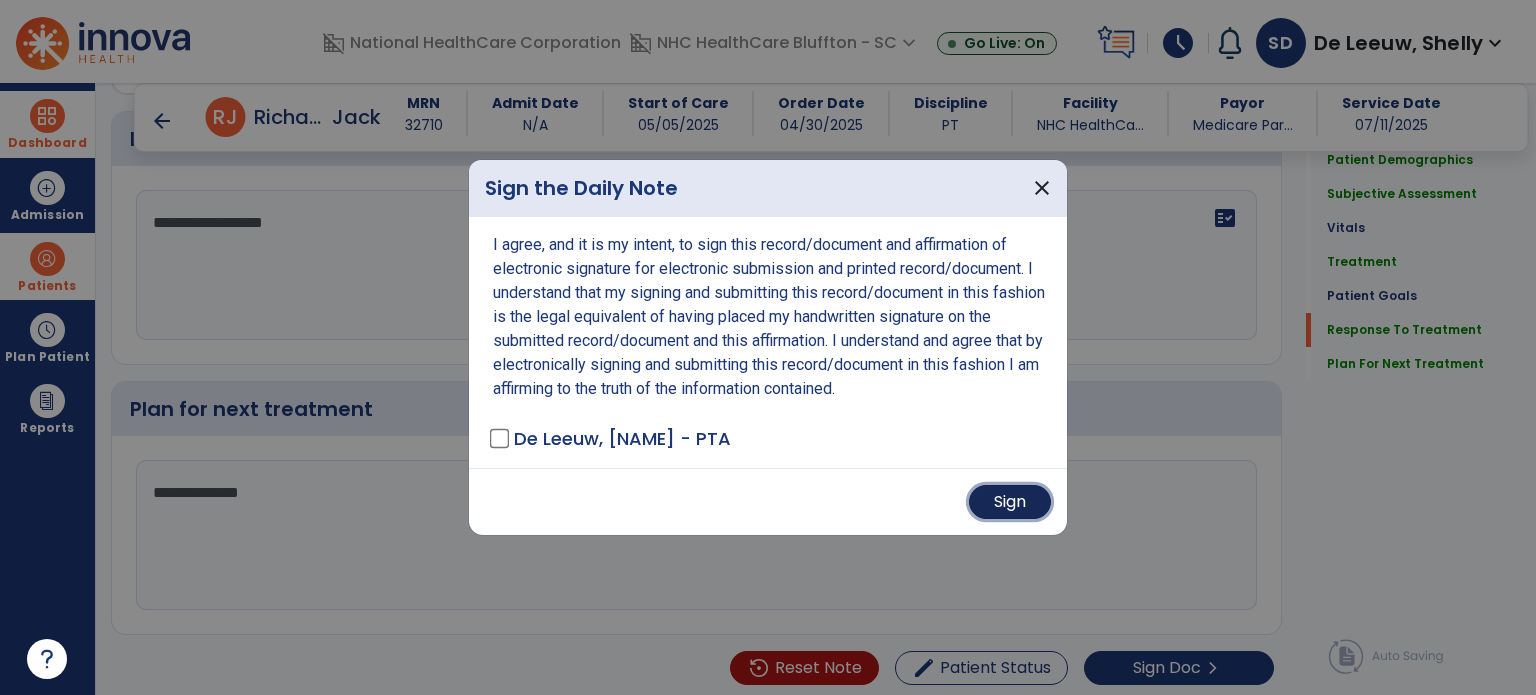 click on "Sign" at bounding box center [1010, 502] 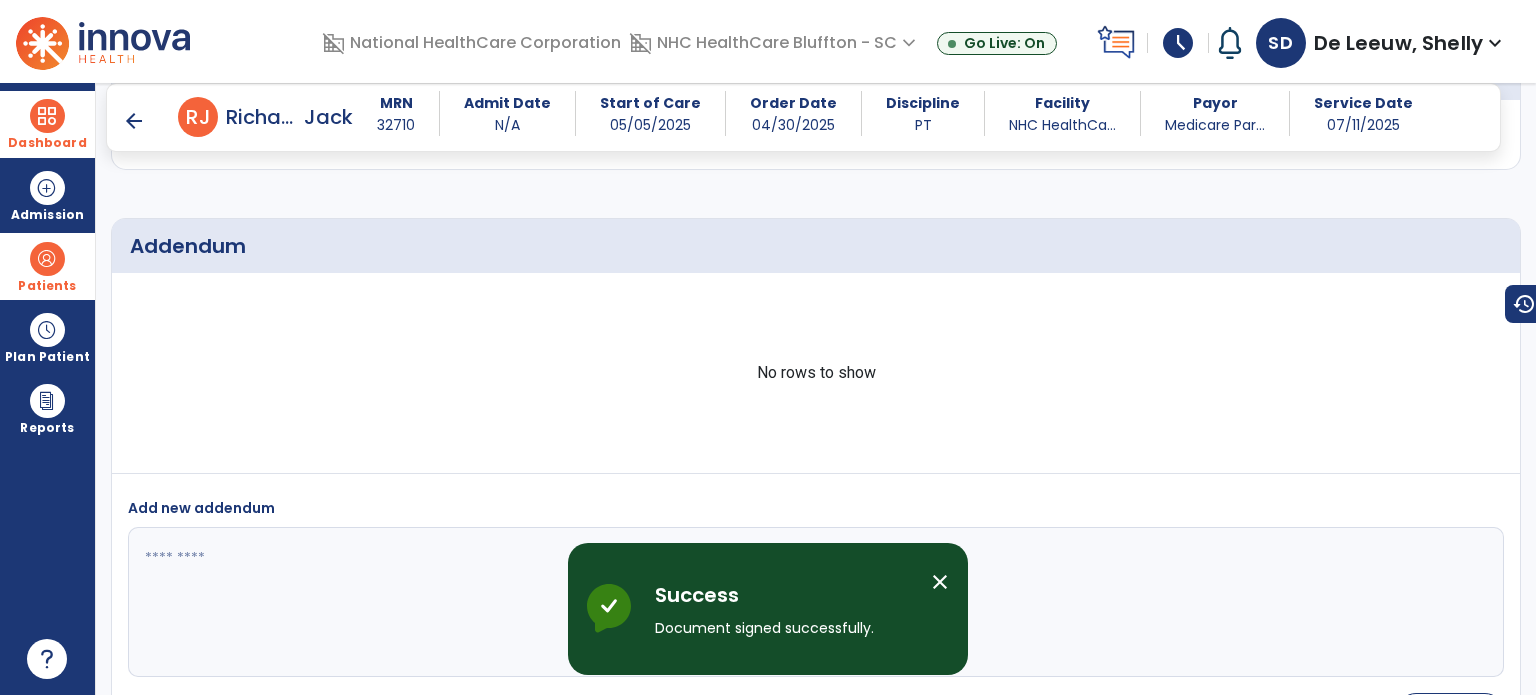 scroll, scrollTop: 3887, scrollLeft: 0, axis: vertical 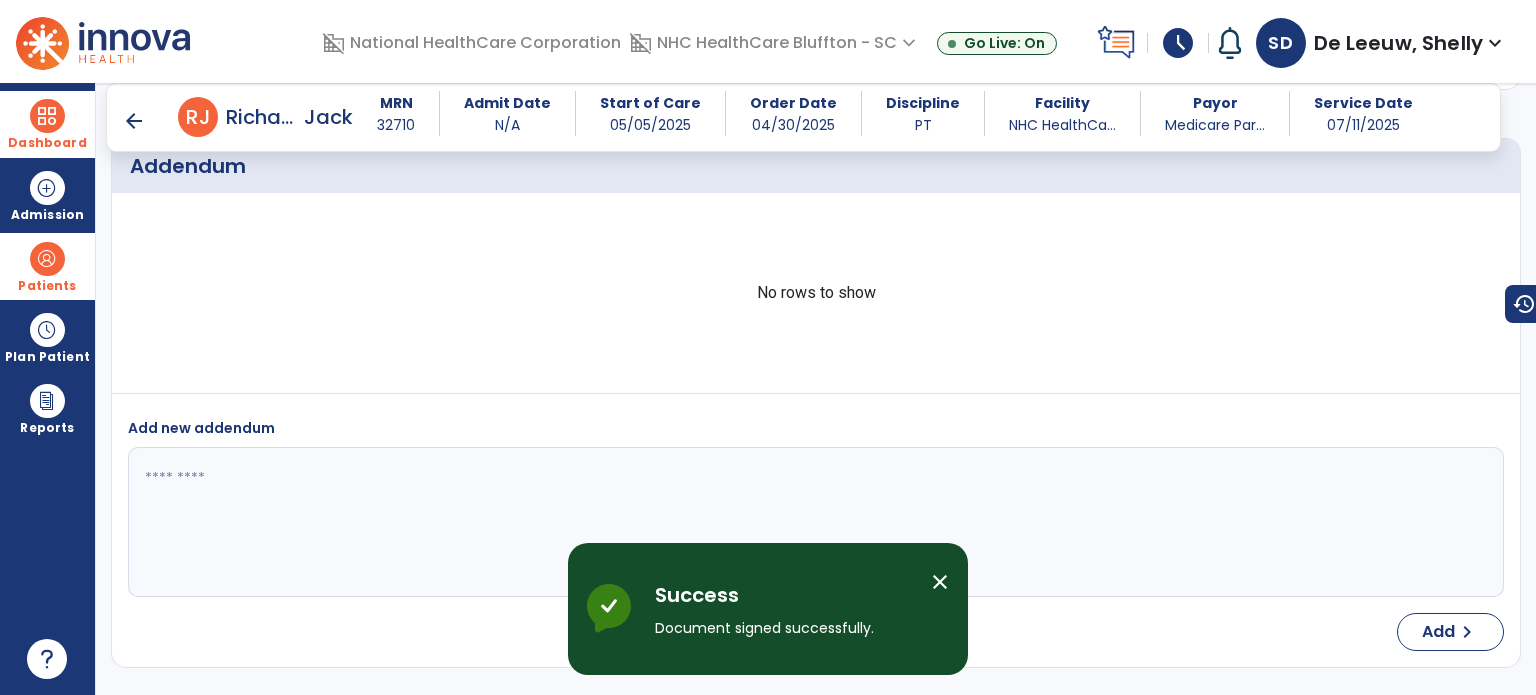 click on "arrow_back" at bounding box center (134, 121) 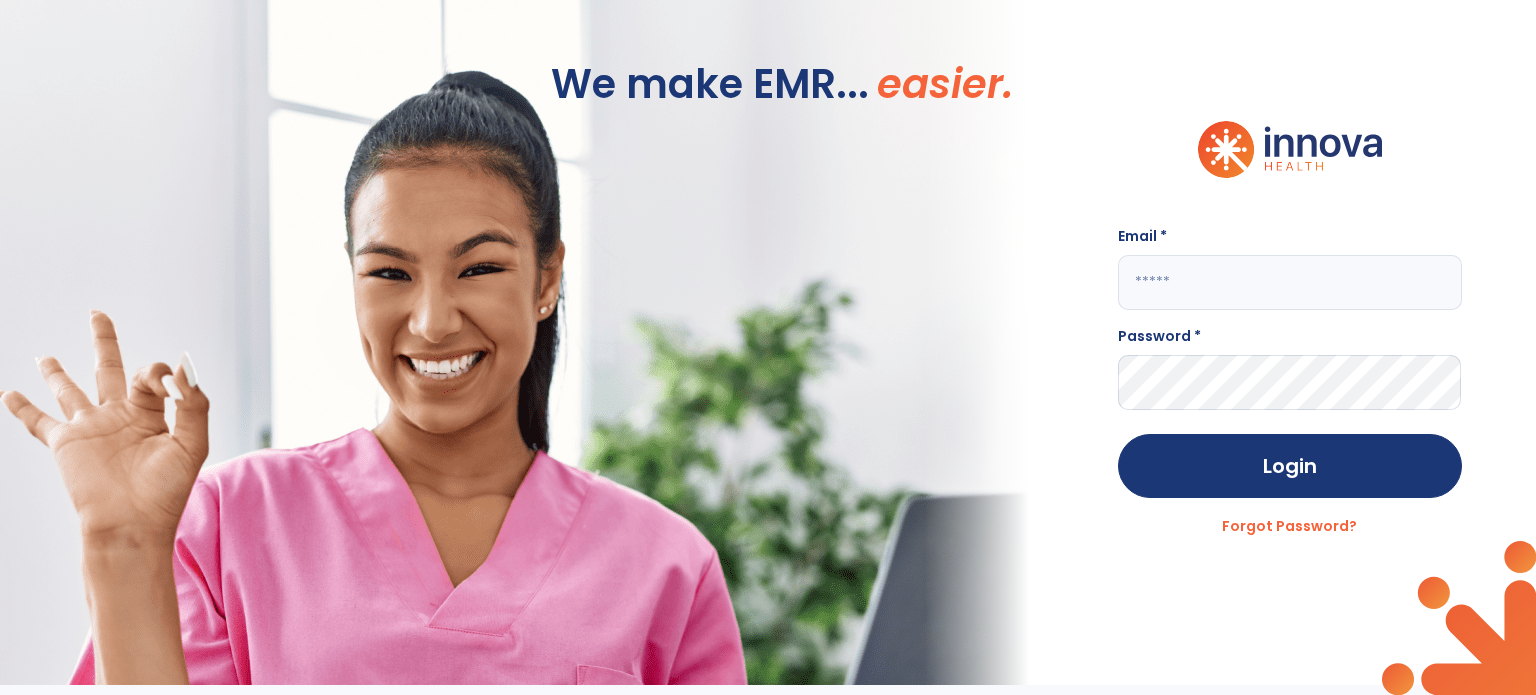 type on "**********" 